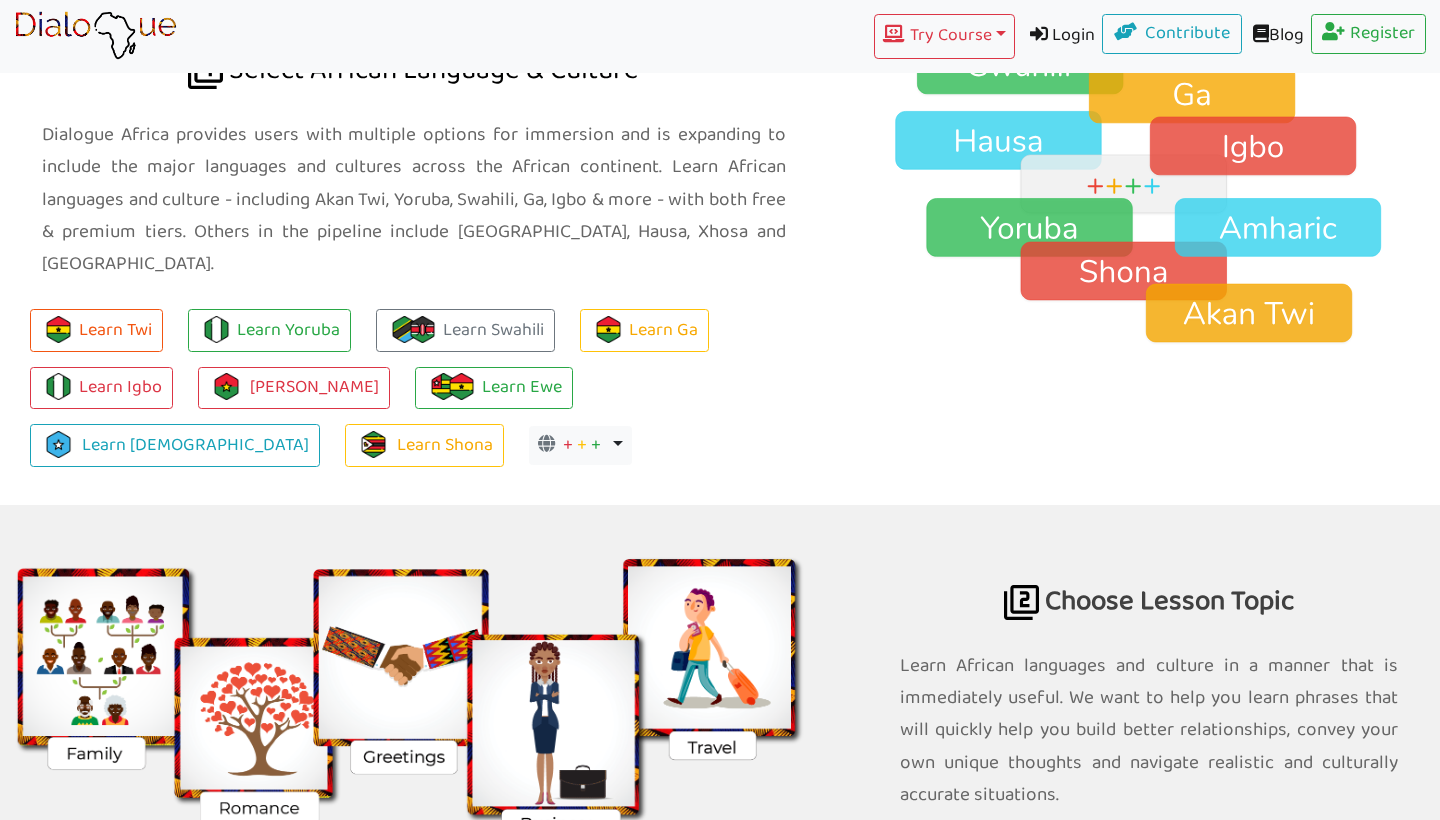 scroll, scrollTop: 1275, scrollLeft: 0, axis: vertical 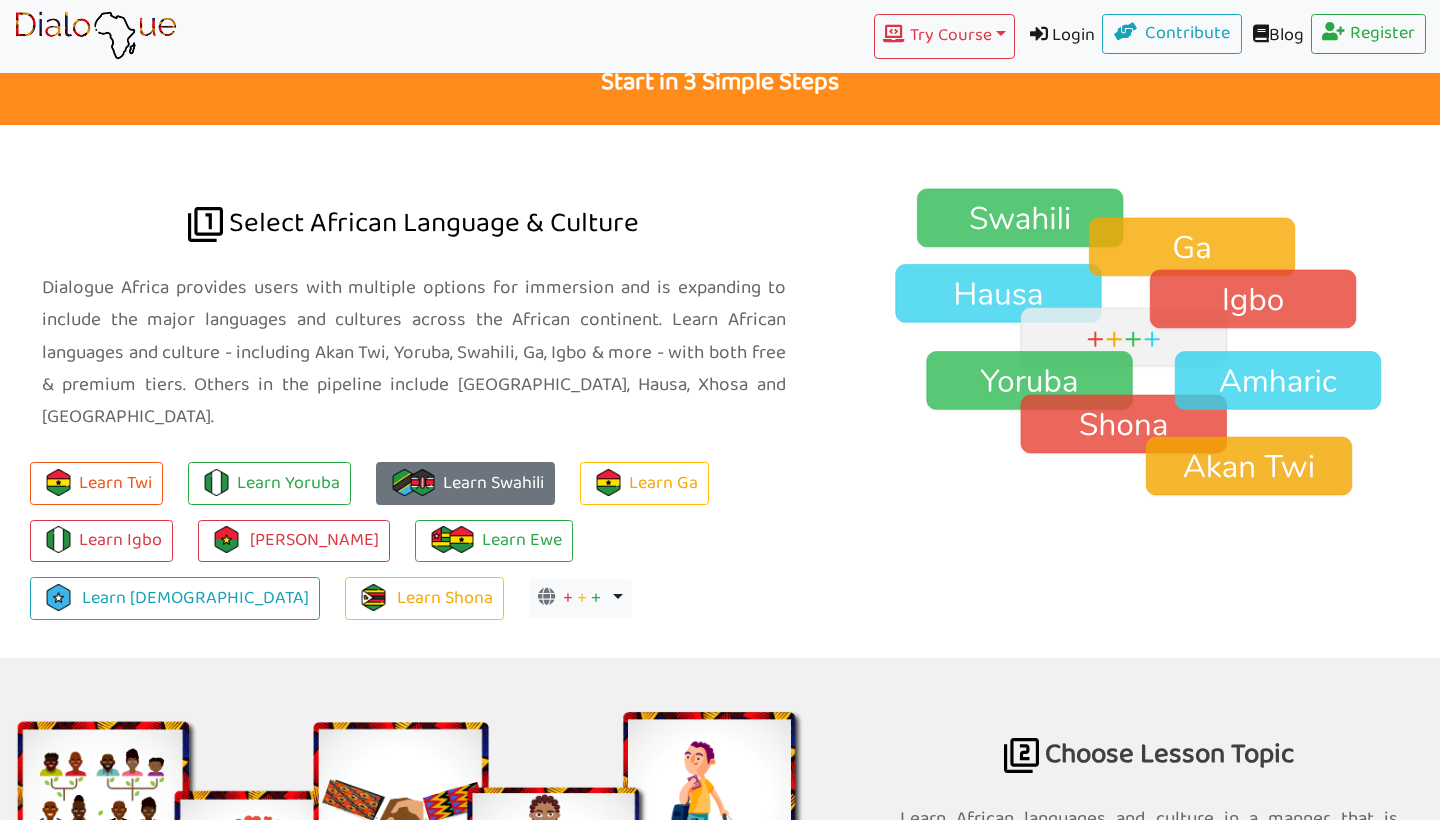 click at bounding box center [422, 482] 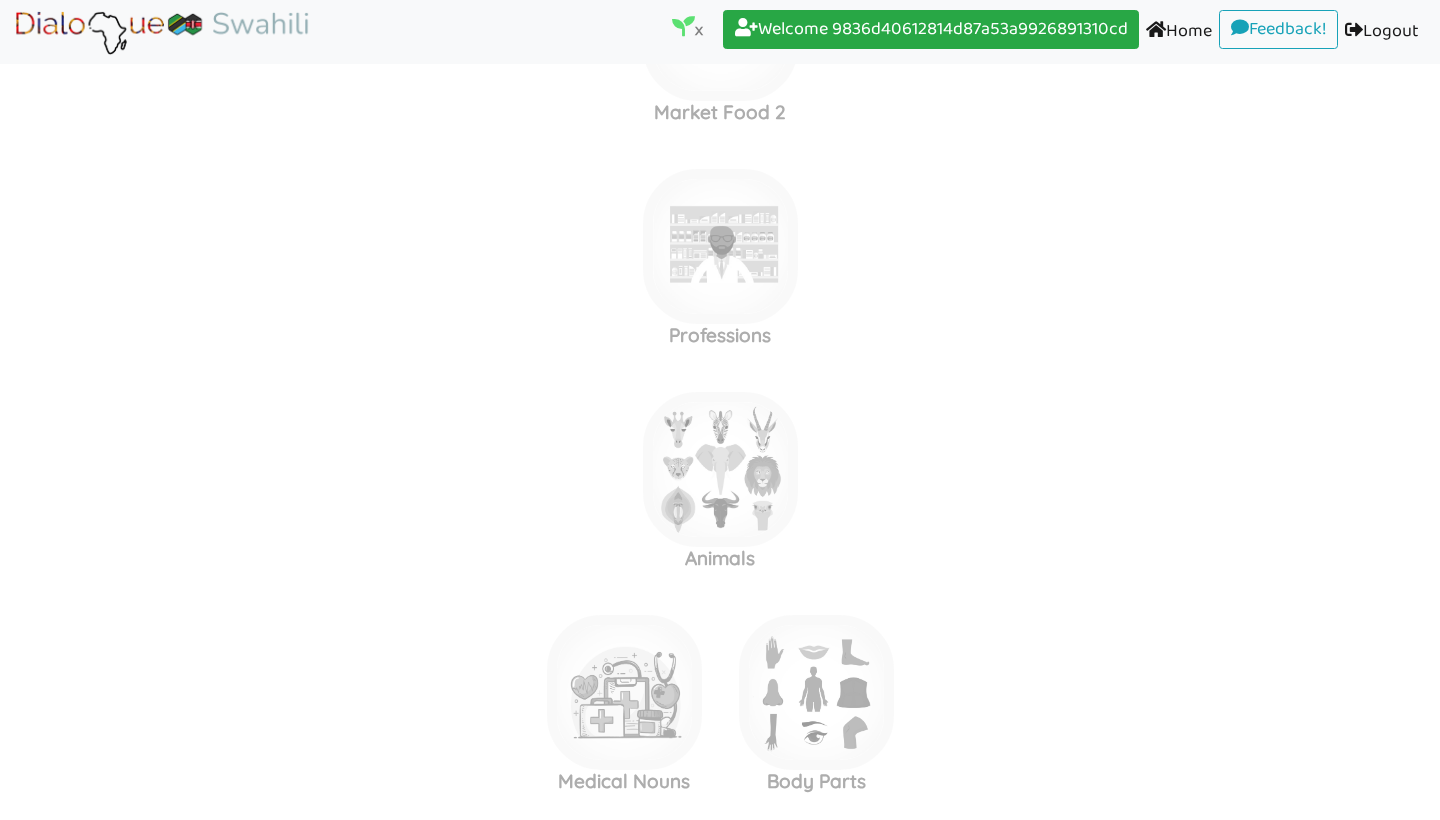 scroll, scrollTop: 0, scrollLeft: 0, axis: both 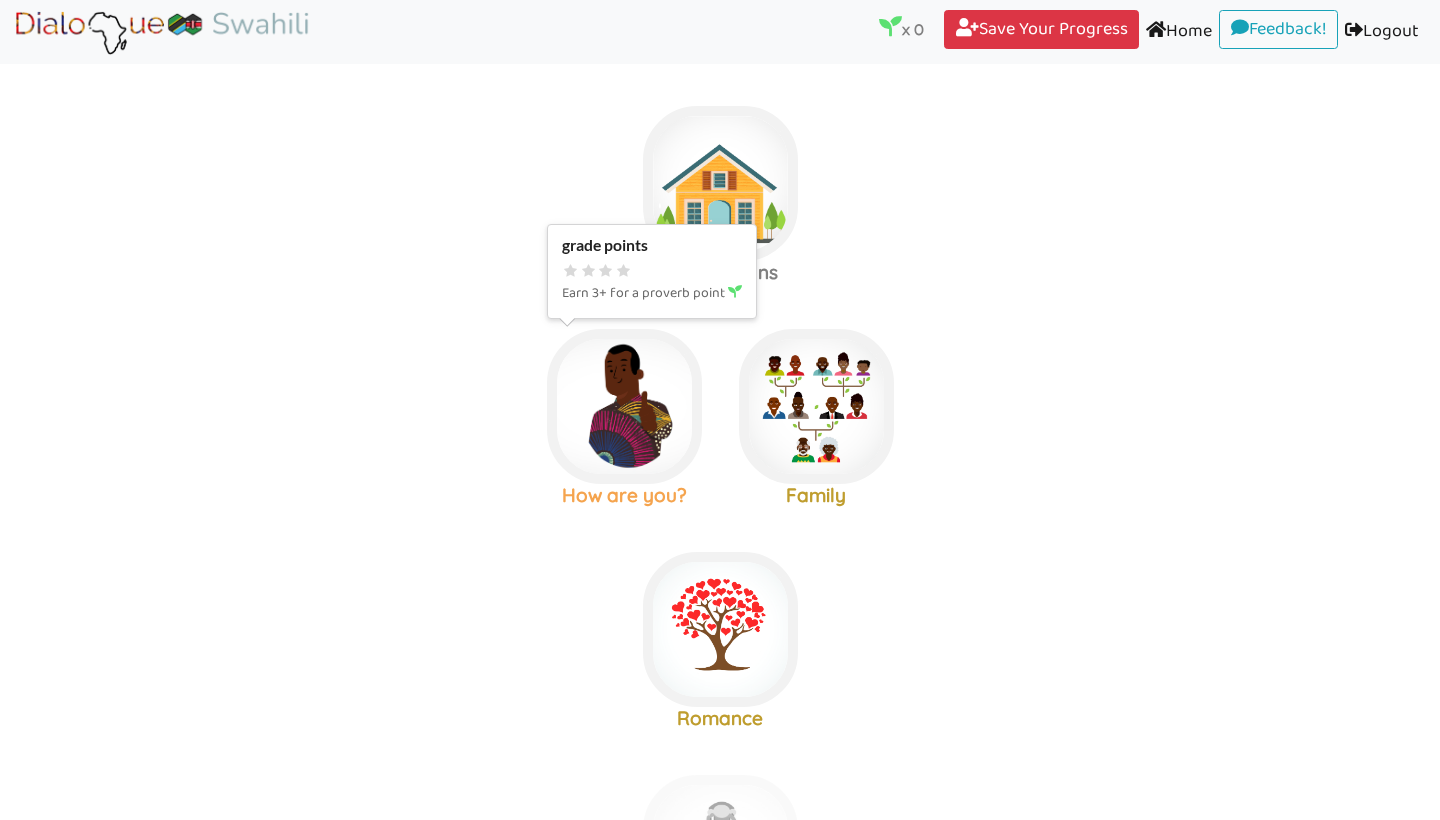 click at bounding box center (720, 183) 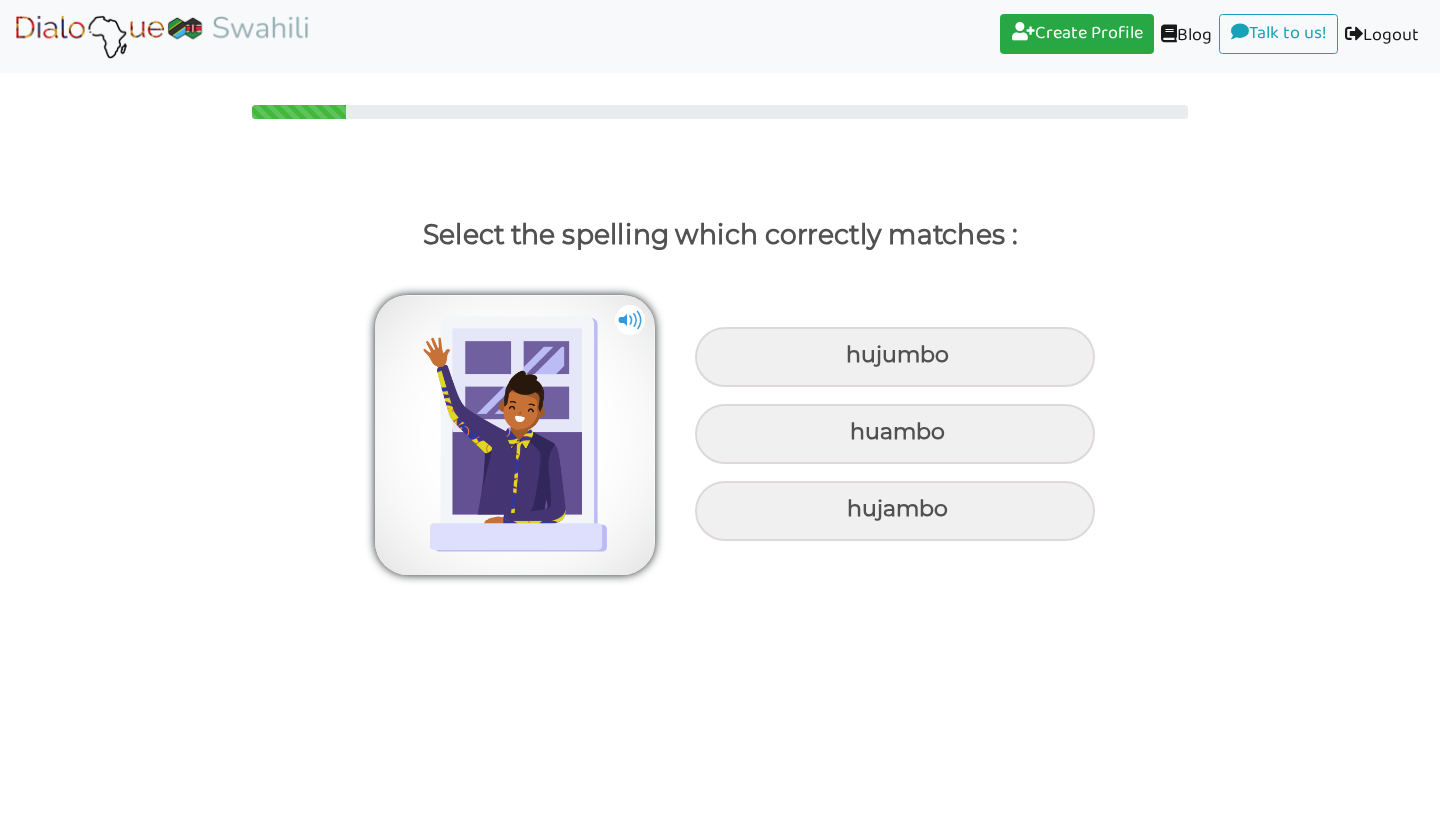 click at bounding box center [630, 320] 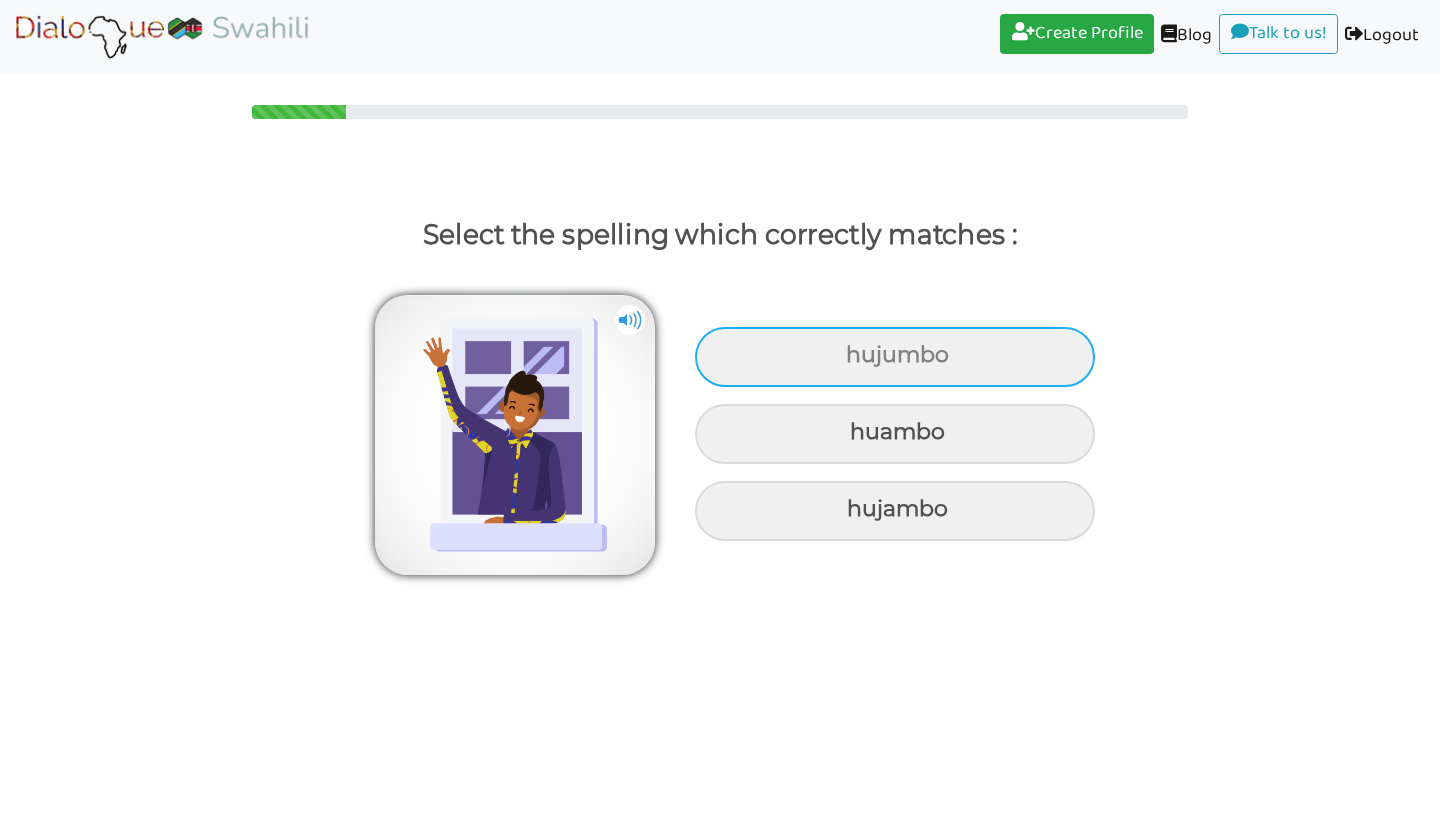 click on "hujumbo" at bounding box center (895, 357) 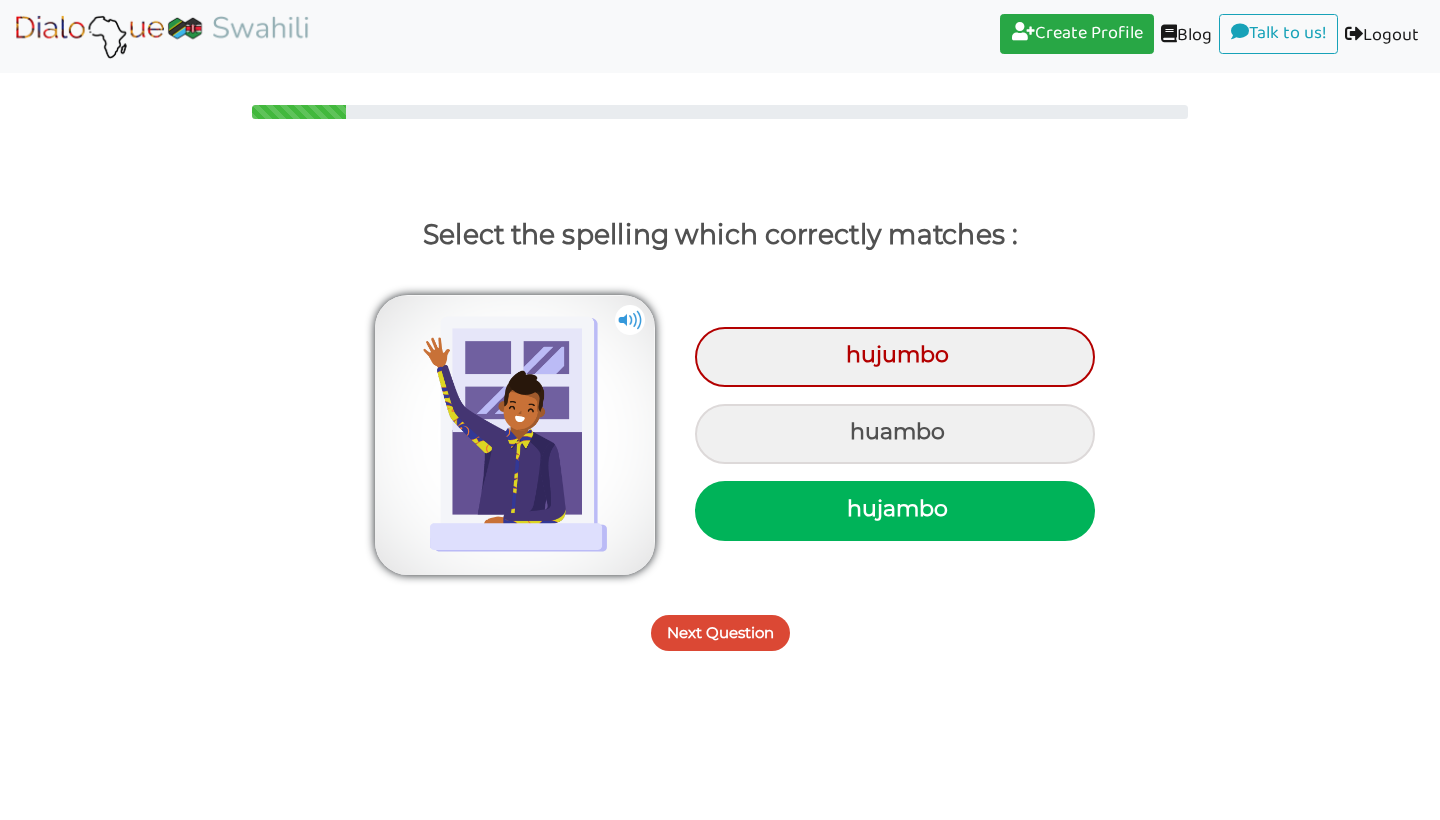 click on "Next Question" at bounding box center [720, 633] 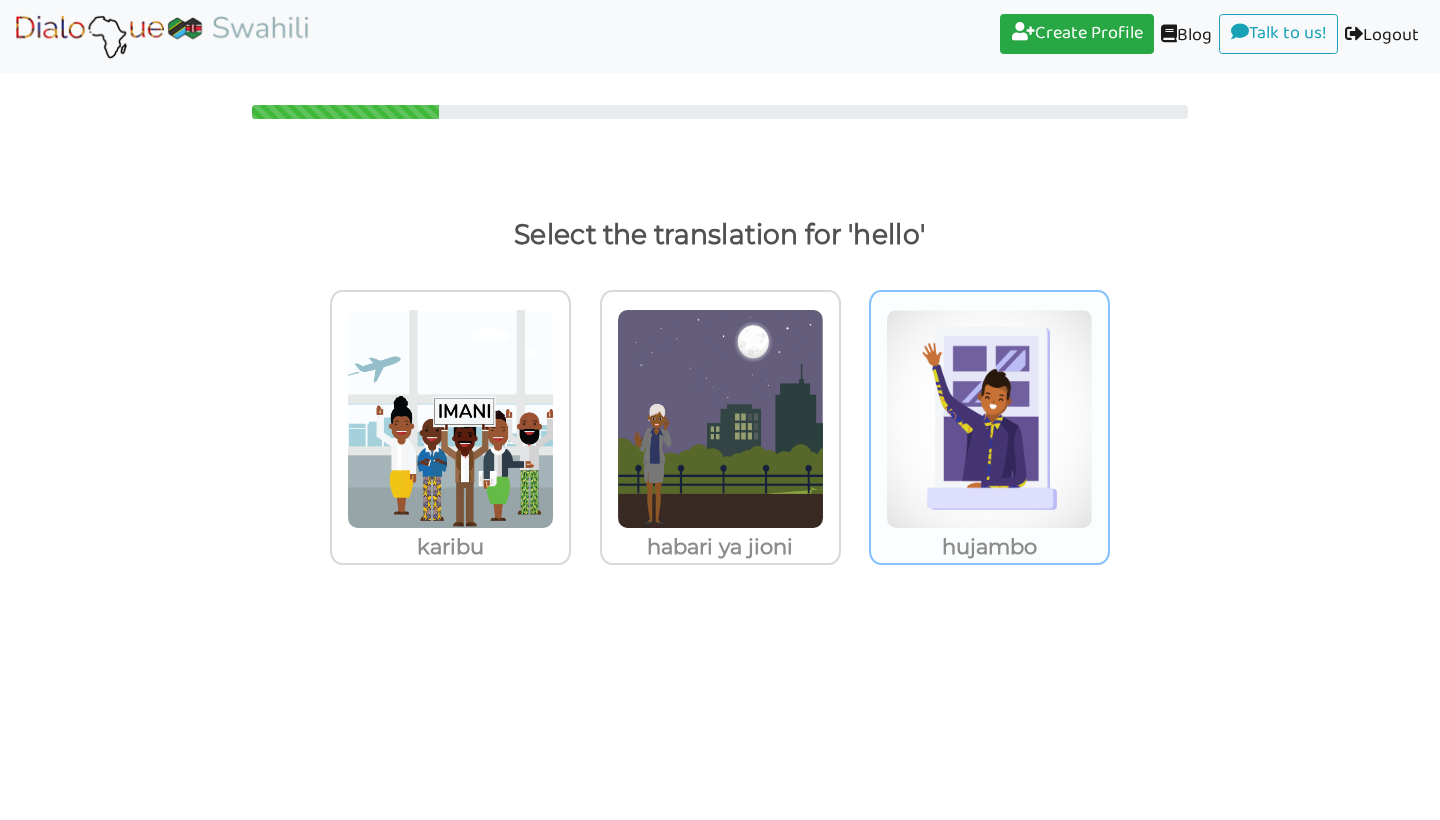 click at bounding box center (450, 419) 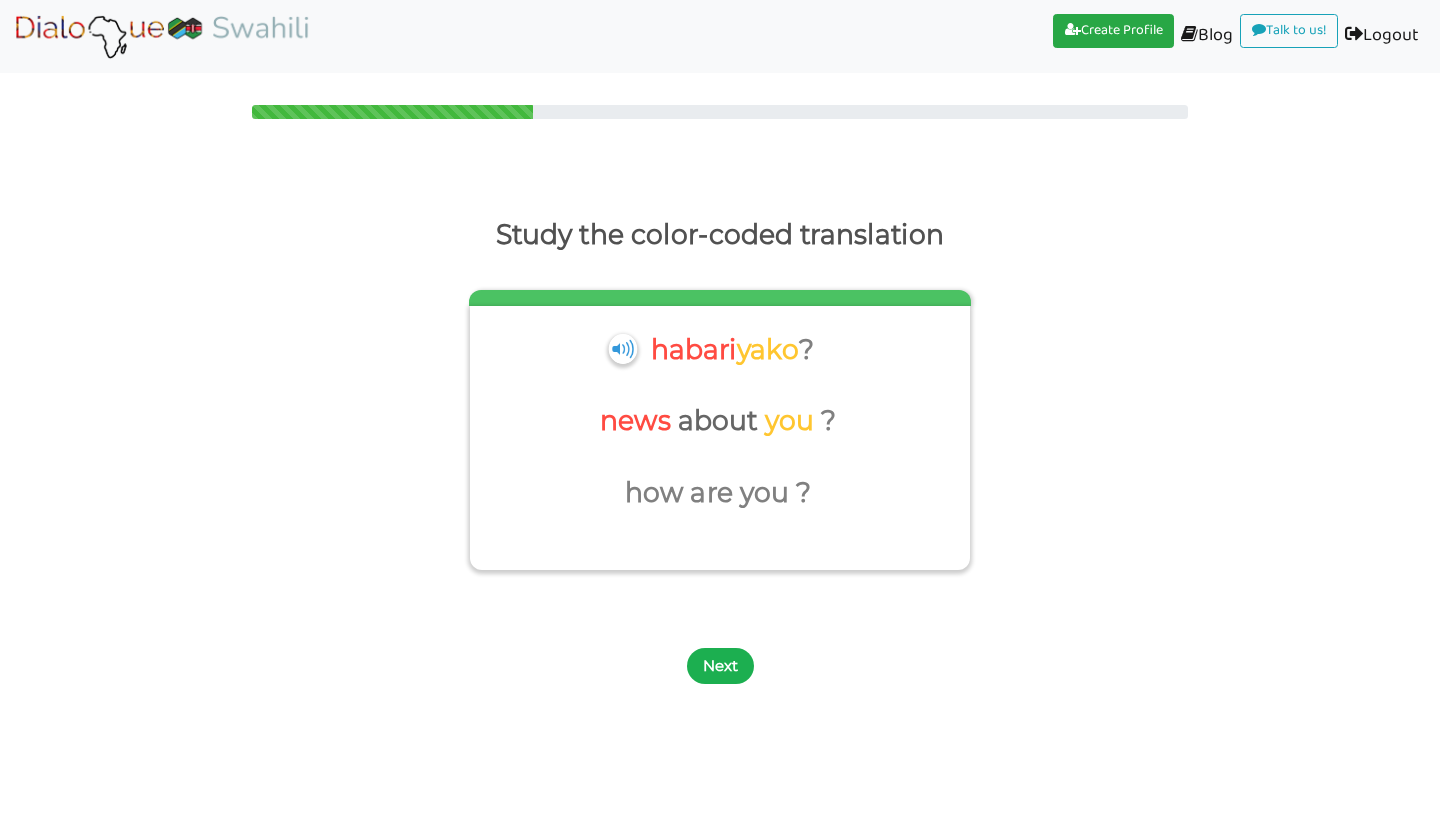click on "Next" at bounding box center (720, 666) 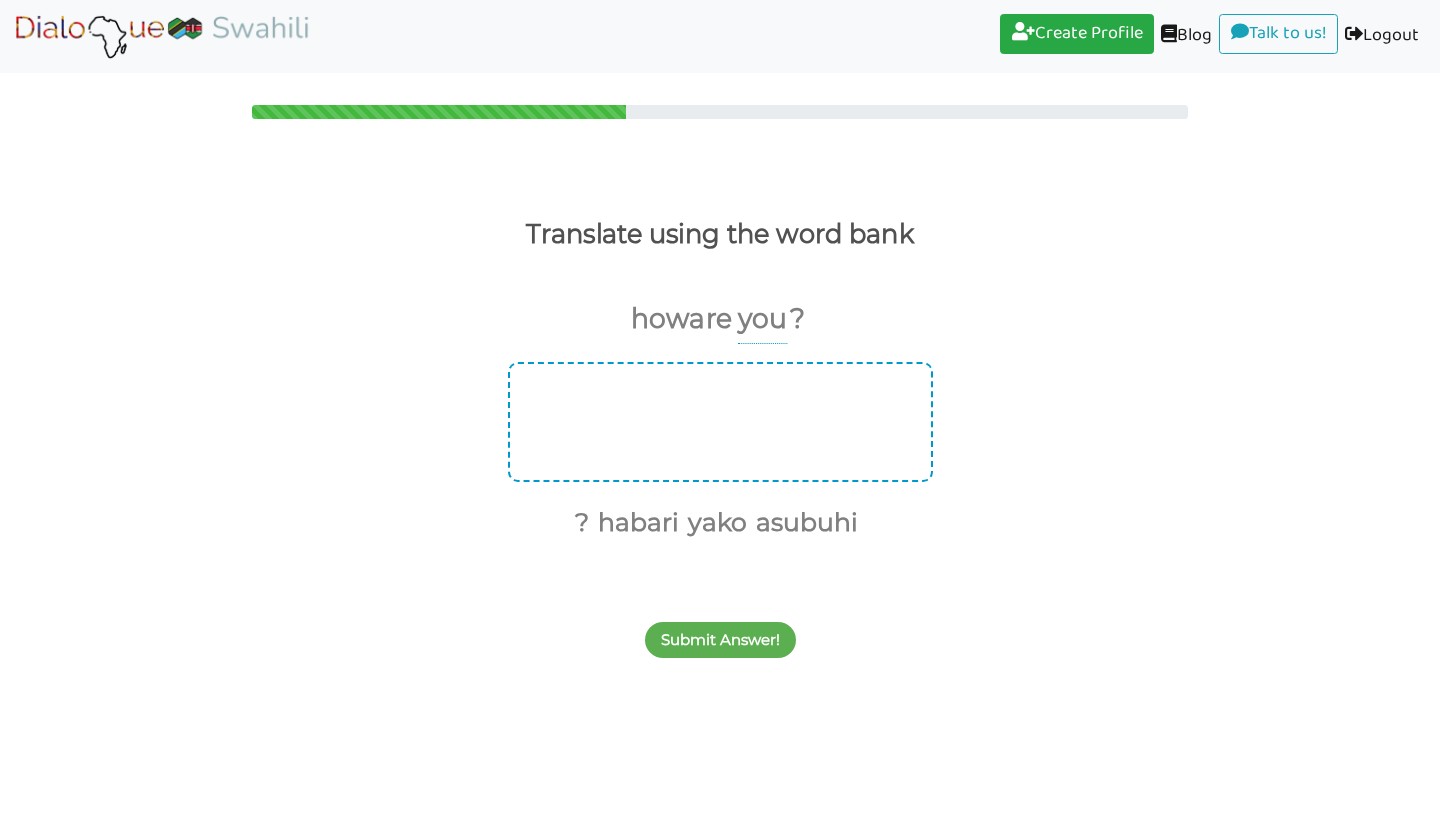 click at bounding box center [720, 422] 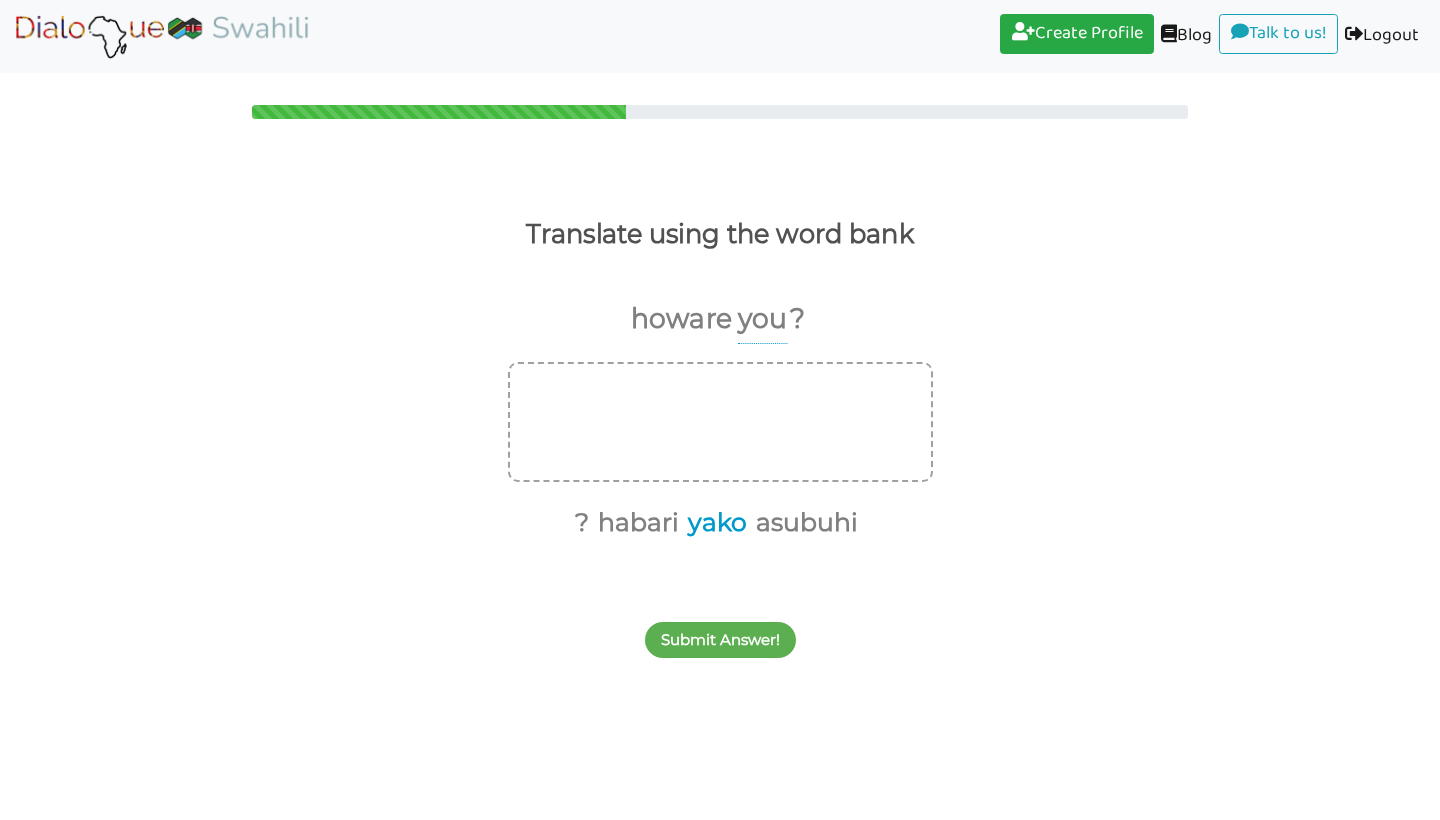 click on "yako" at bounding box center (714, 523) 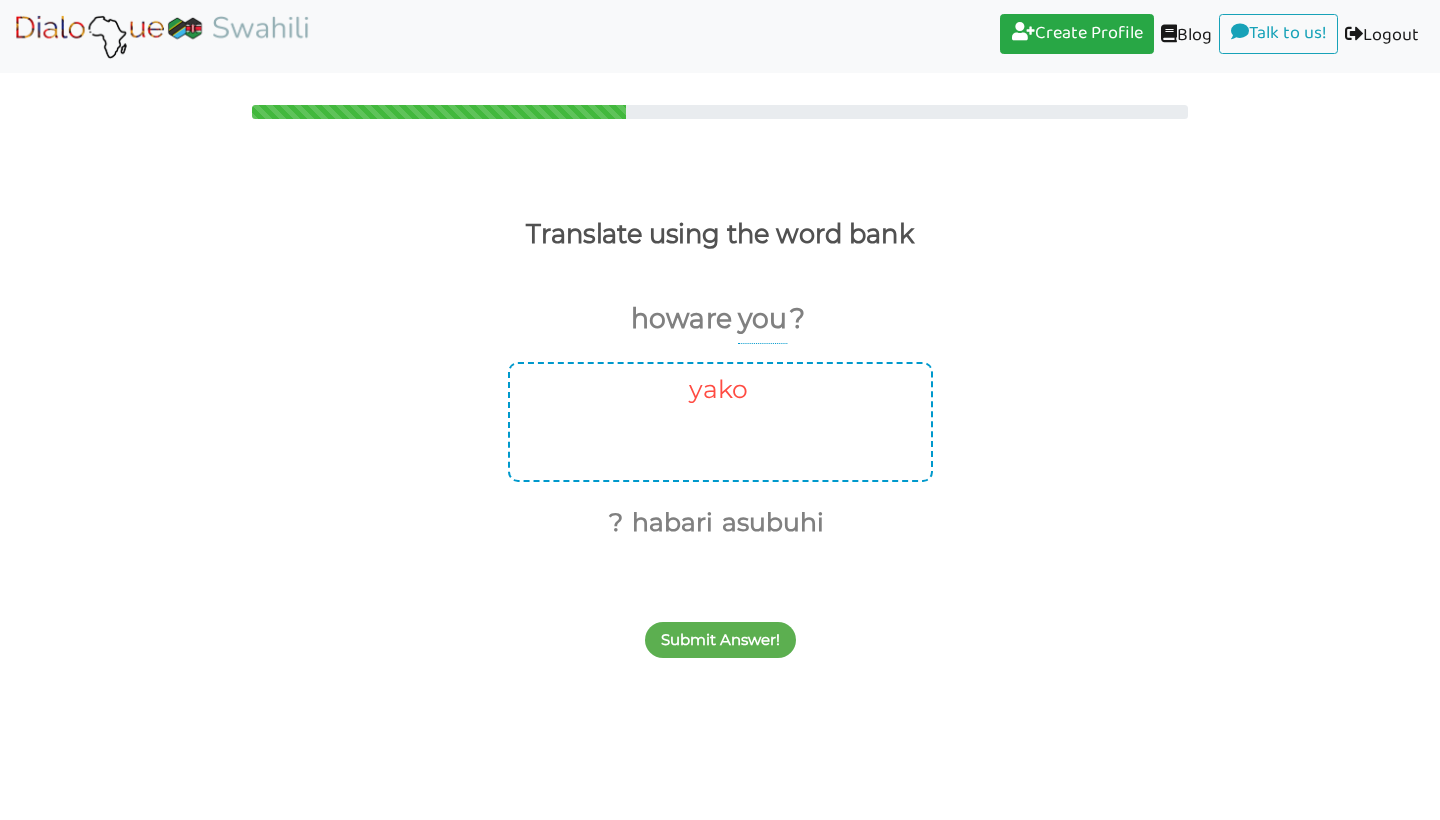 click on "yako" at bounding box center (715, 390) 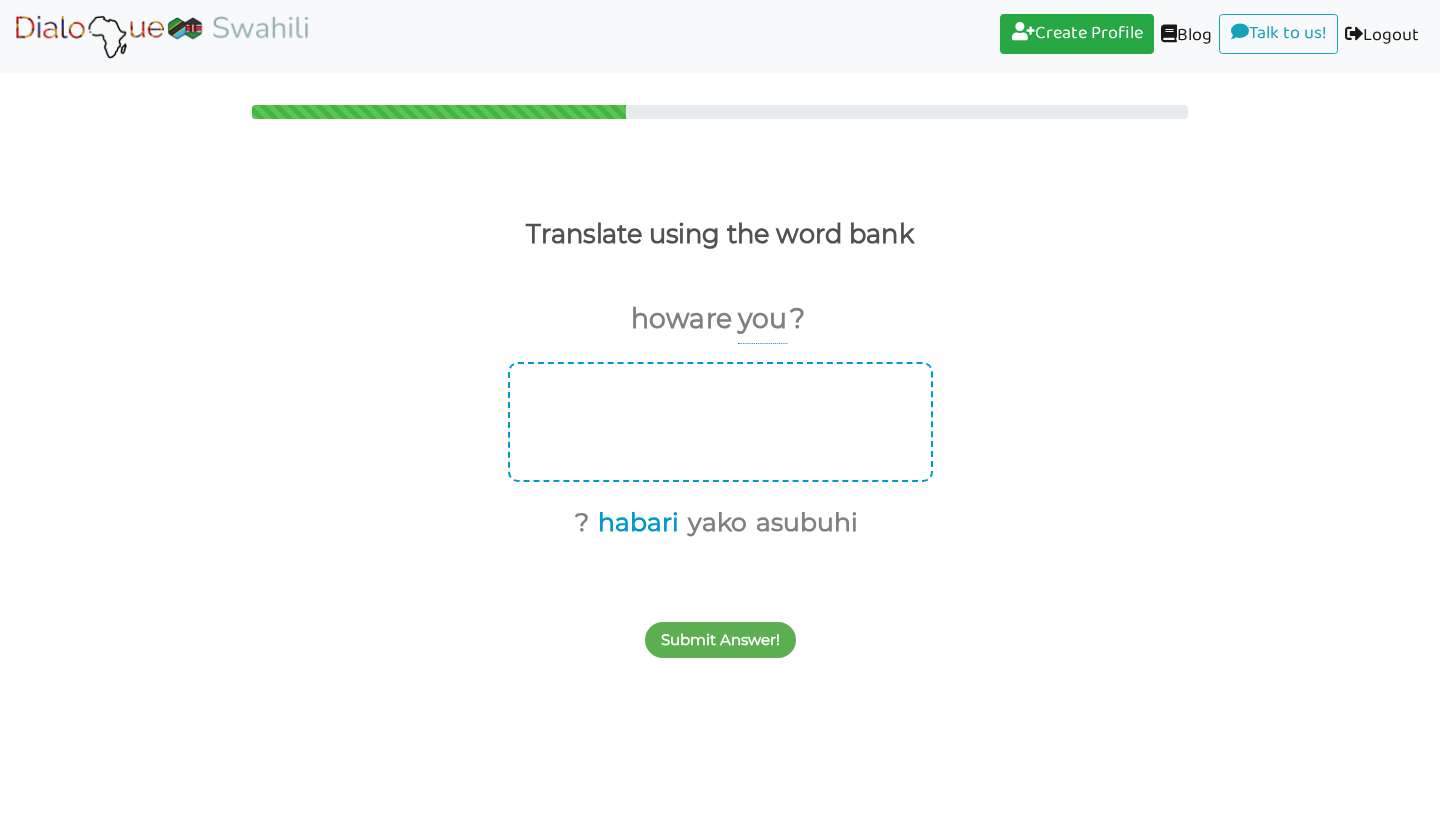 click on "habari" at bounding box center [635, 523] 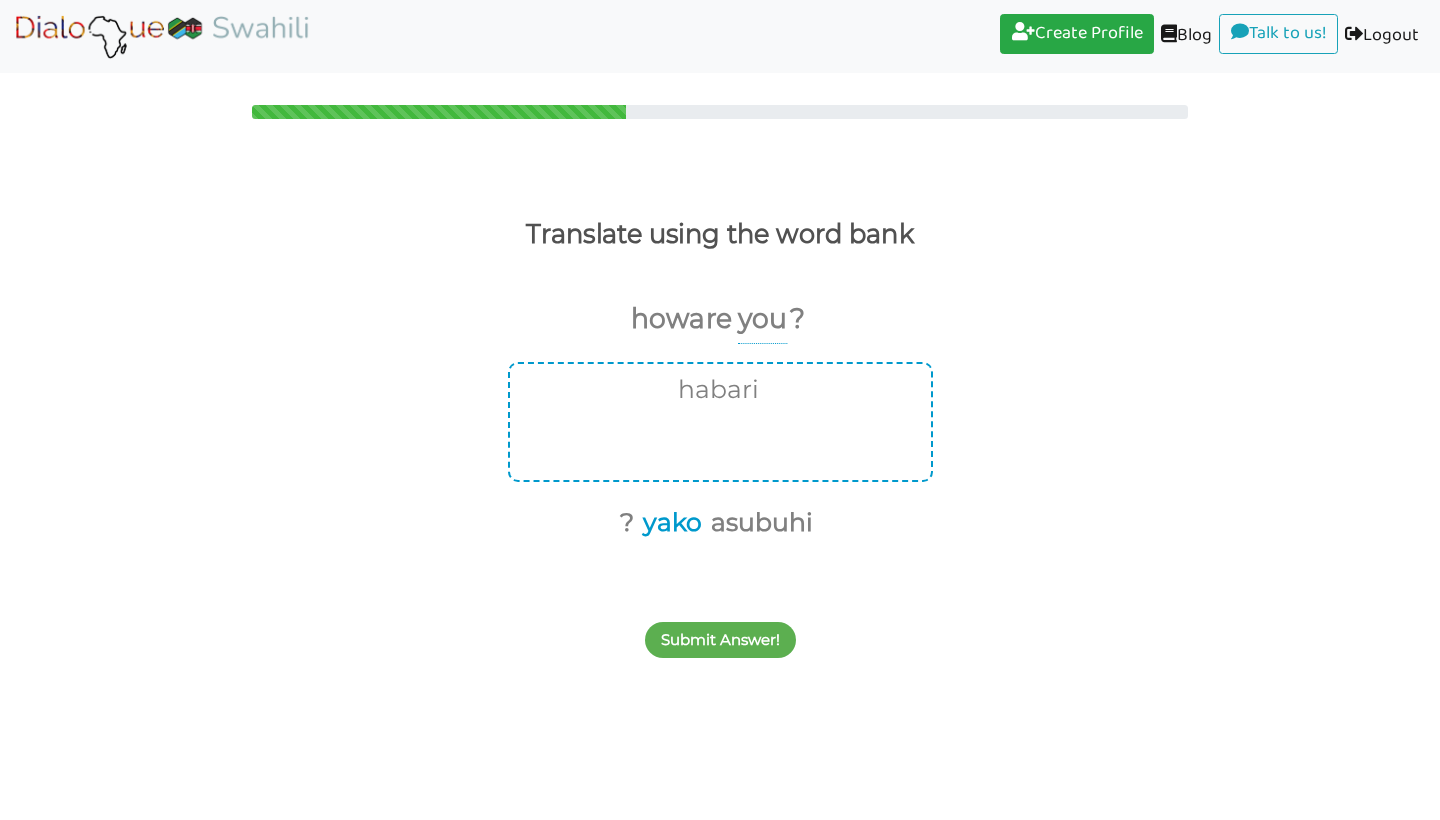 click on "yako" at bounding box center [669, 523] 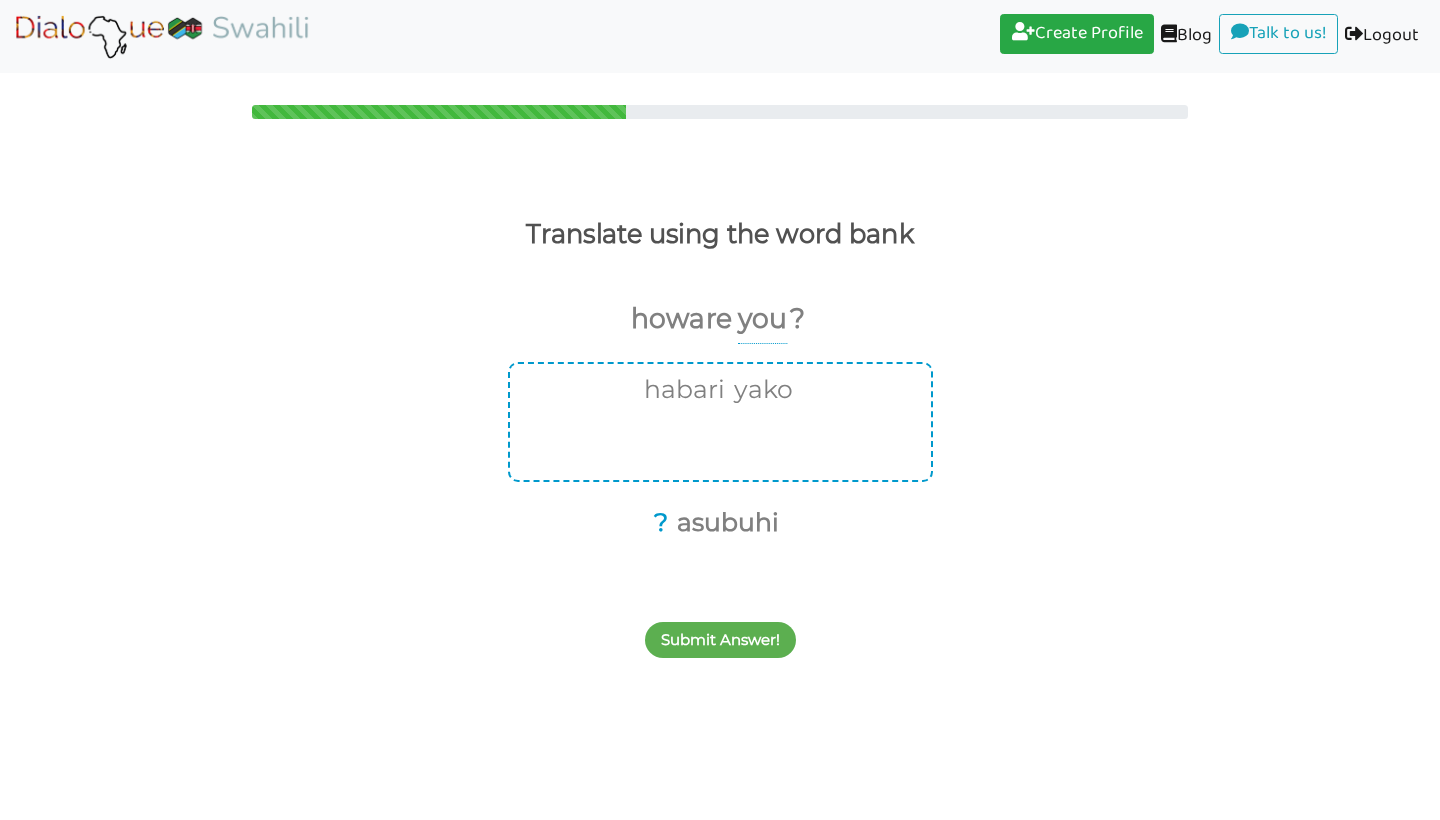 click on "?" at bounding box center (657, 523) 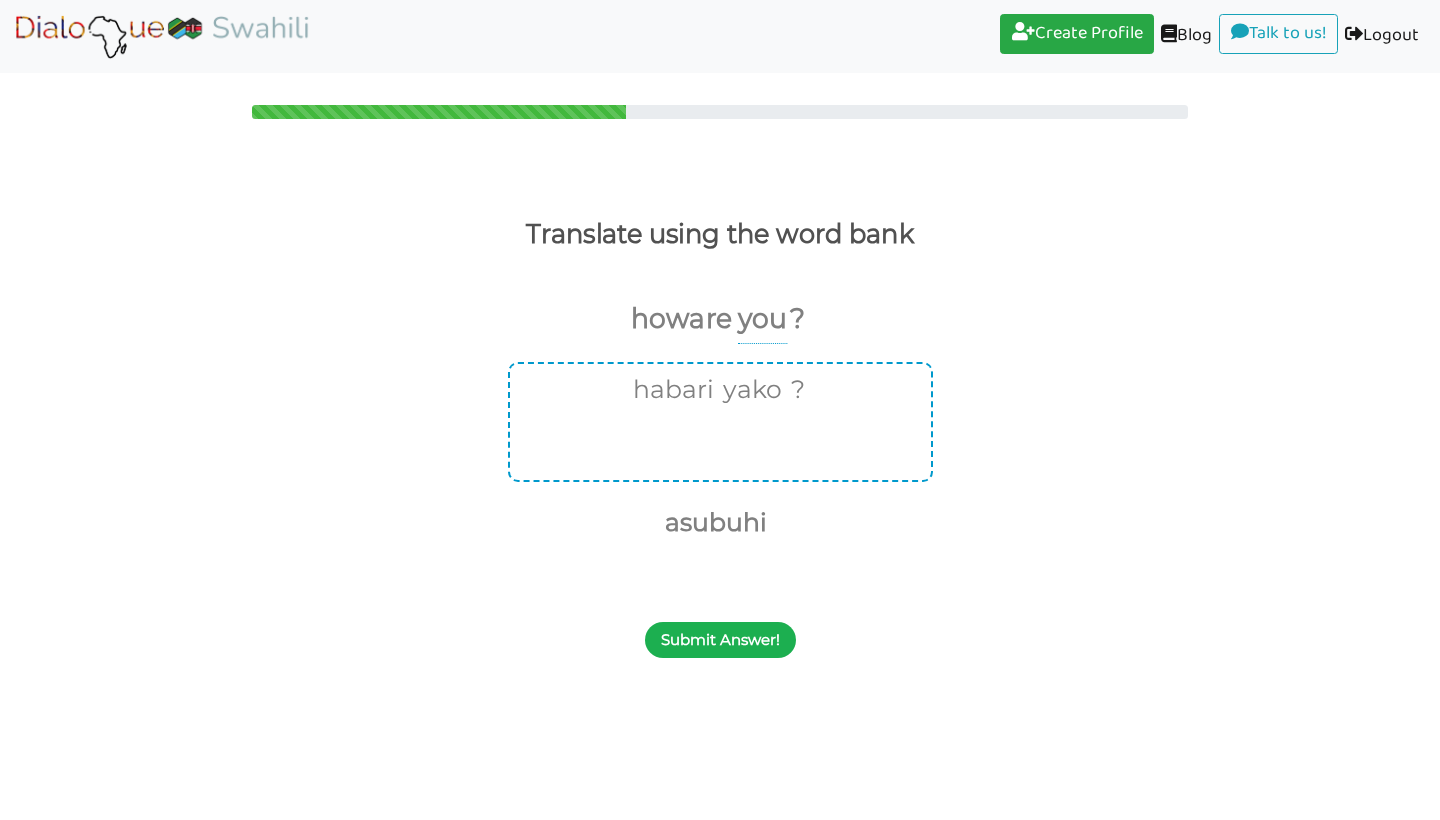 click on "Submit Answer!" at bounding box center [720, 640] 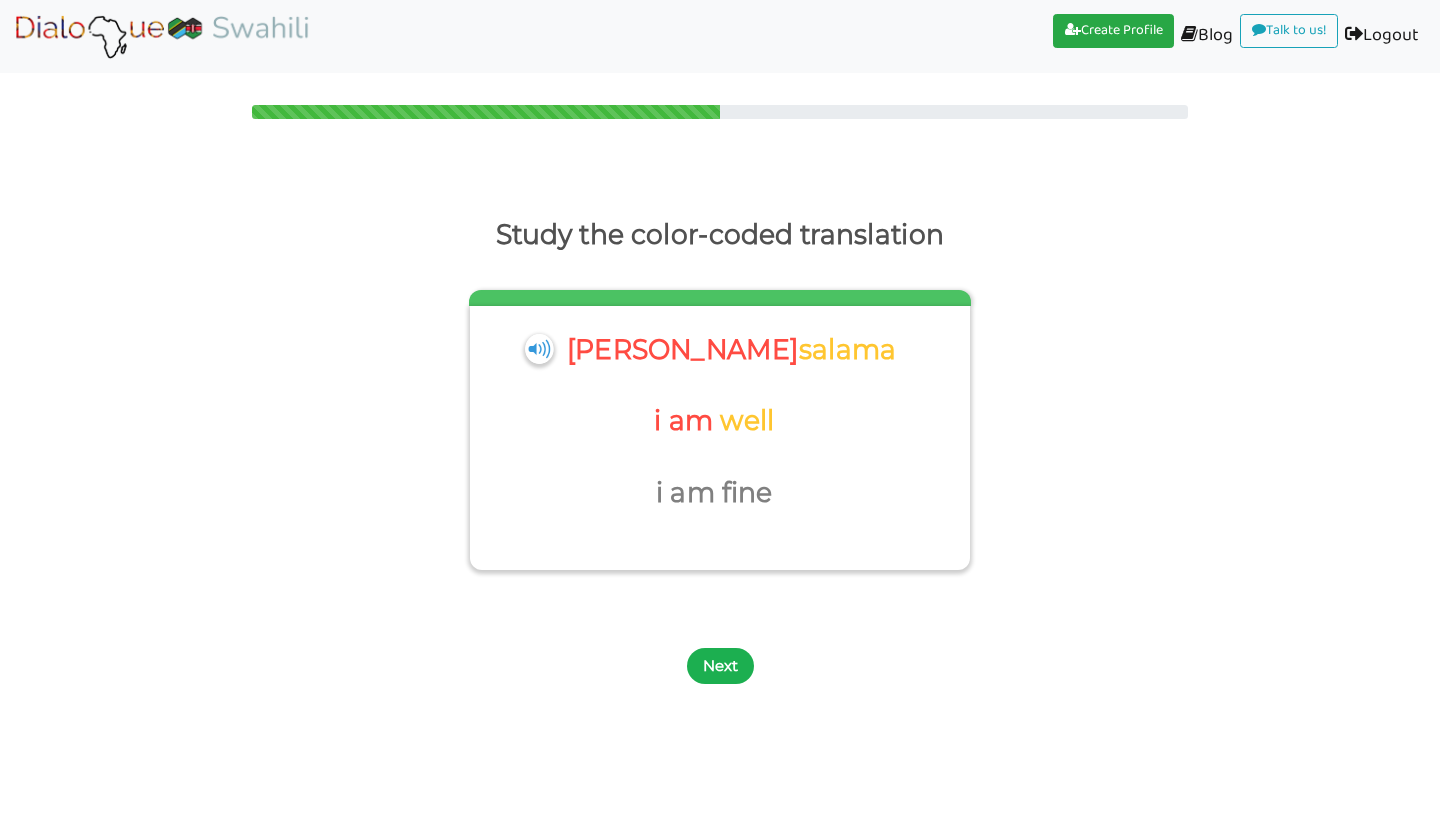 click on "Next" at bounding box center (720, 666) 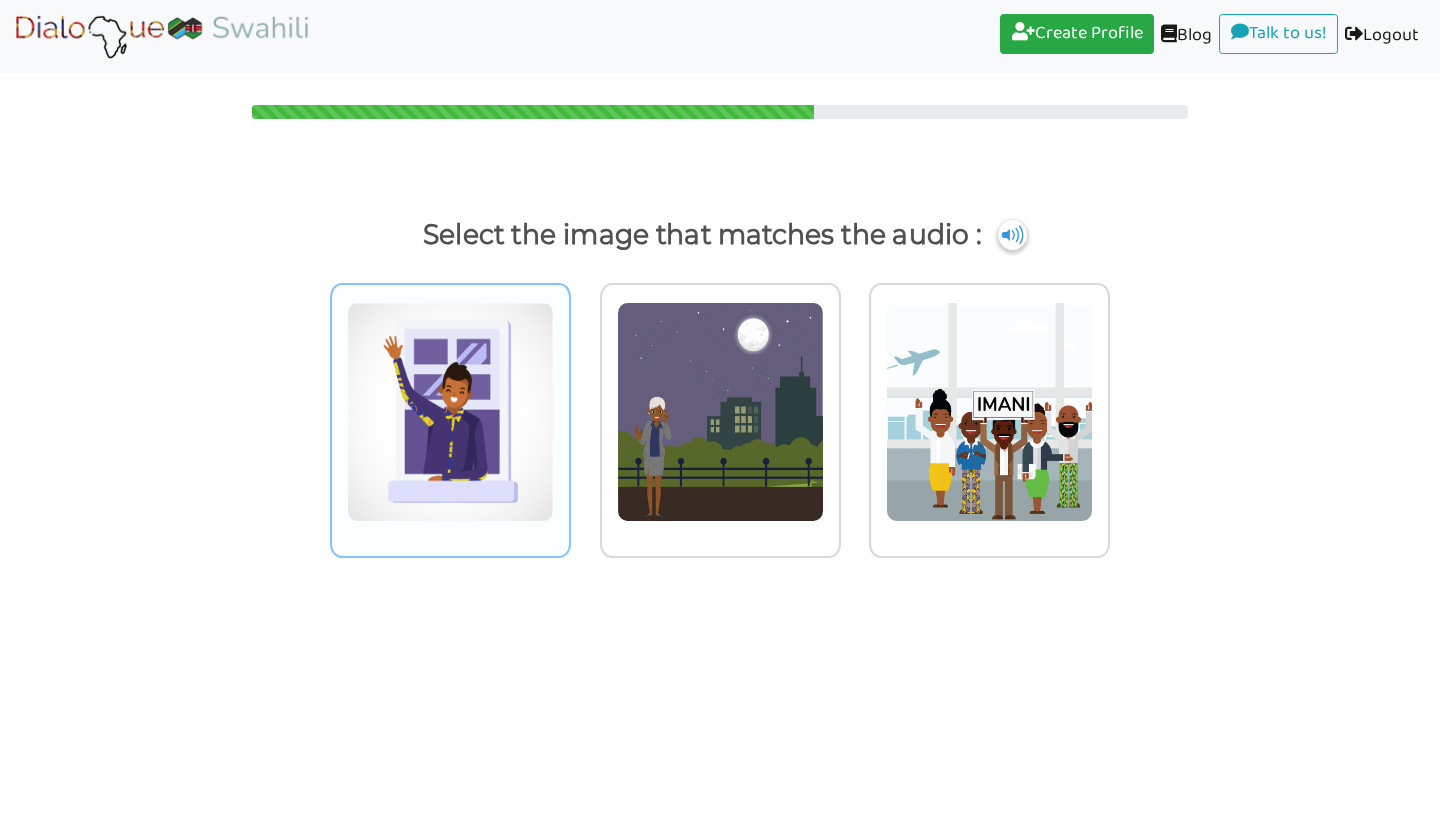 click at bounding box center [450, 412] 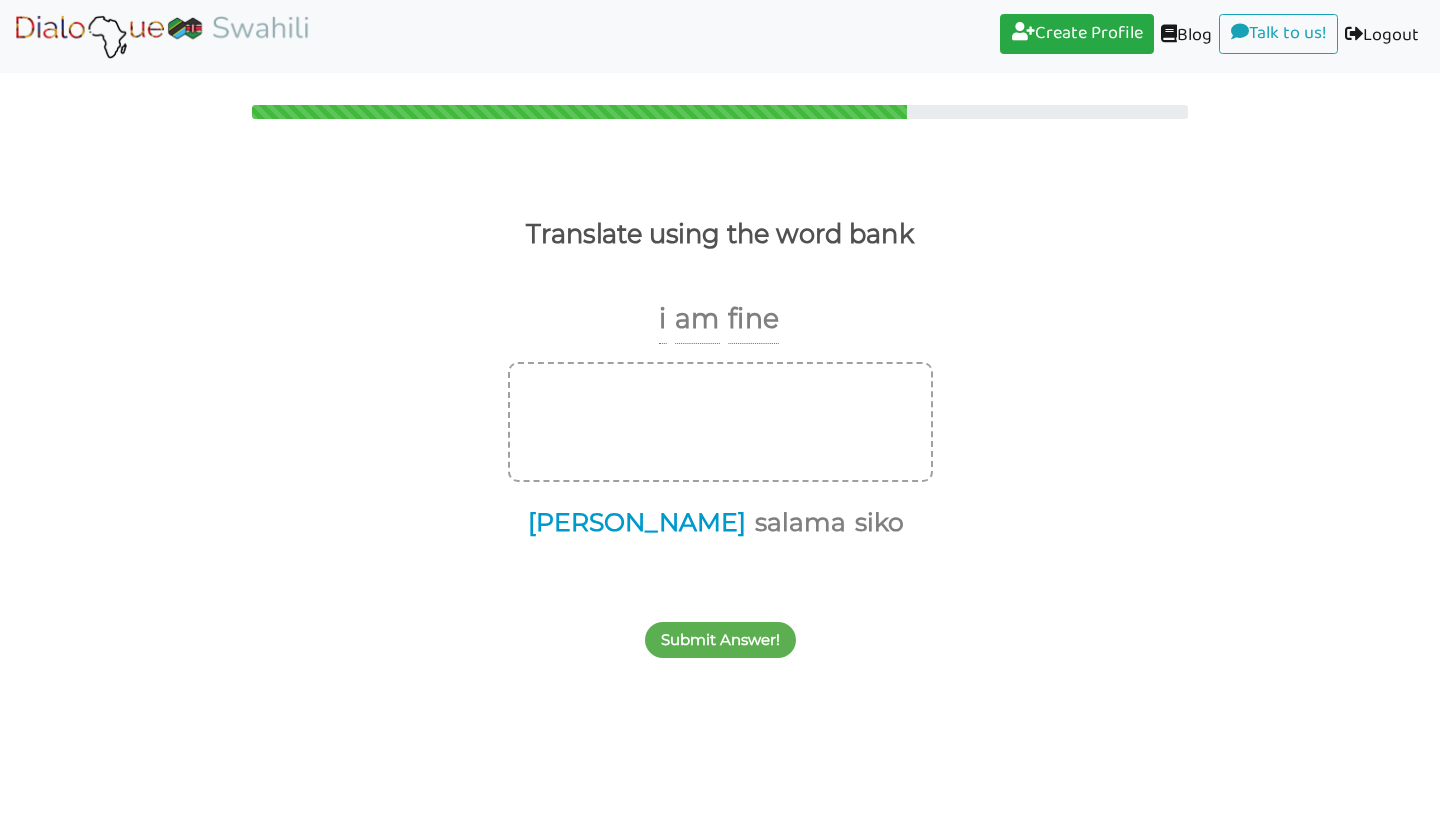 click on "[PERSON_NAME]" at bounding box center (633, 523) 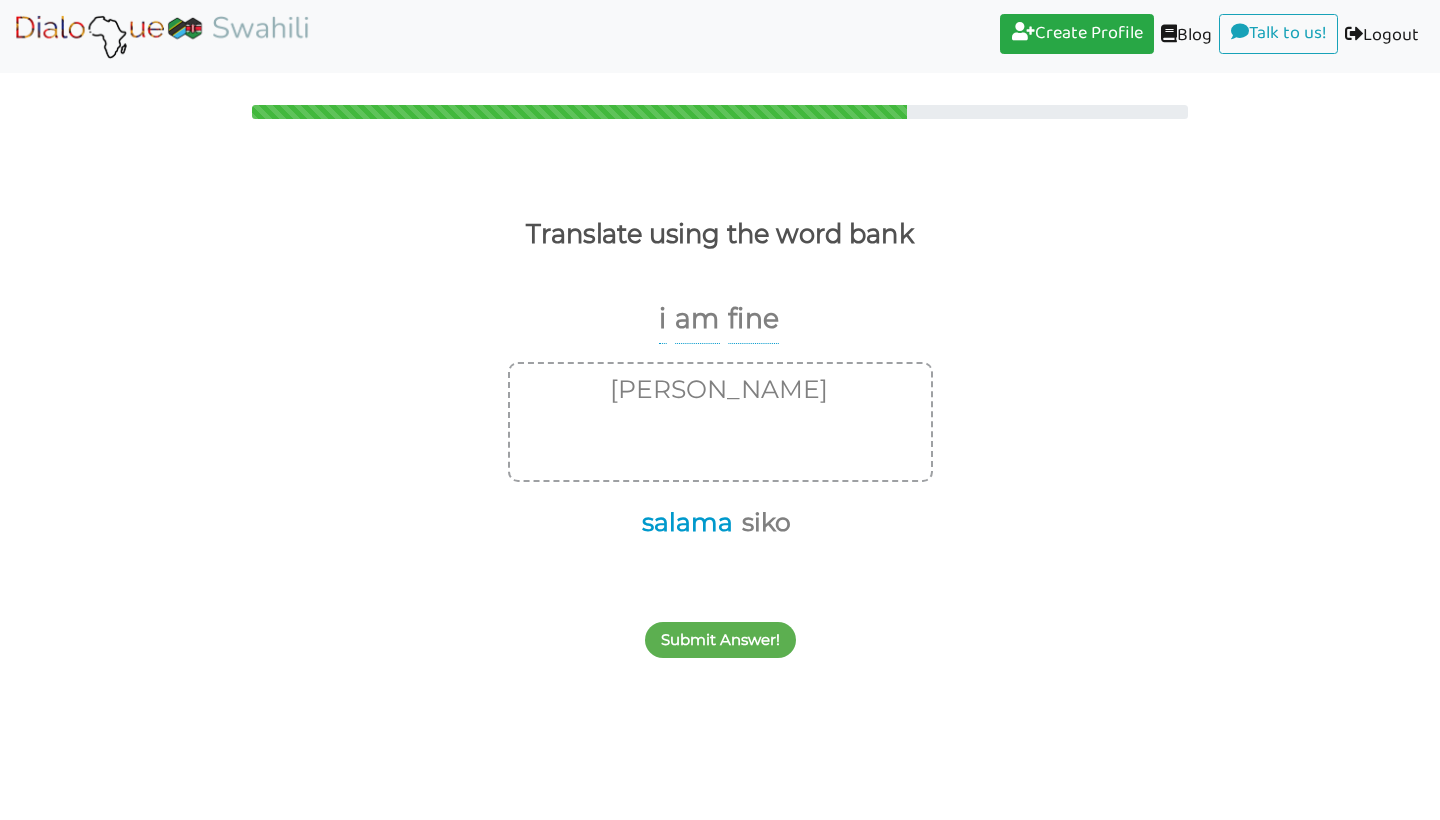 click on "salama" at bounding box center [684, 523] 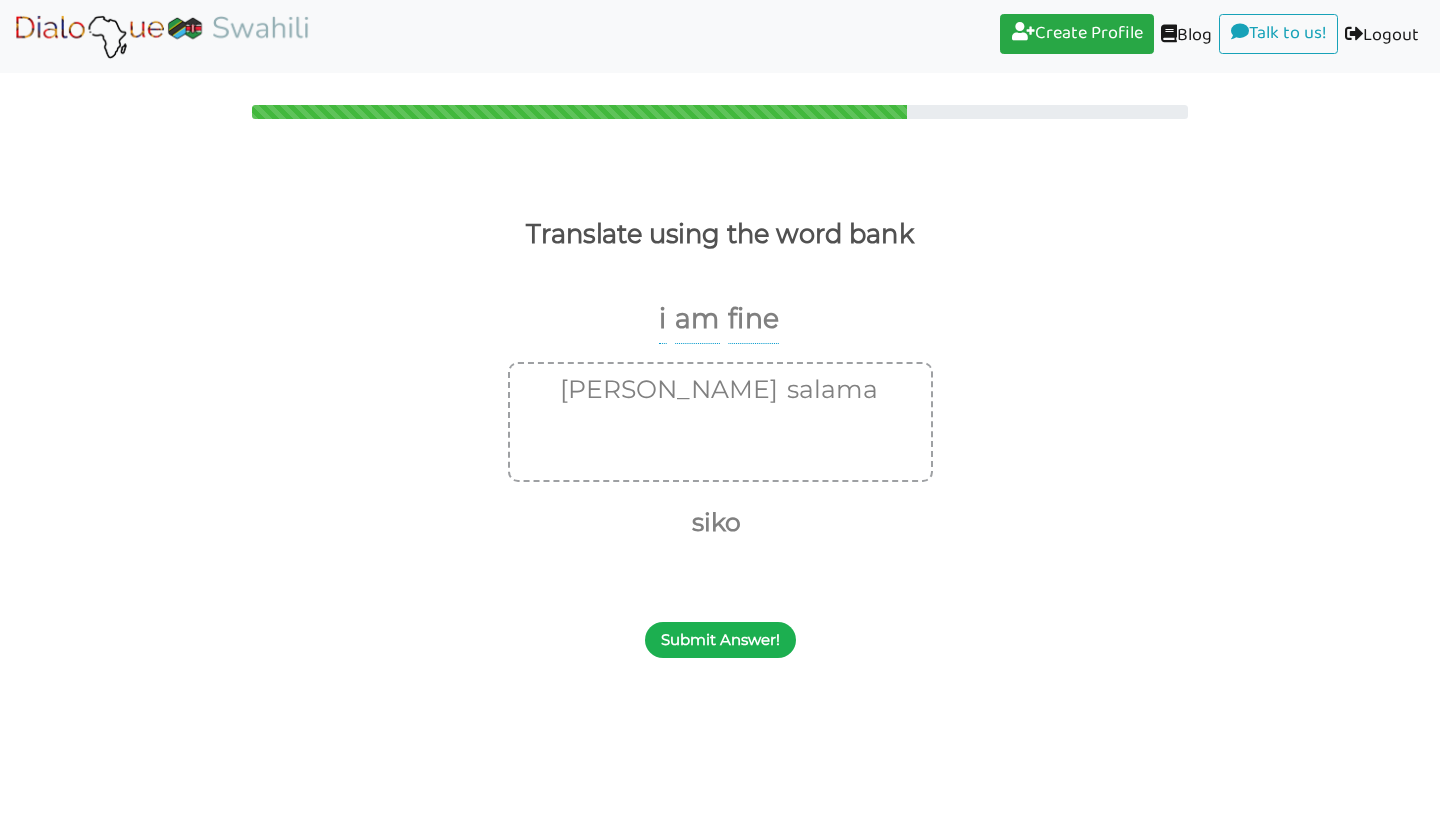 click on "Submit Answer!" at bounding box center [720, 640] 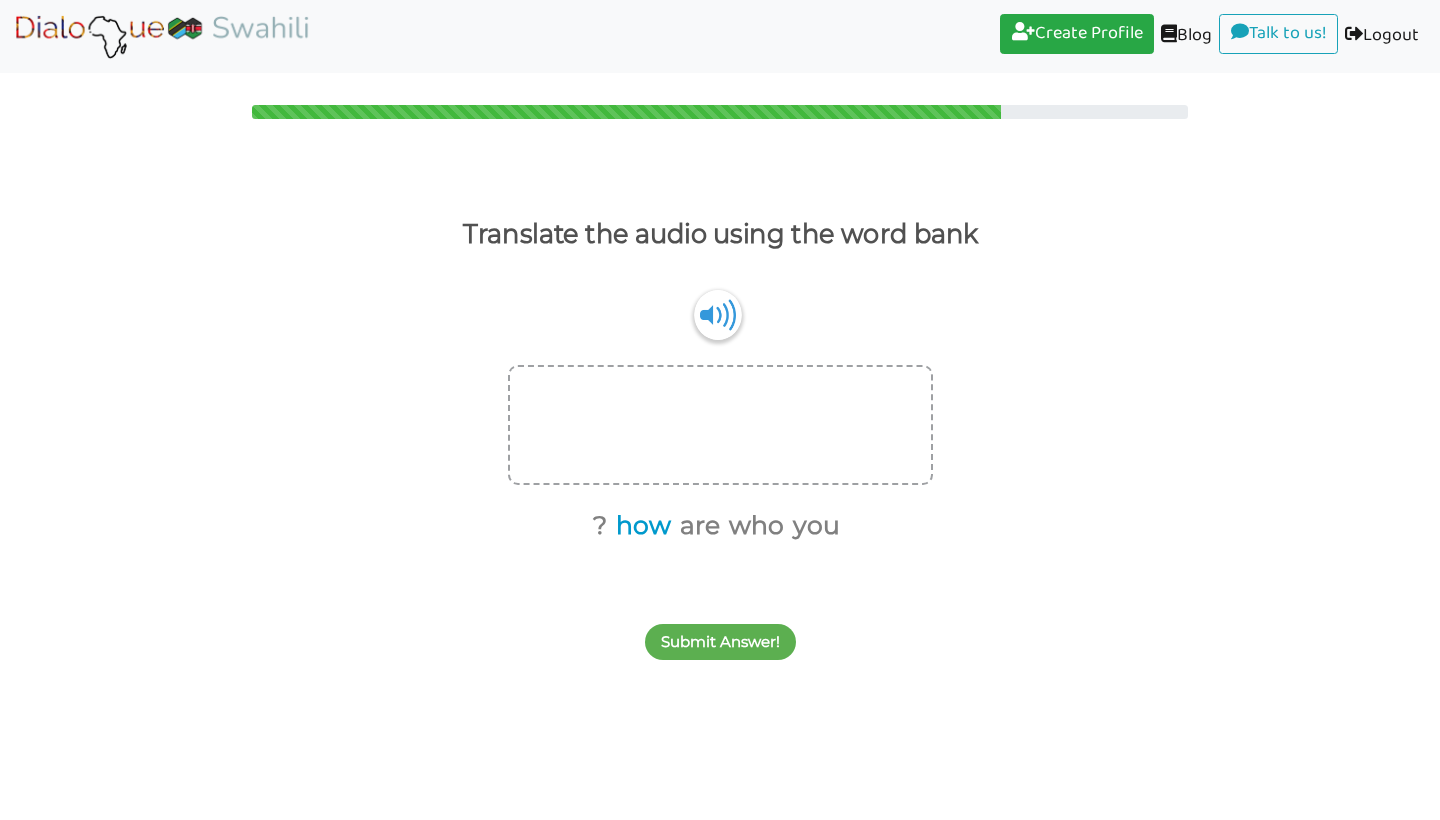 click on "how" at bounding box center [640, 526] 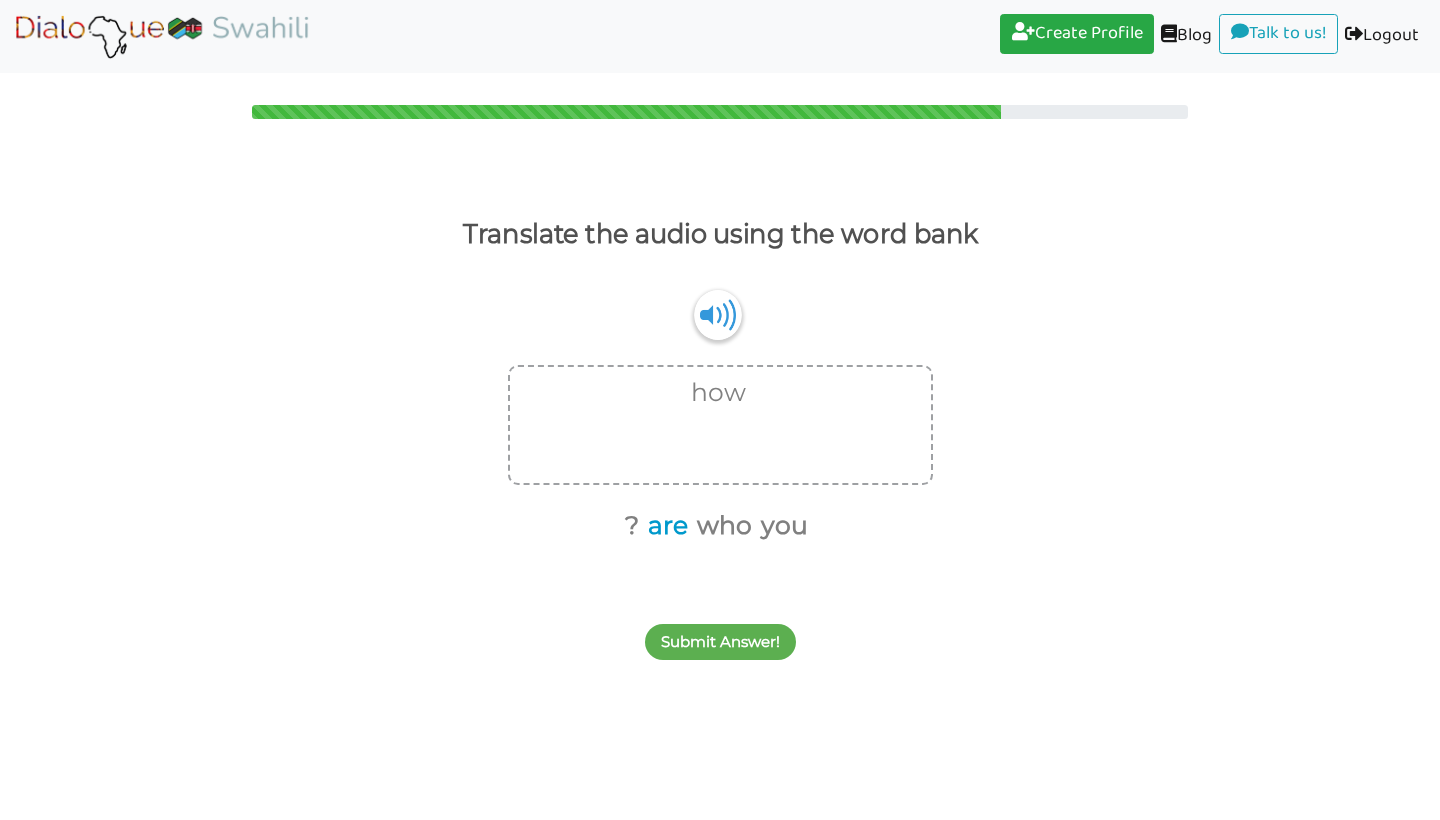 click on "are" at bounding box center [664, 526] 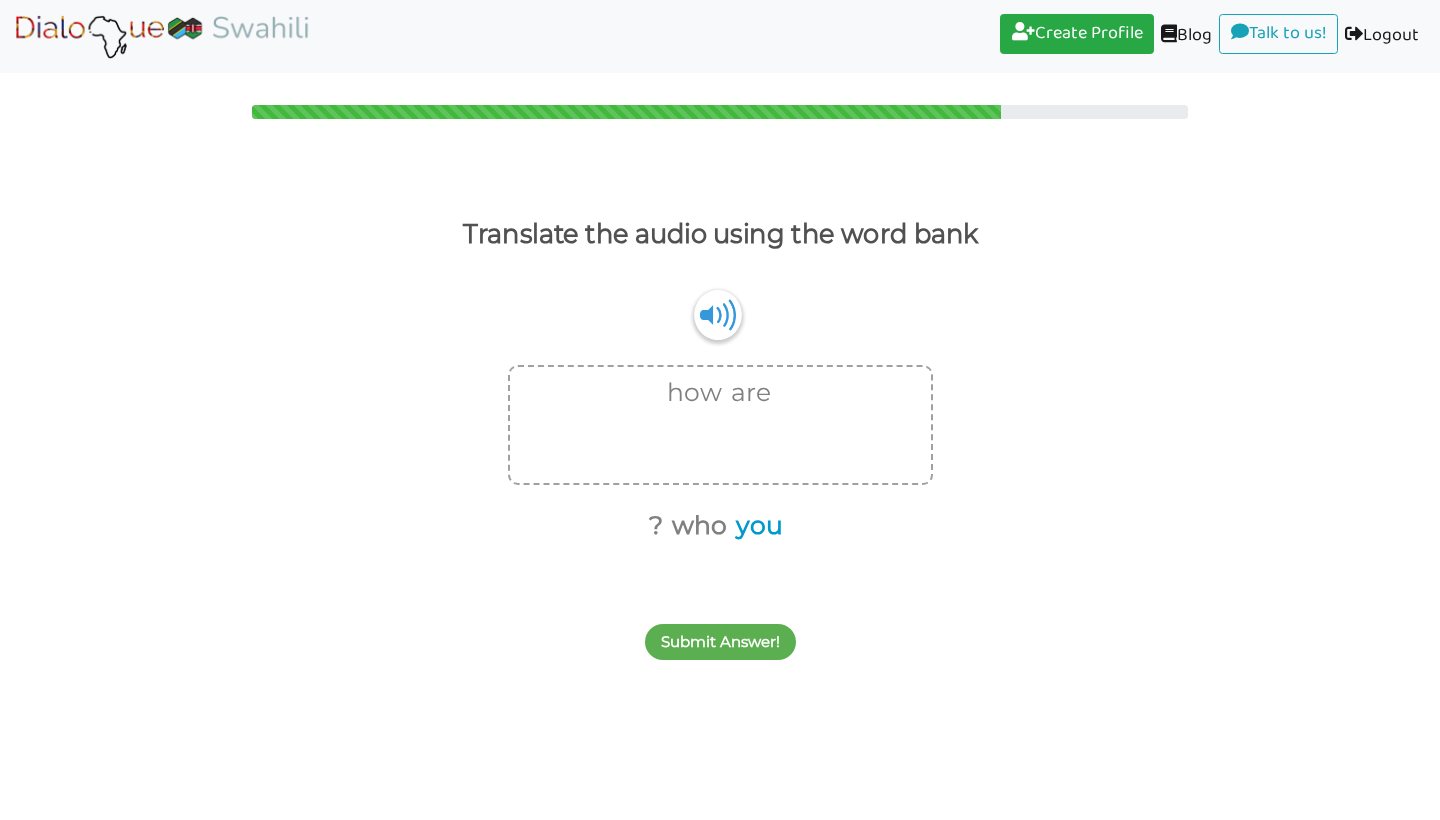 click on "you" at bounding box center [756, 526] 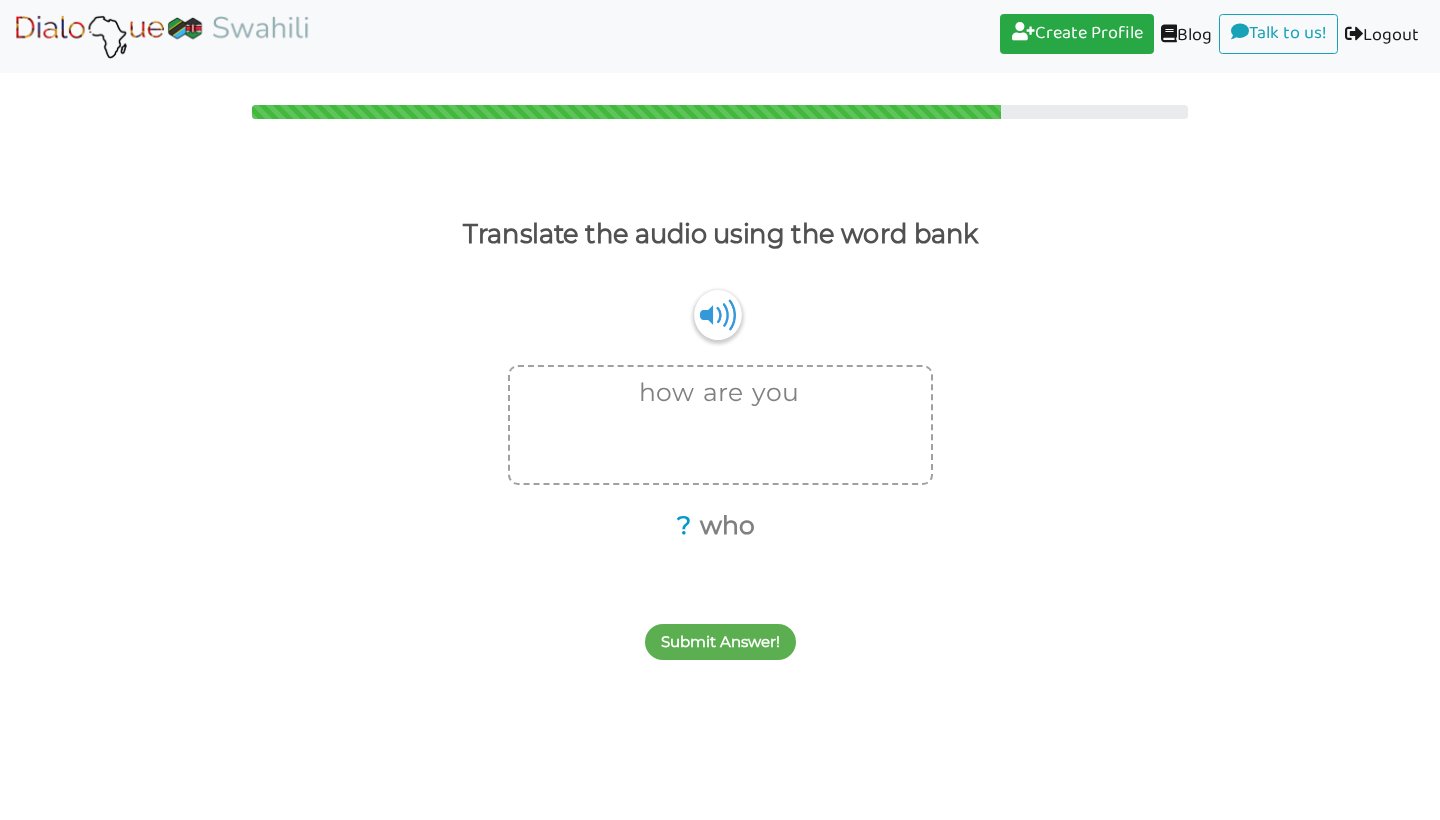 click on "?" at bounding box center [680, 526] 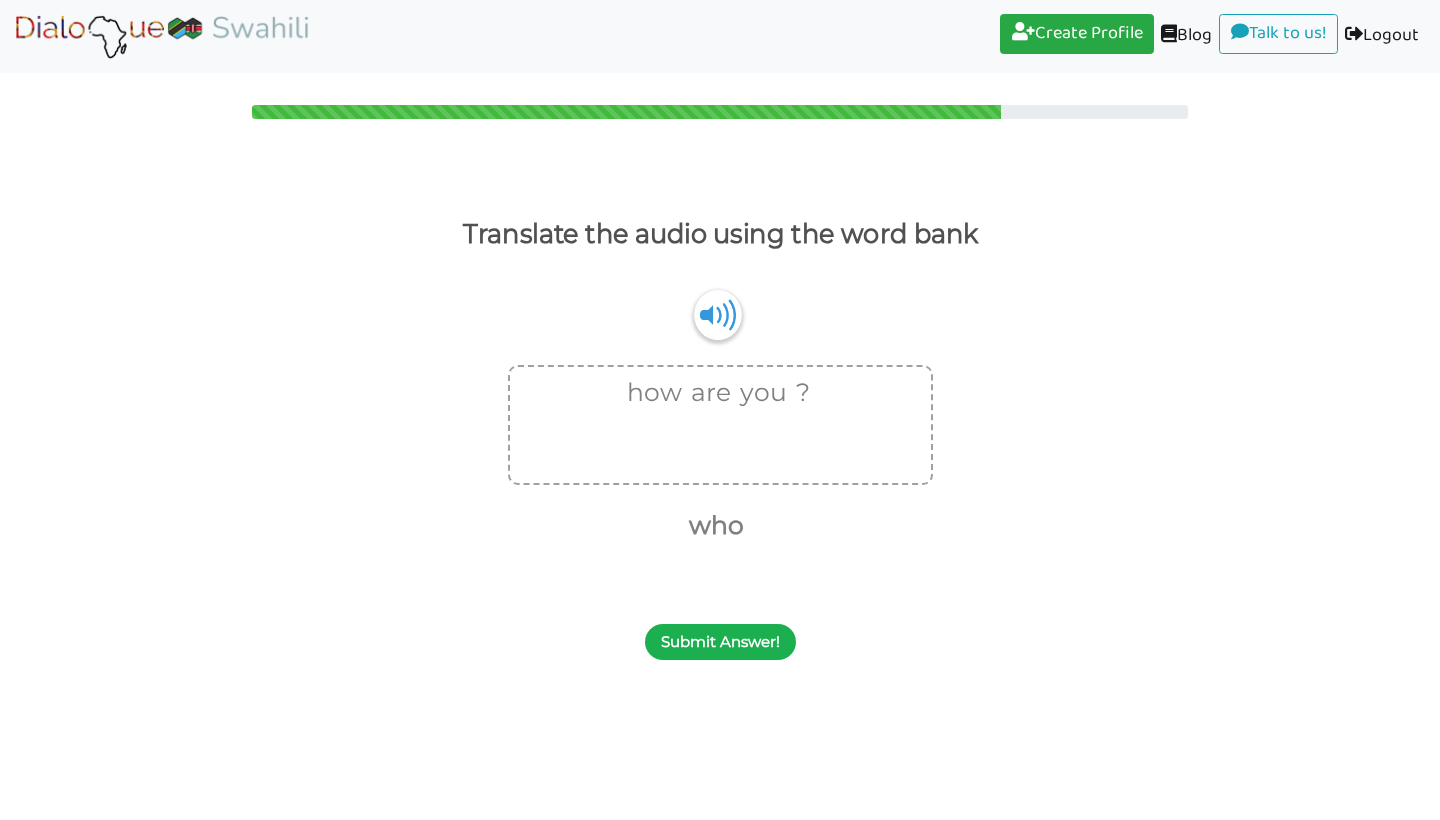 click on "Submit Answer!" at bounding box center (720, 642) 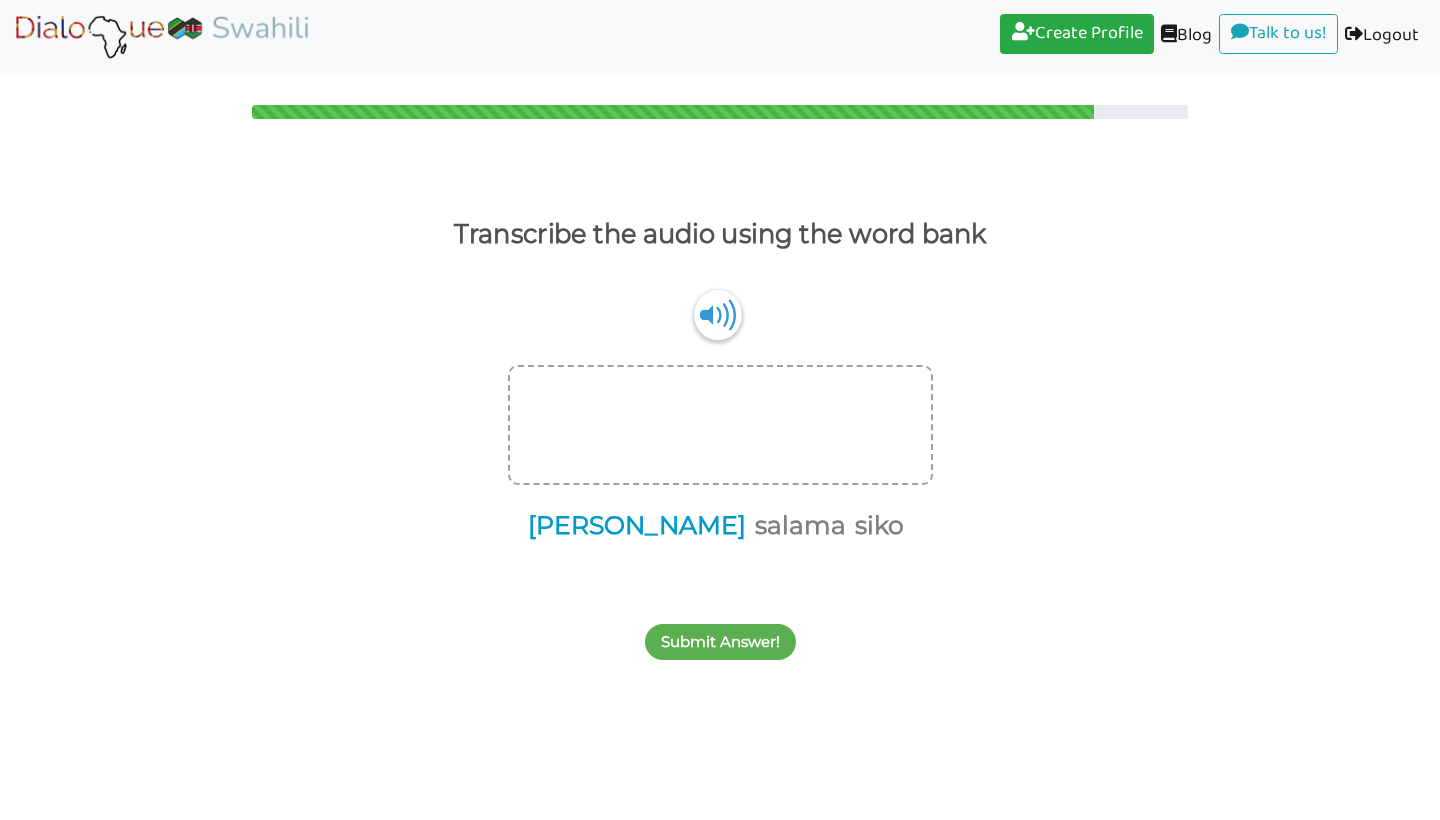 click on "[PERSON_NAME]" at bounding box center (633, 526) 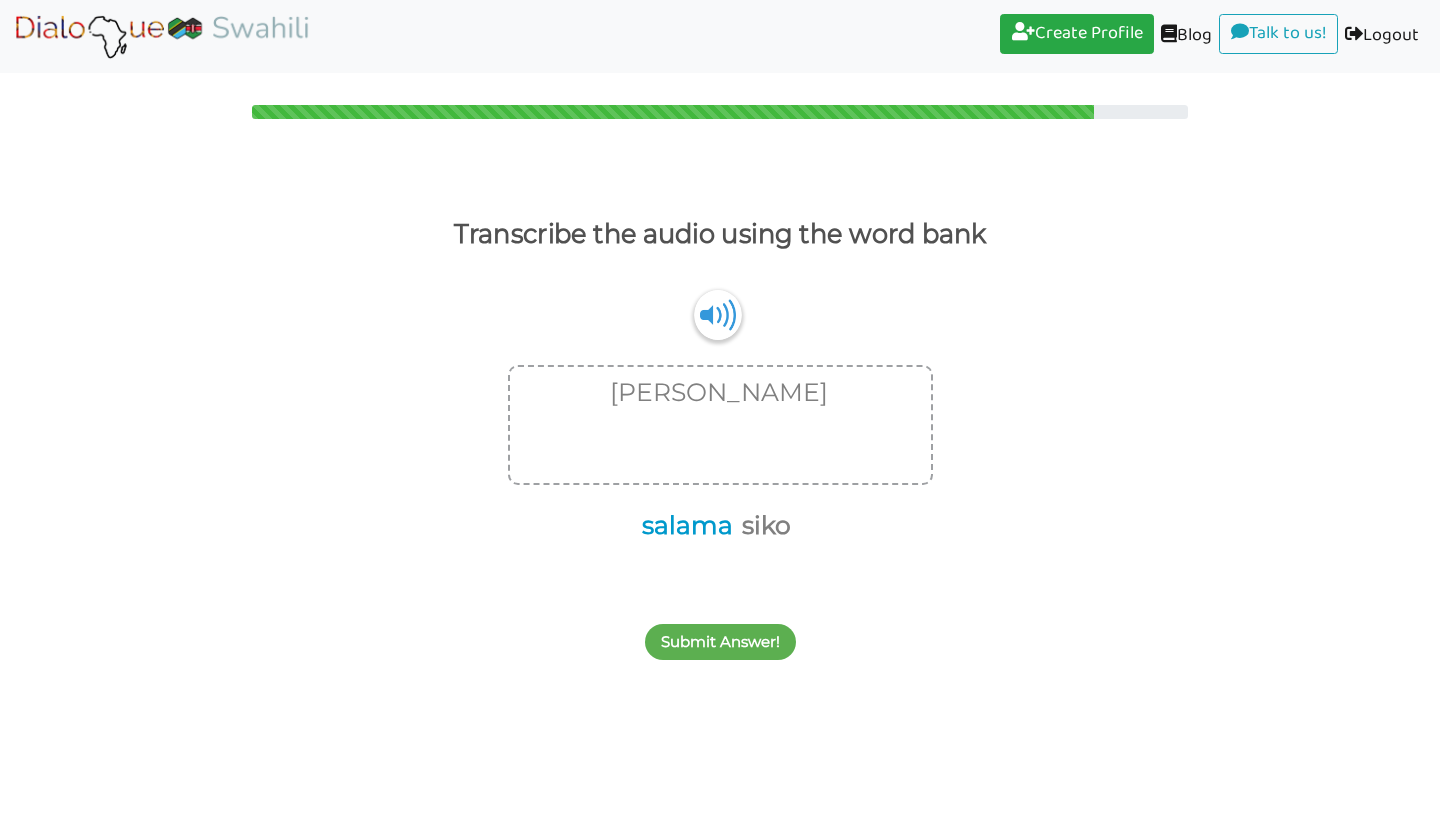 click on "salama" at bounding box center (684, 526) 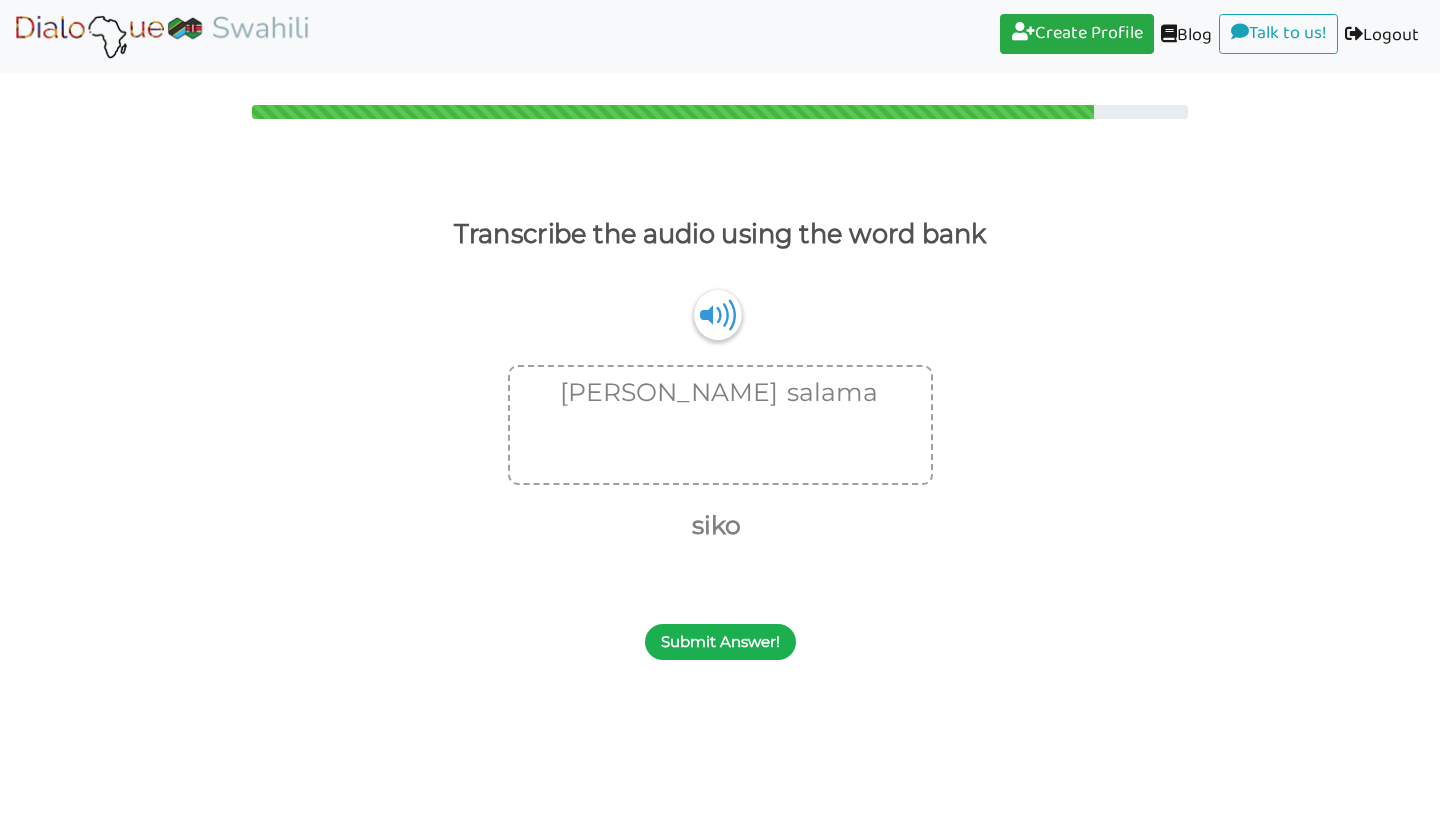 click on "Submit Answer!" at bounding box center [720, 642] 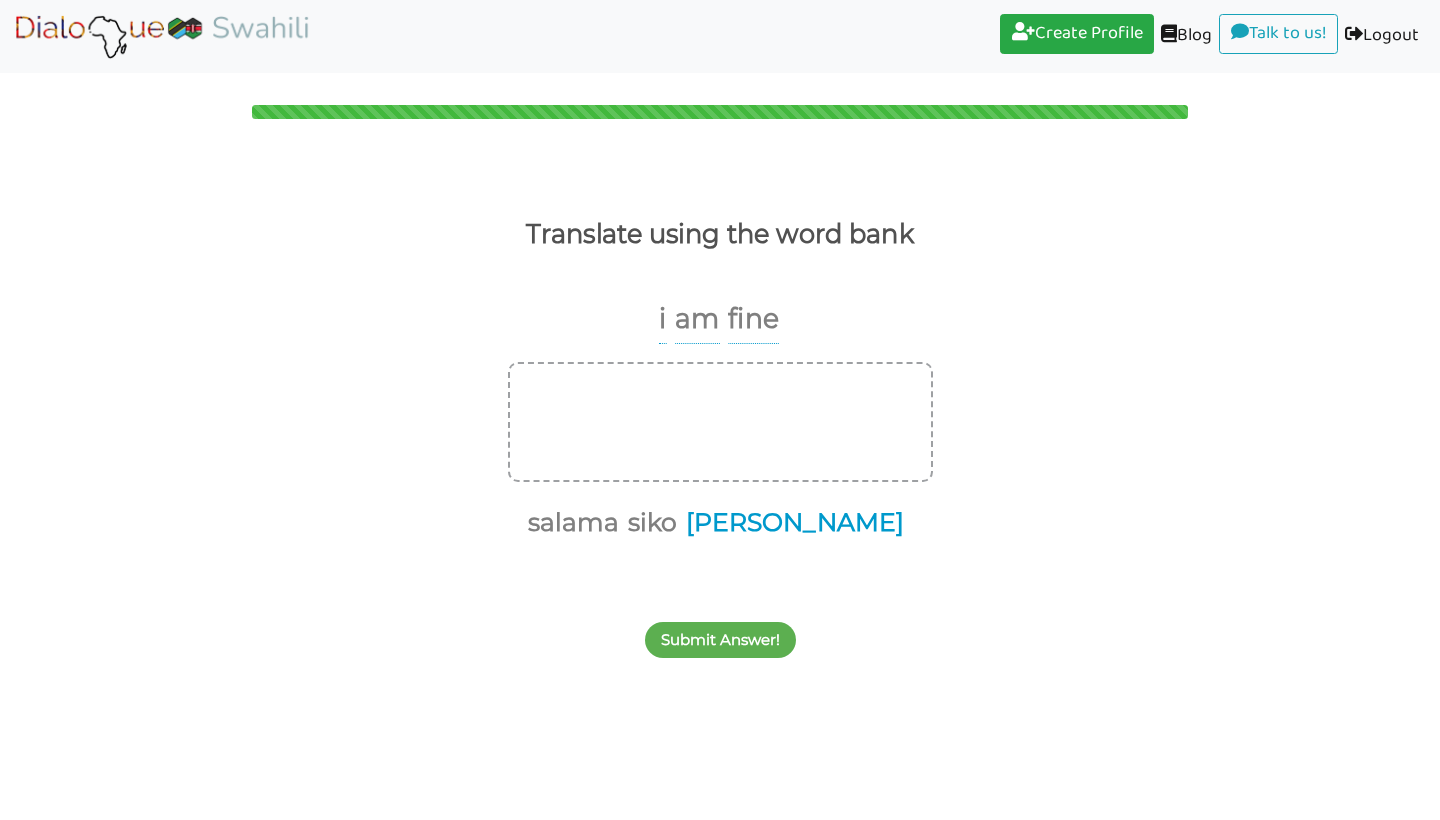 click on "[PERSON_NAME]" at bounding box center (791, 523) 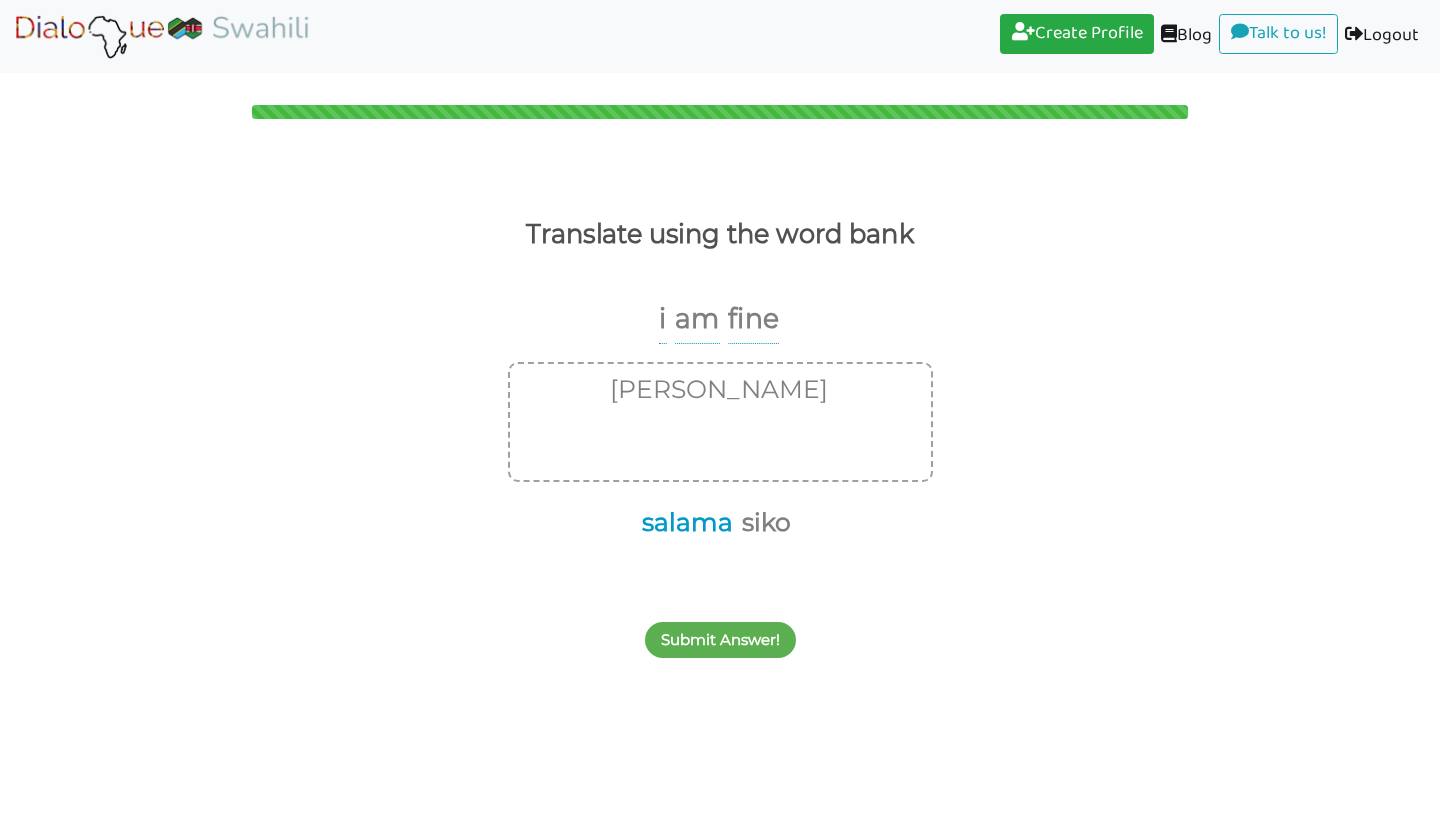 click on "salama" at bounding box center [684, 523] 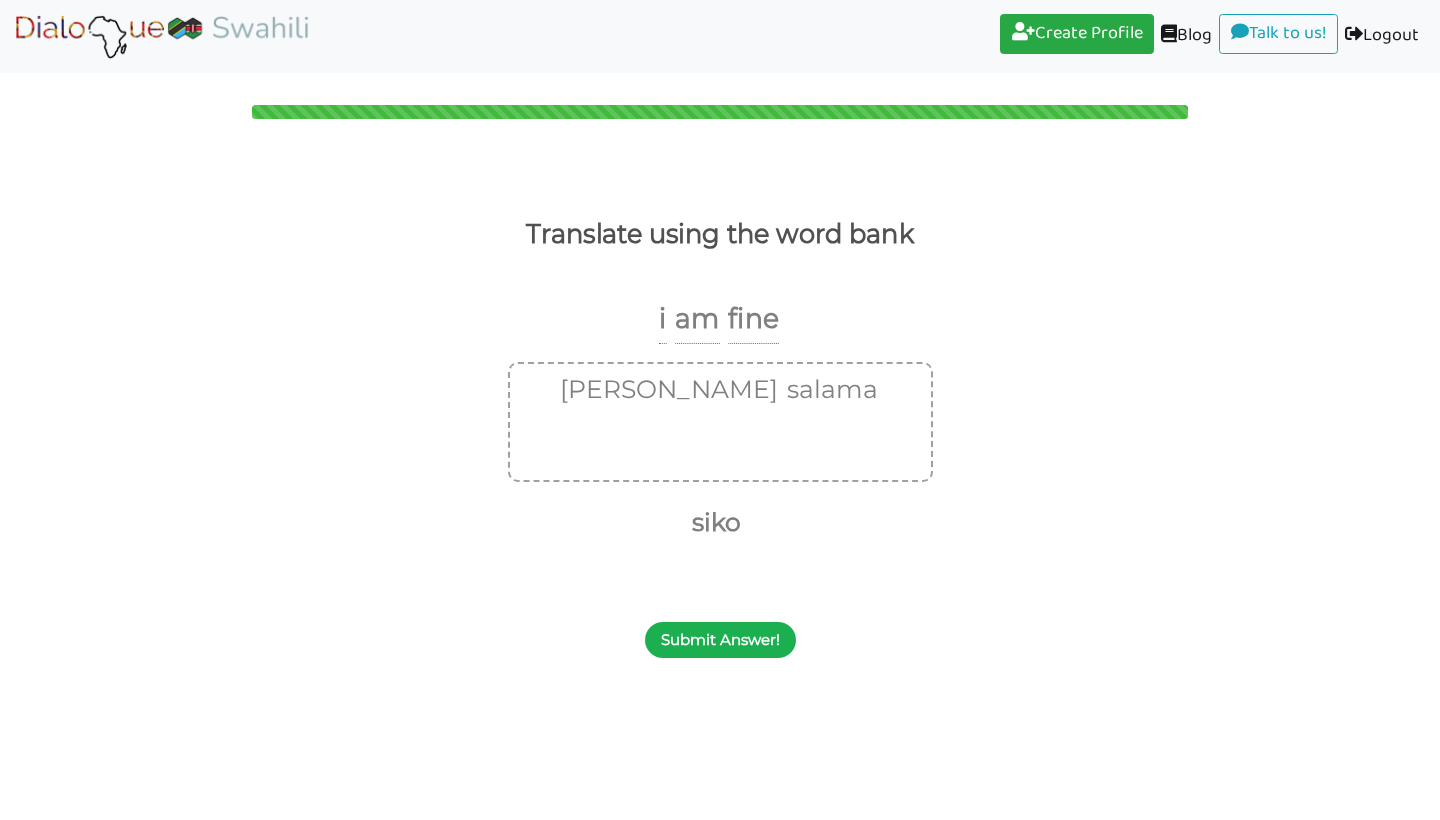 click on "Submit Answer!" at bounding box center [720, 640] 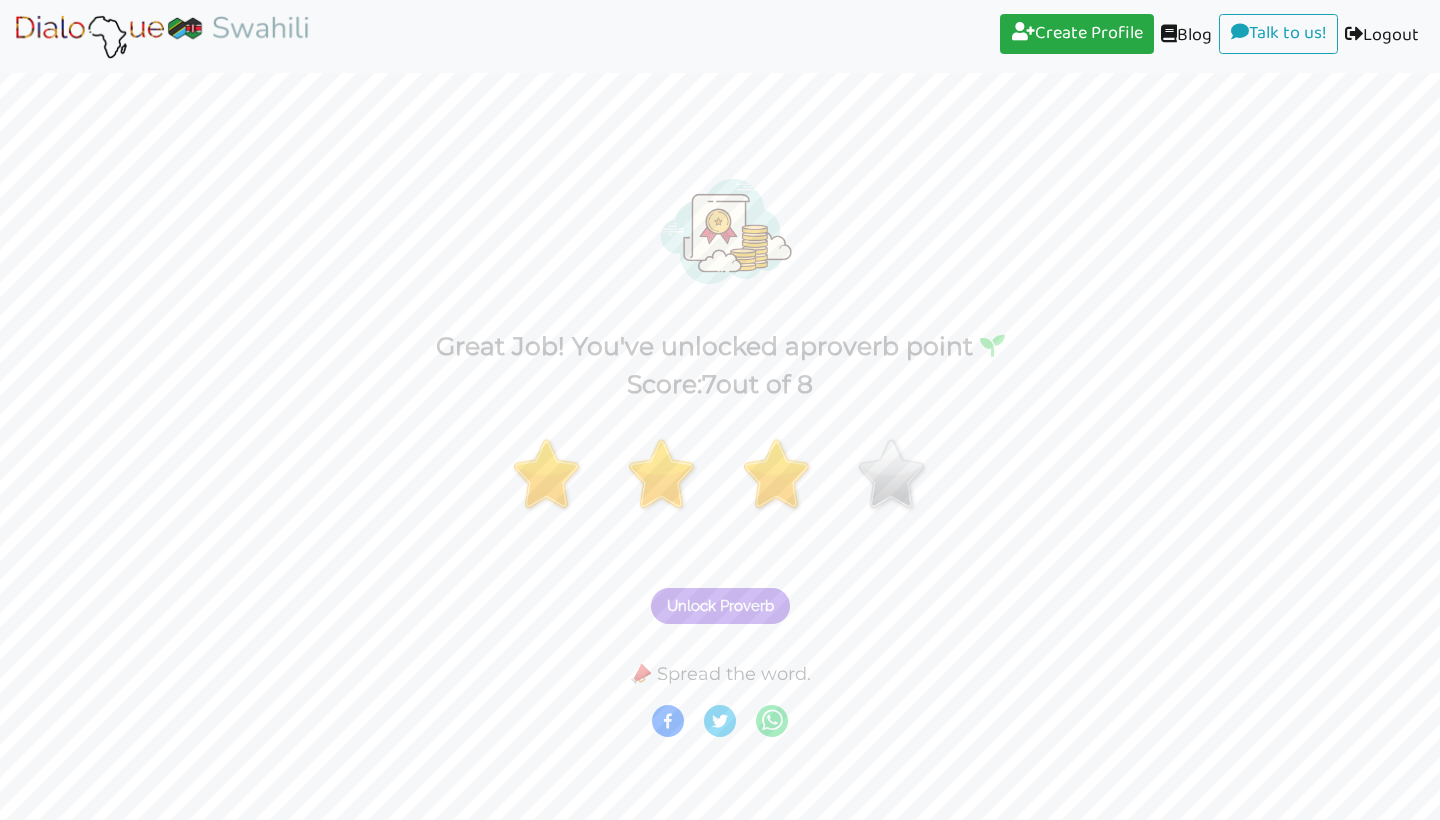 click on "Unlock Proverb" at bounding box center (720, 606) 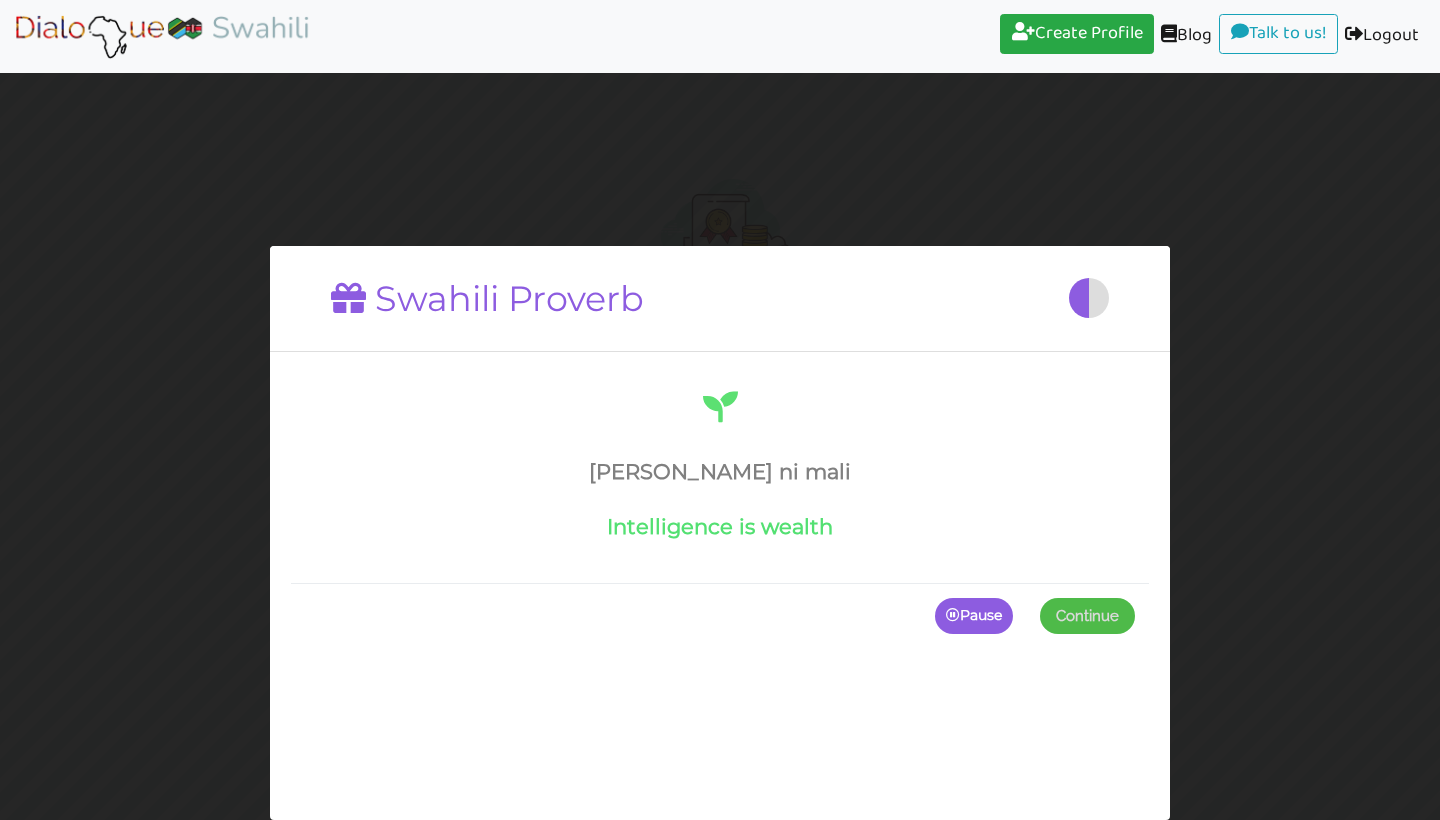 click on "Continue" at bounding box center (1087, 616) 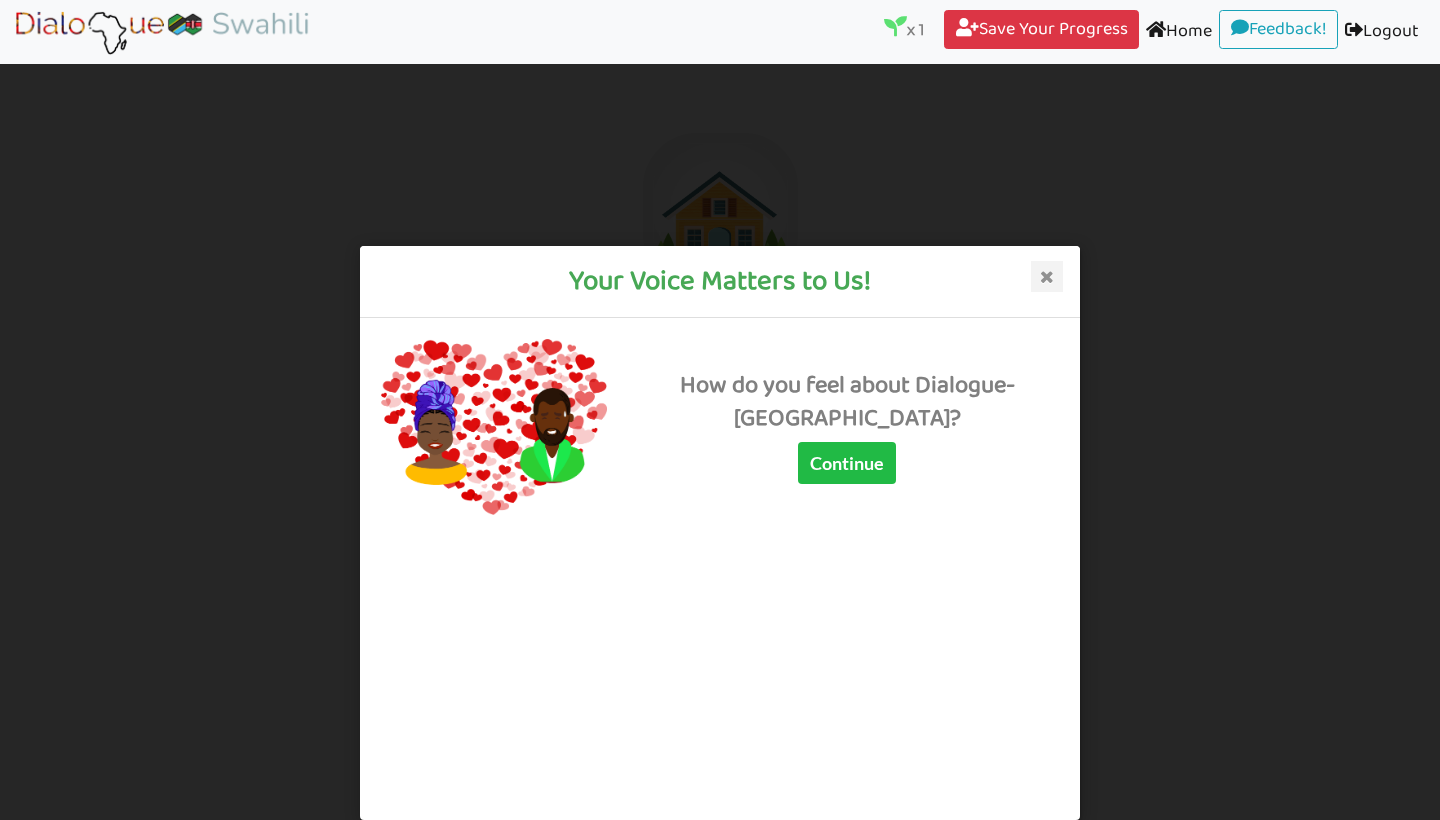 scroll, scrollTop: 275, scrollLeft: 0, axis: vertical 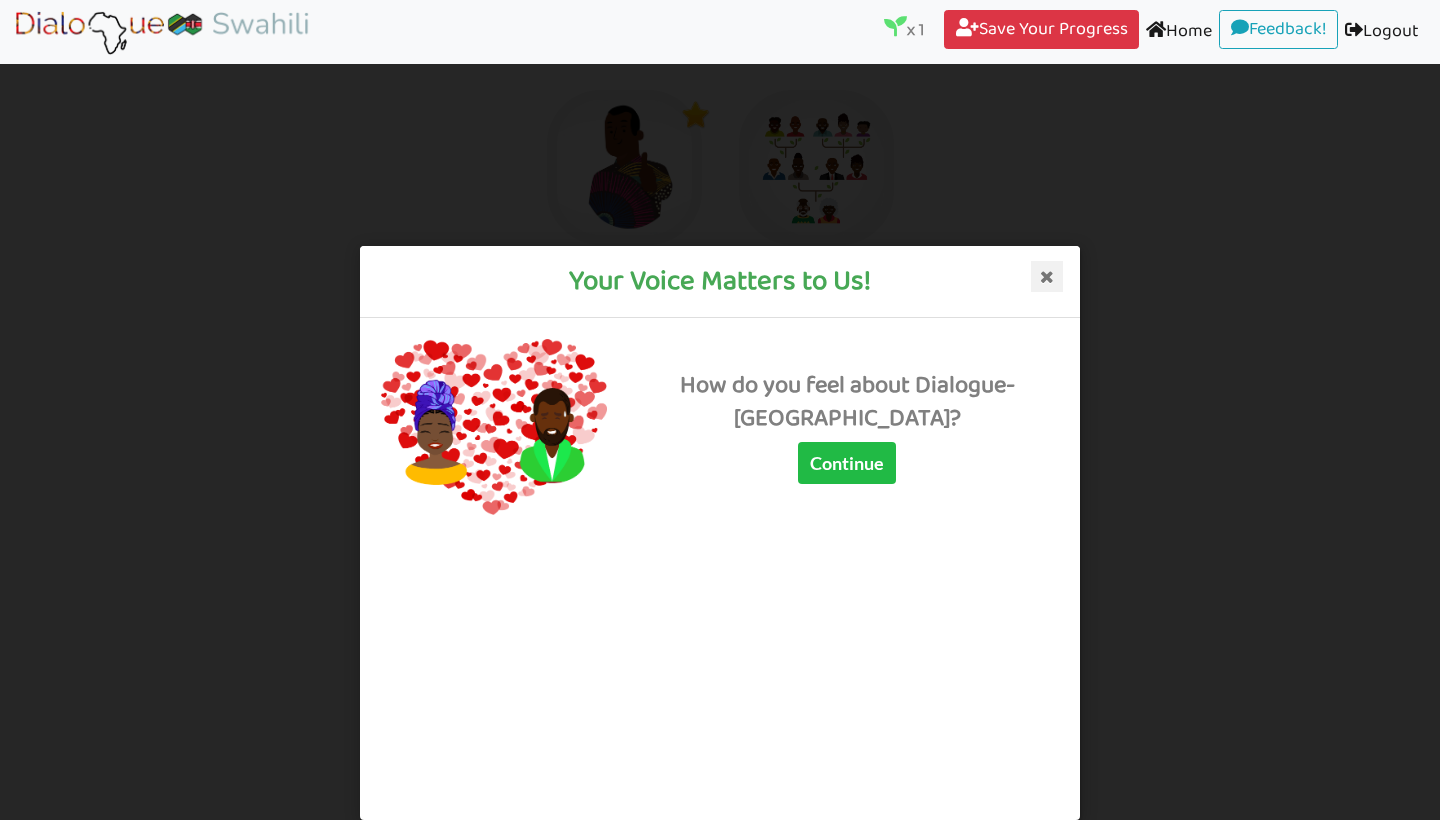 click at bounding box center [1047, 277] 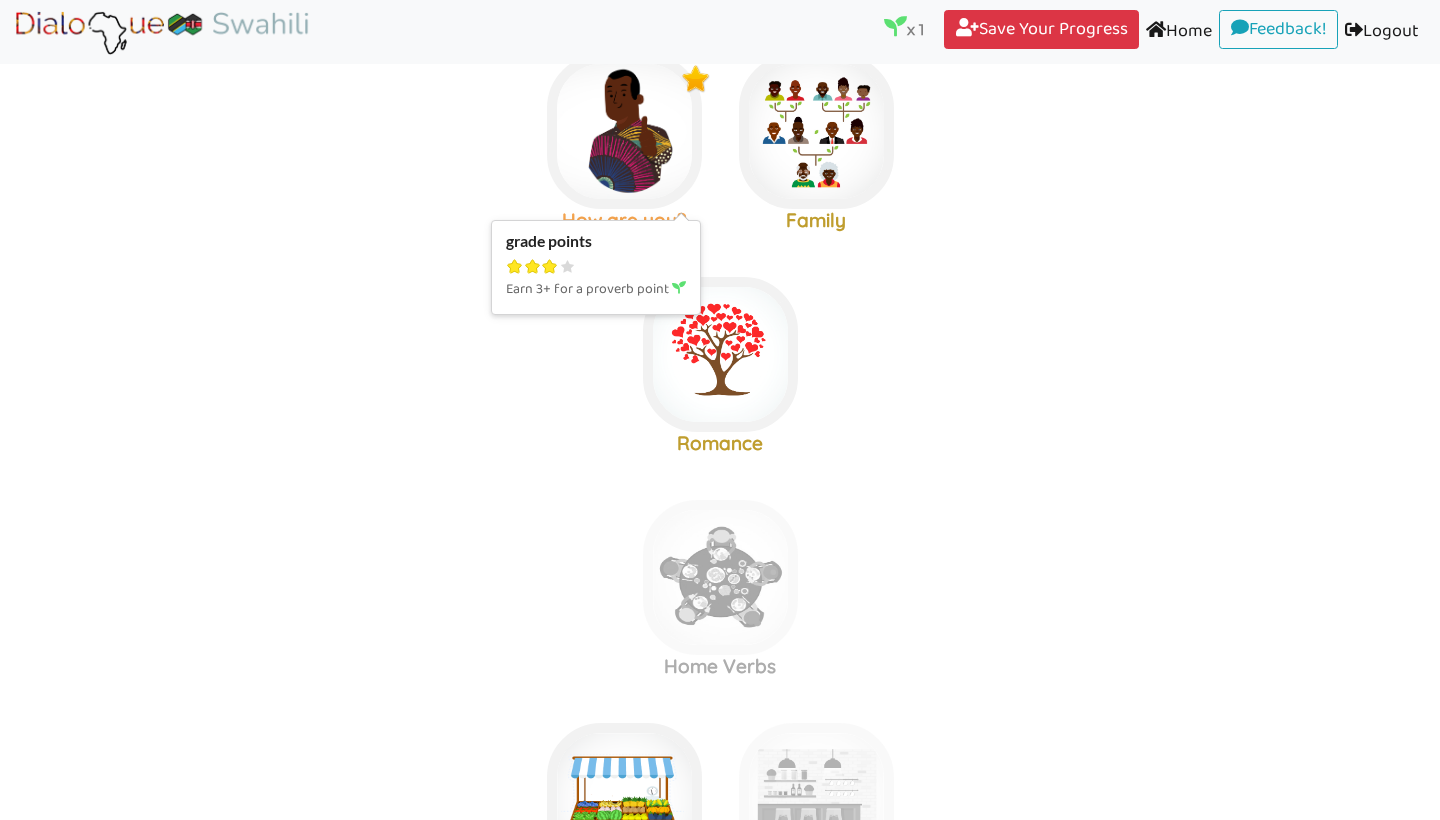 click at bounding box center (720, -92) 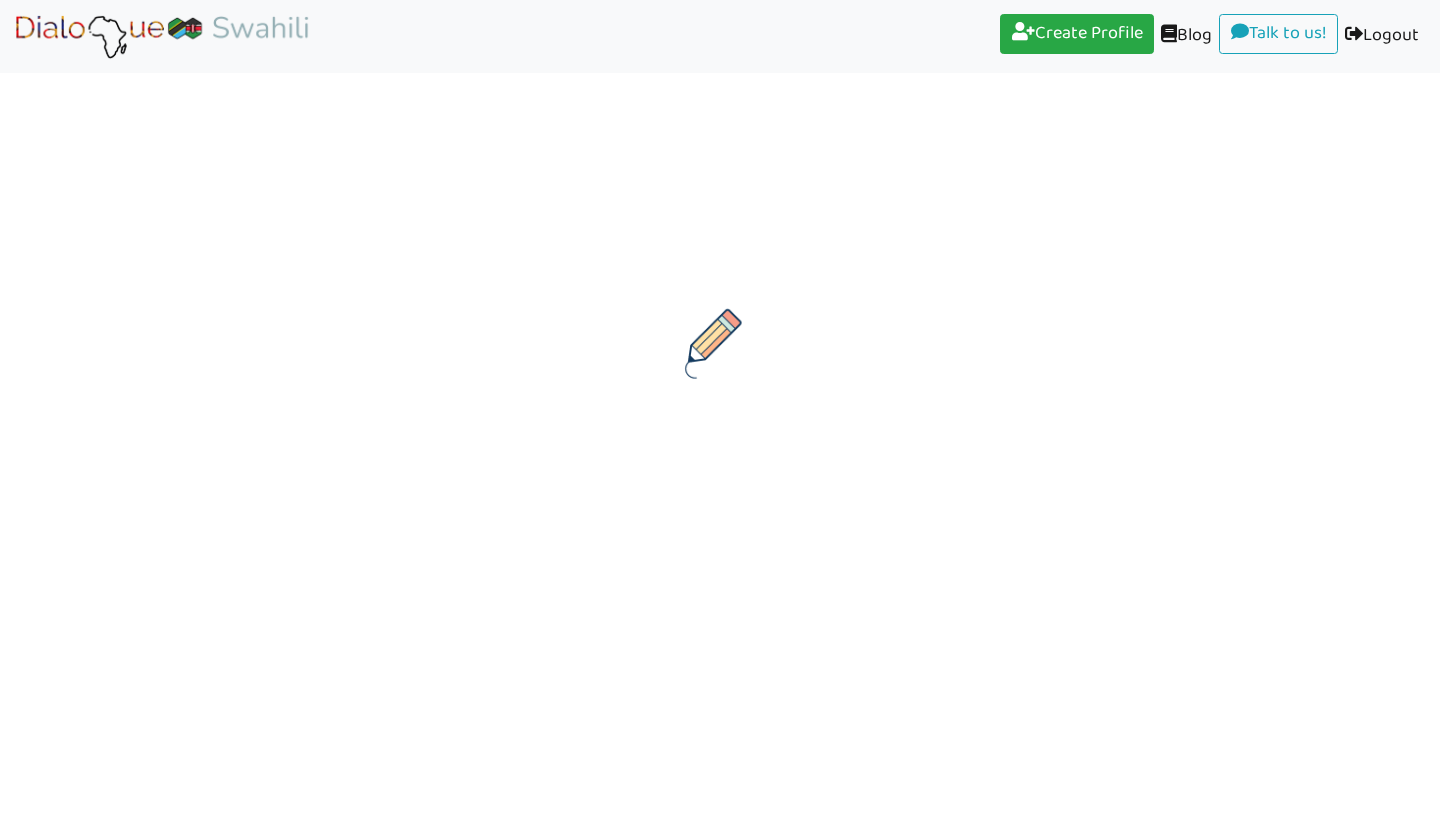scroll, scrollTop: 0, scrollLeft: 0, axis: both 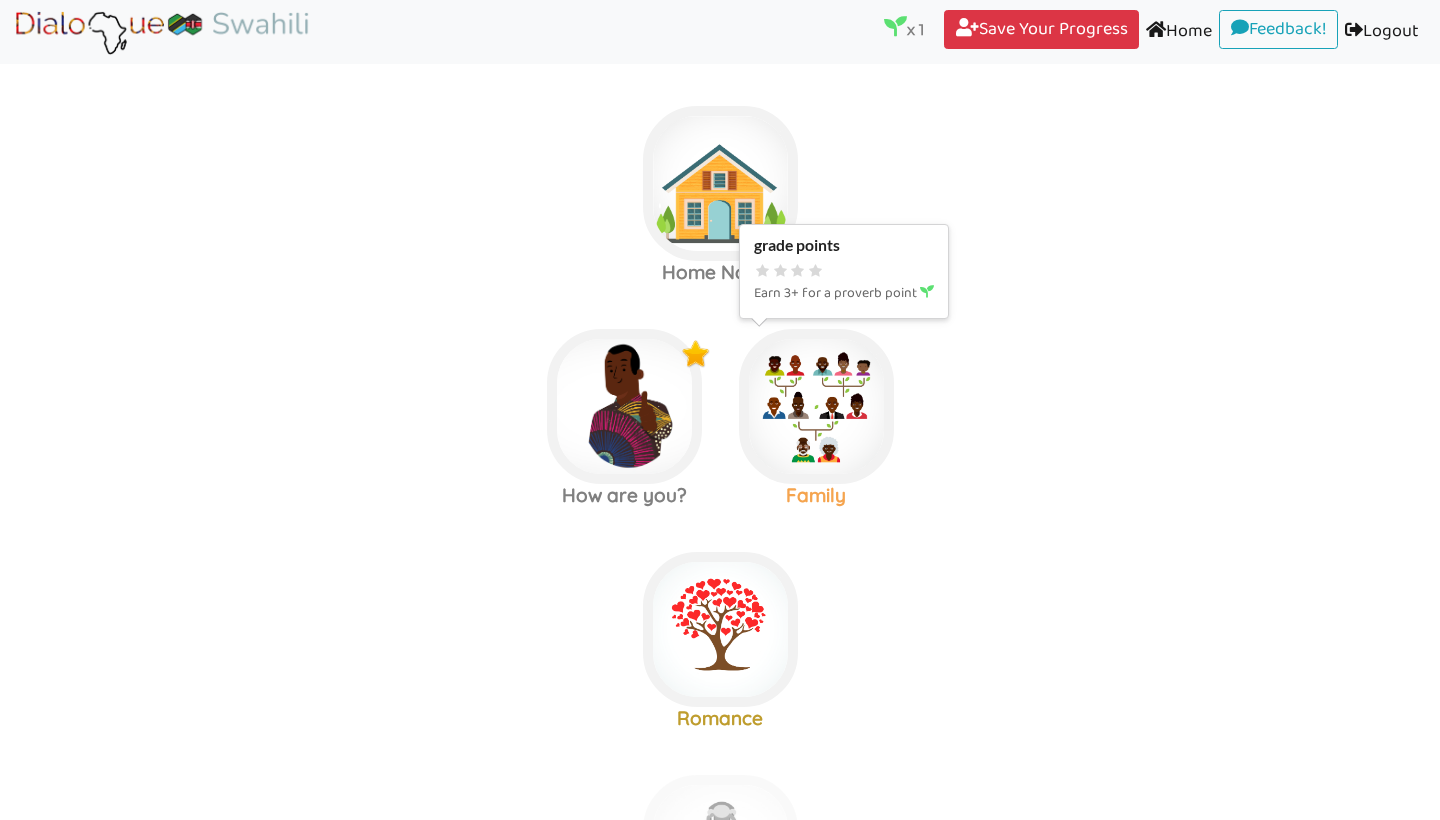click at bounding box center (720, 183) 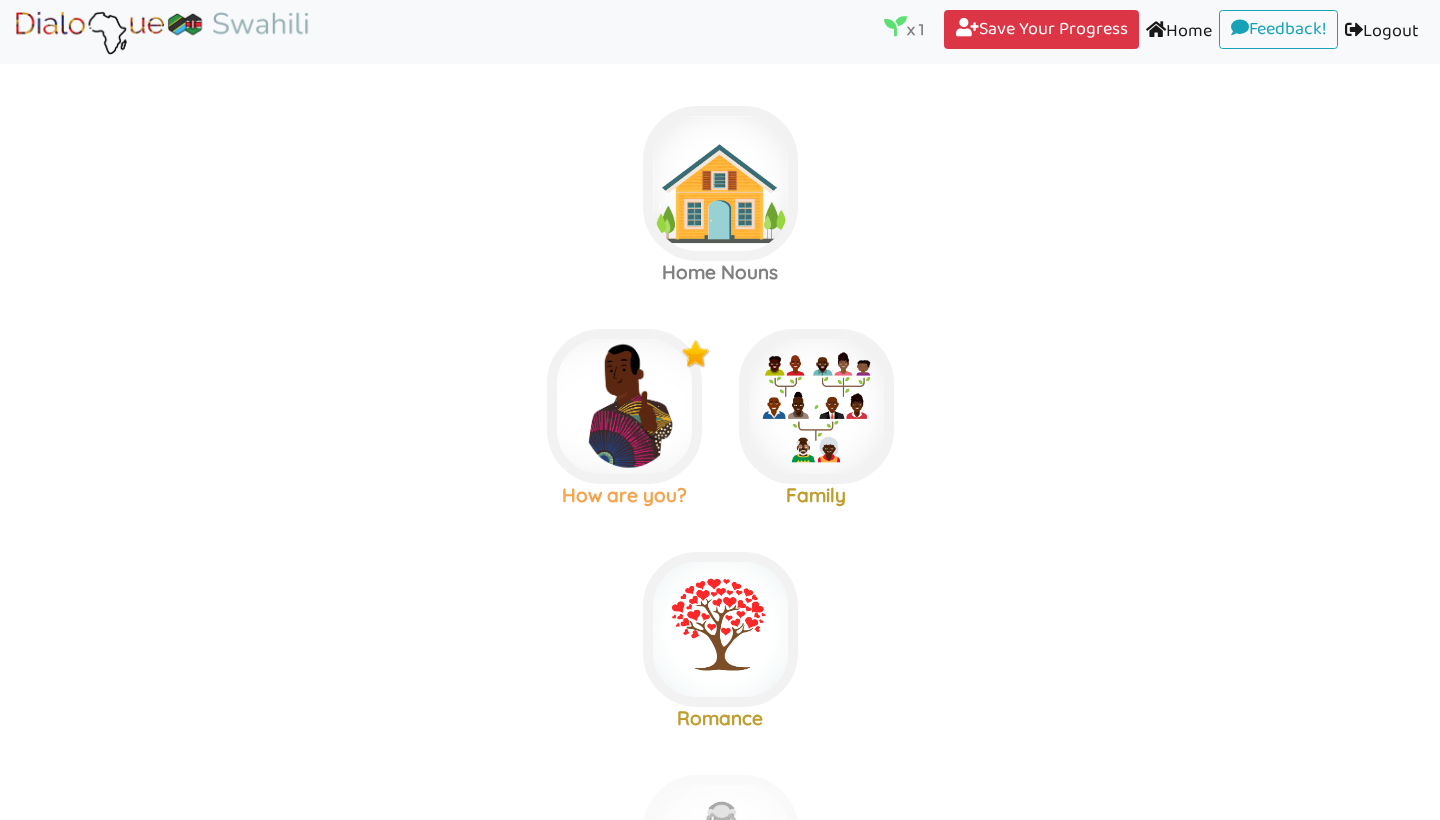 scroll, scrollTop: 239, scrollLeft: 0, axis: vertical 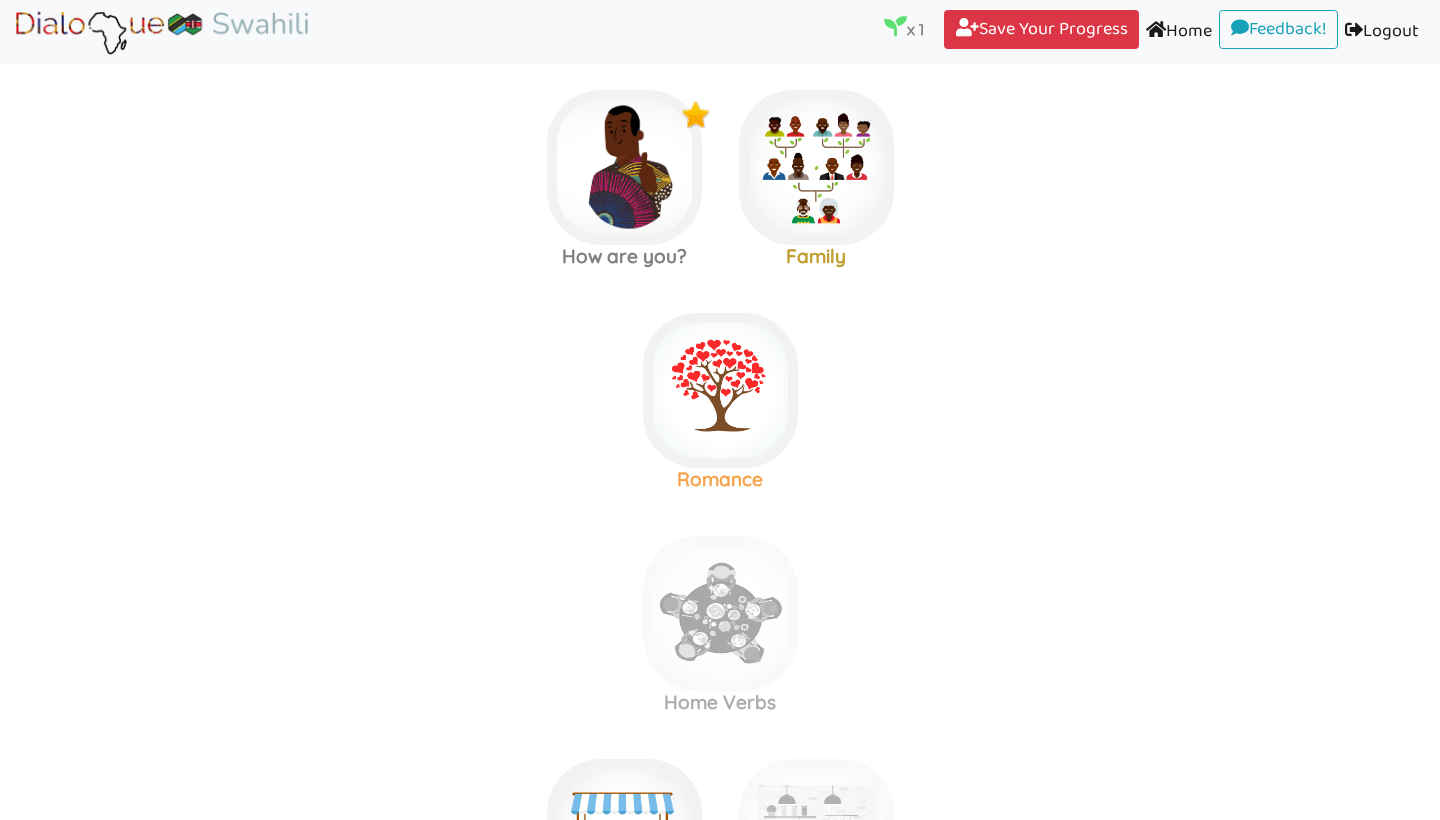 click on "Romance" at bounding box center (816, 256) 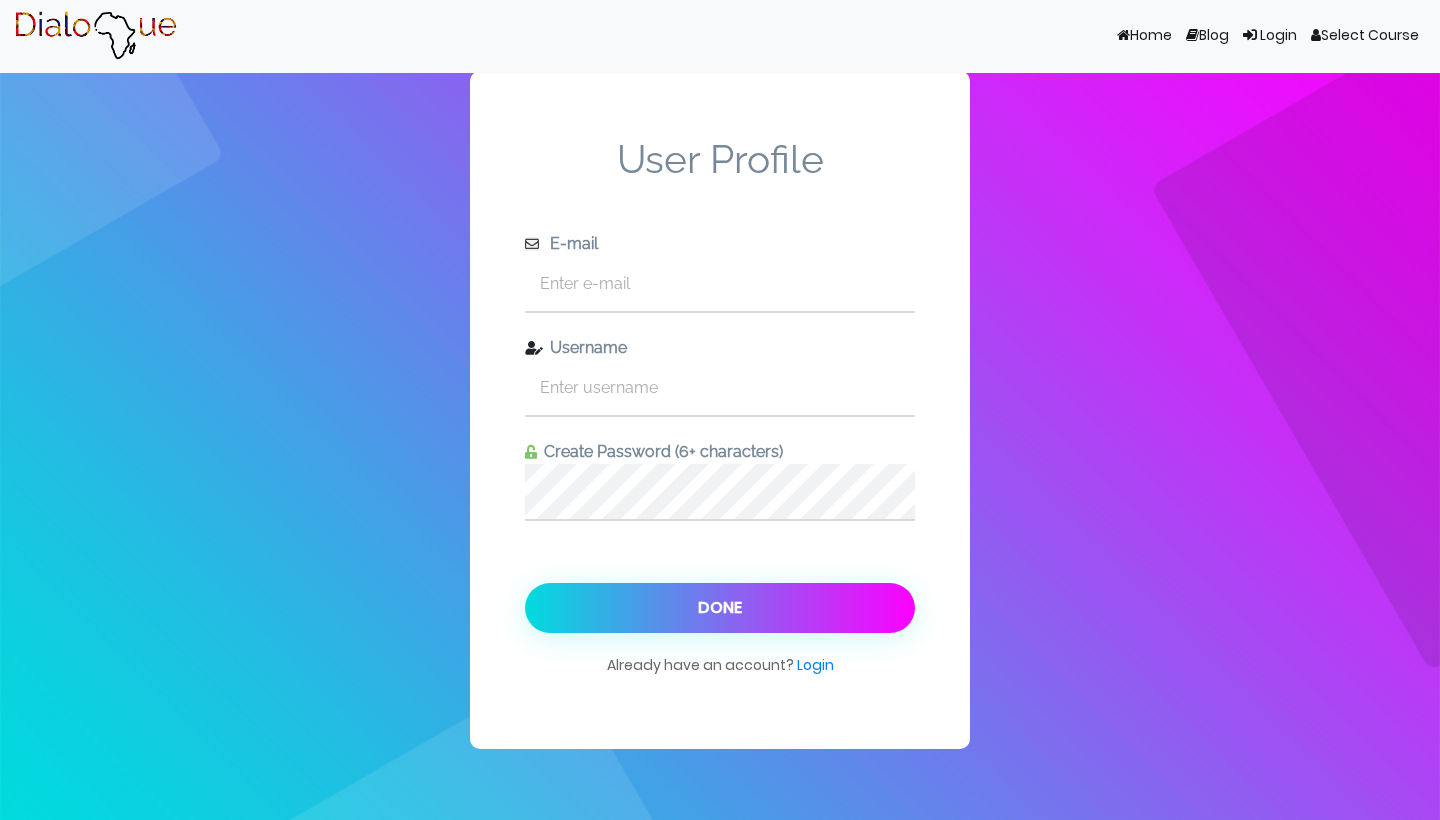 scroll, scrollTop: 0, scrollLeft: 0, axis: both 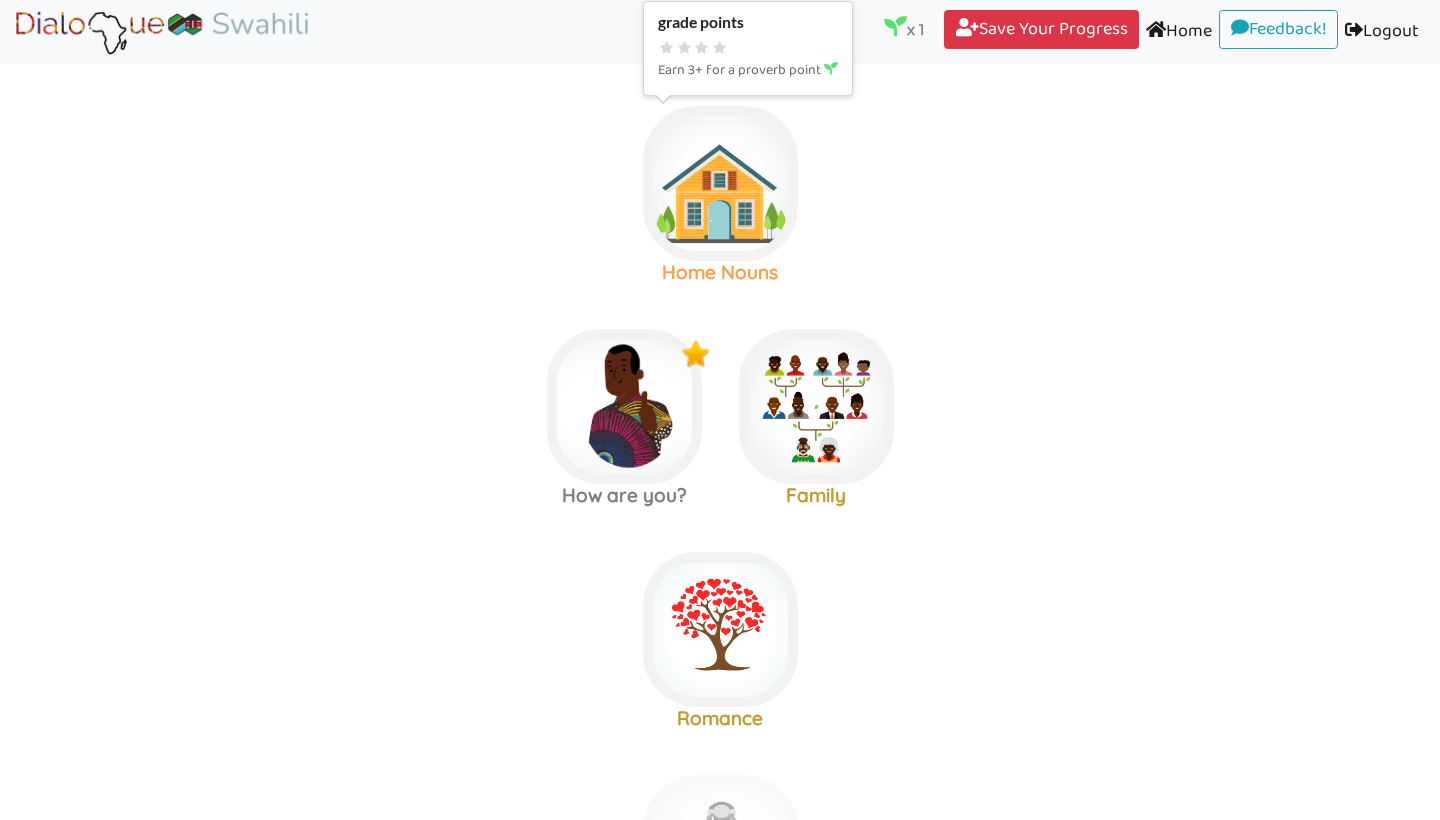 click at bounding box center [720, 183] 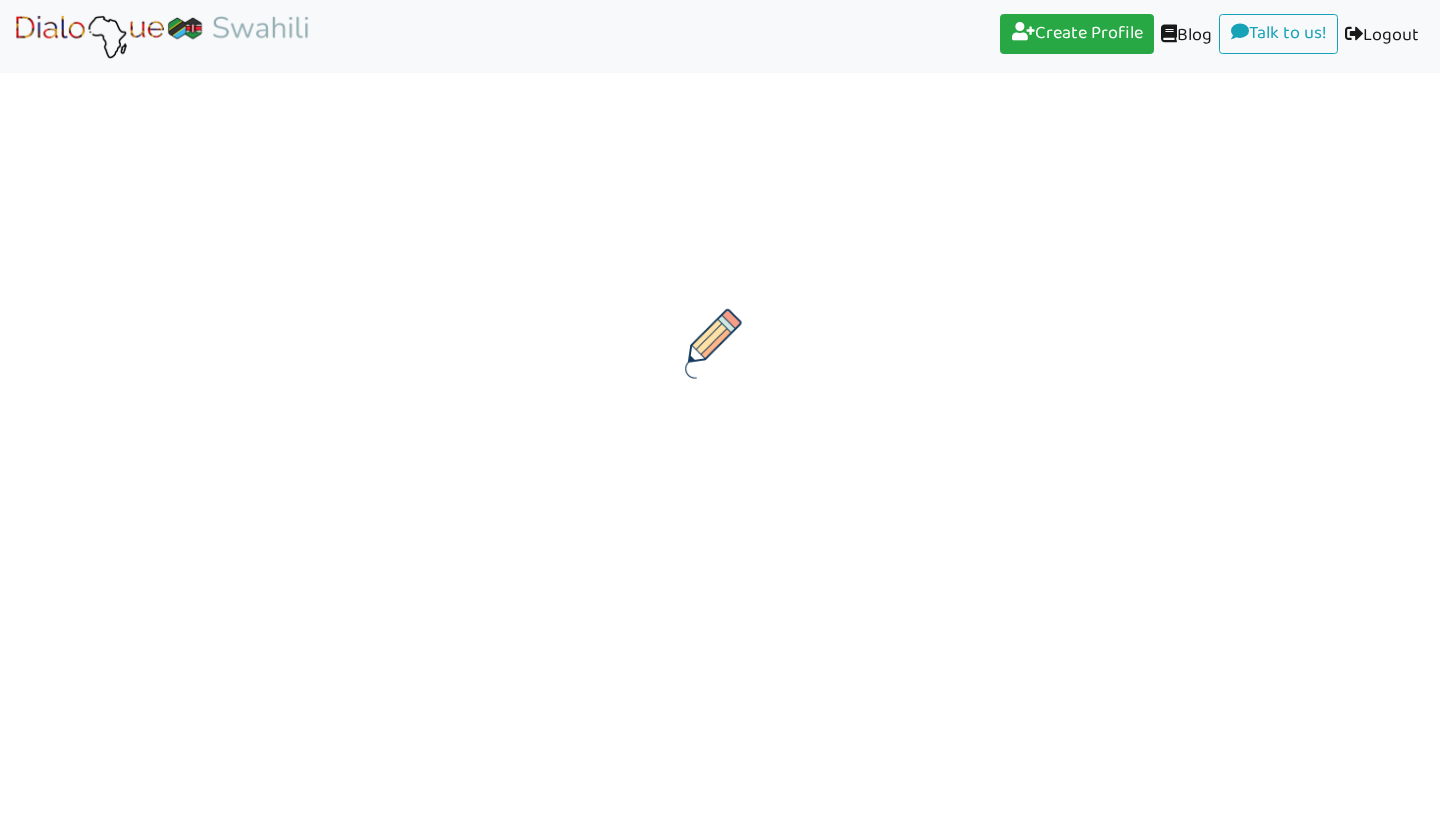 scroll, scrollTop: 0, scrollLeft: 0, axis: both 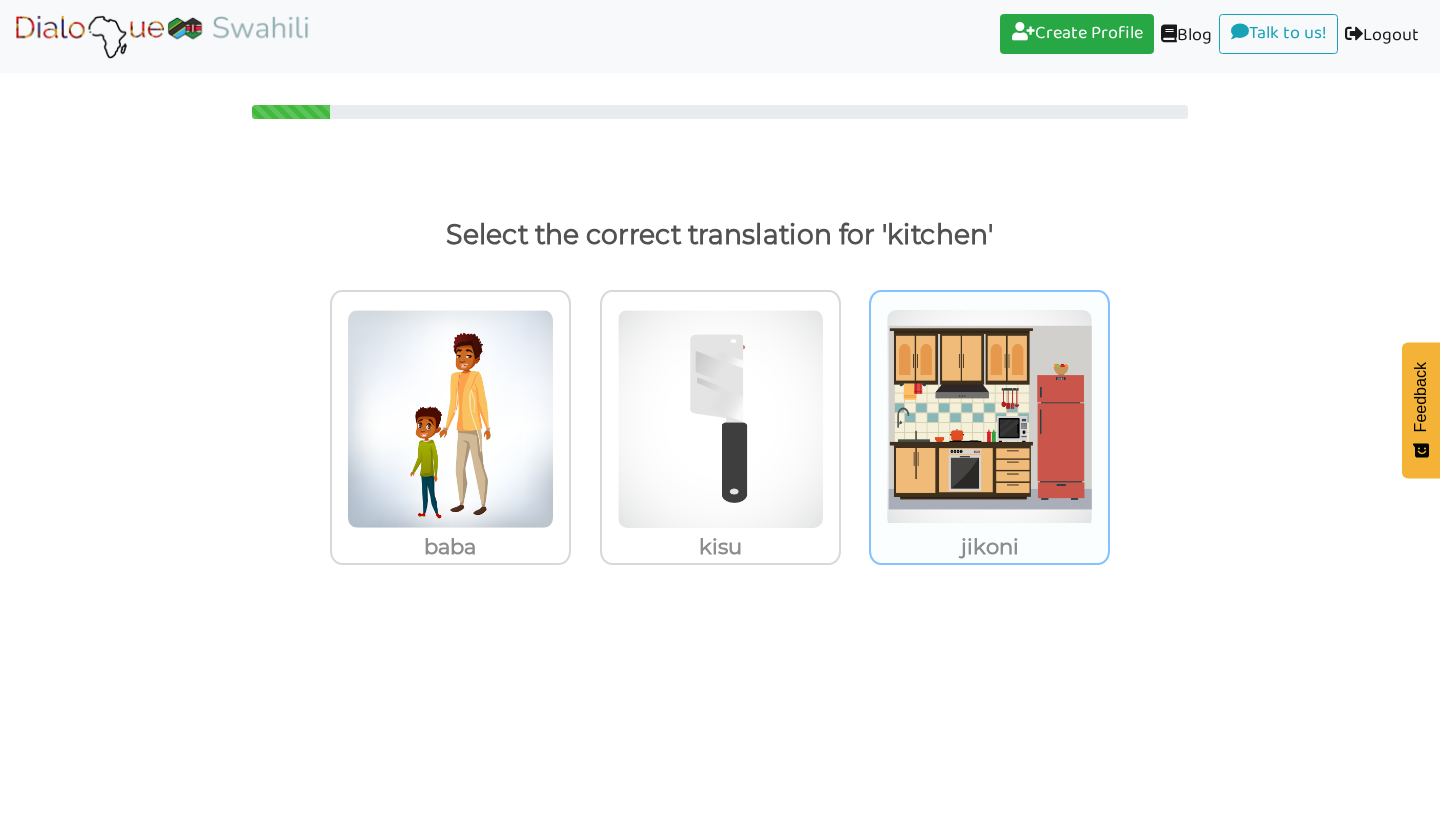 click at bounding box center (450, 419) 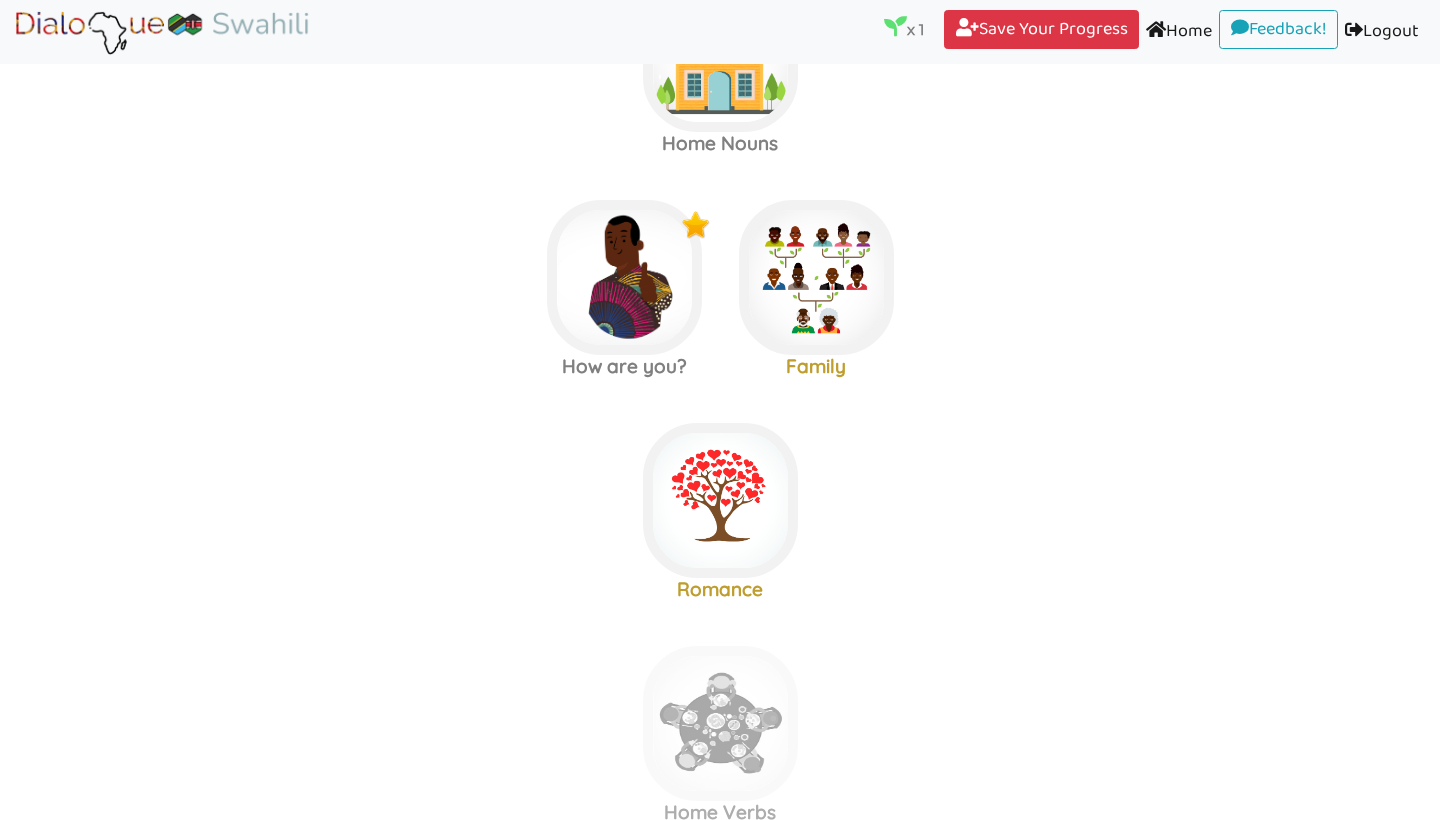 scroll, scrollTop: 121, scrollLeft: 0, axis: vertical 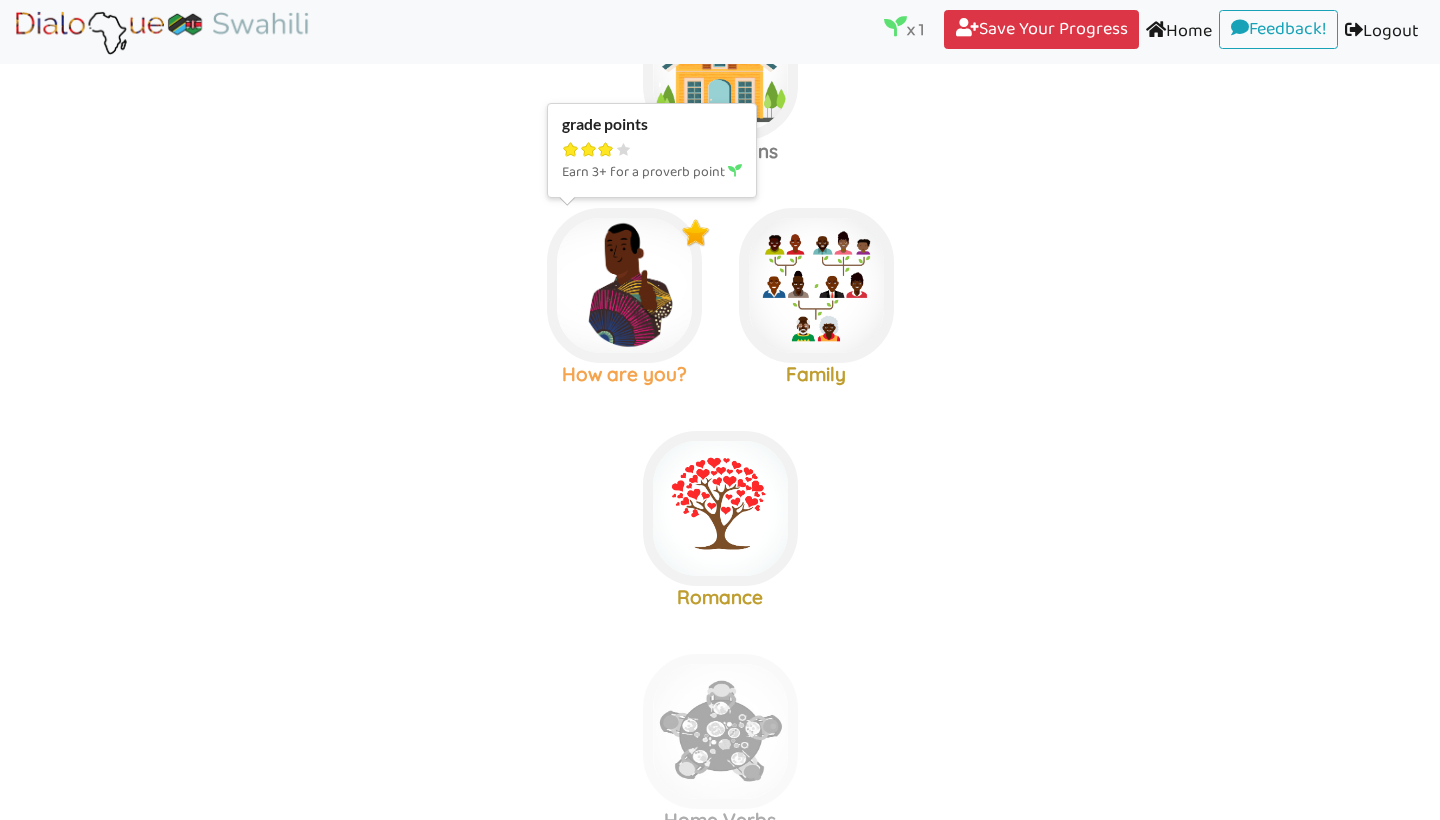 click at bounding box center [720, 62] 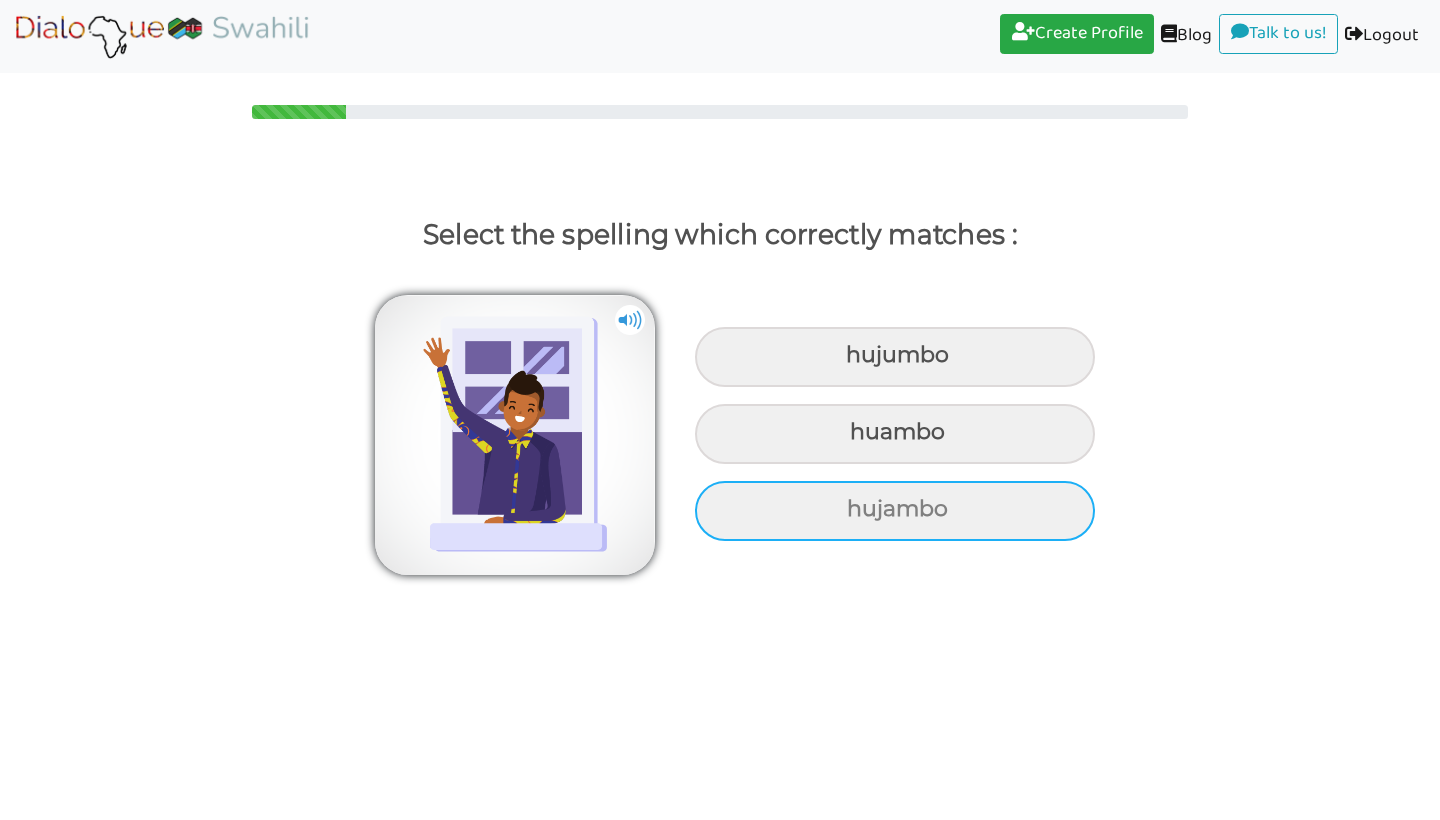 click on "hujambo" at bounding box center (895, 357) 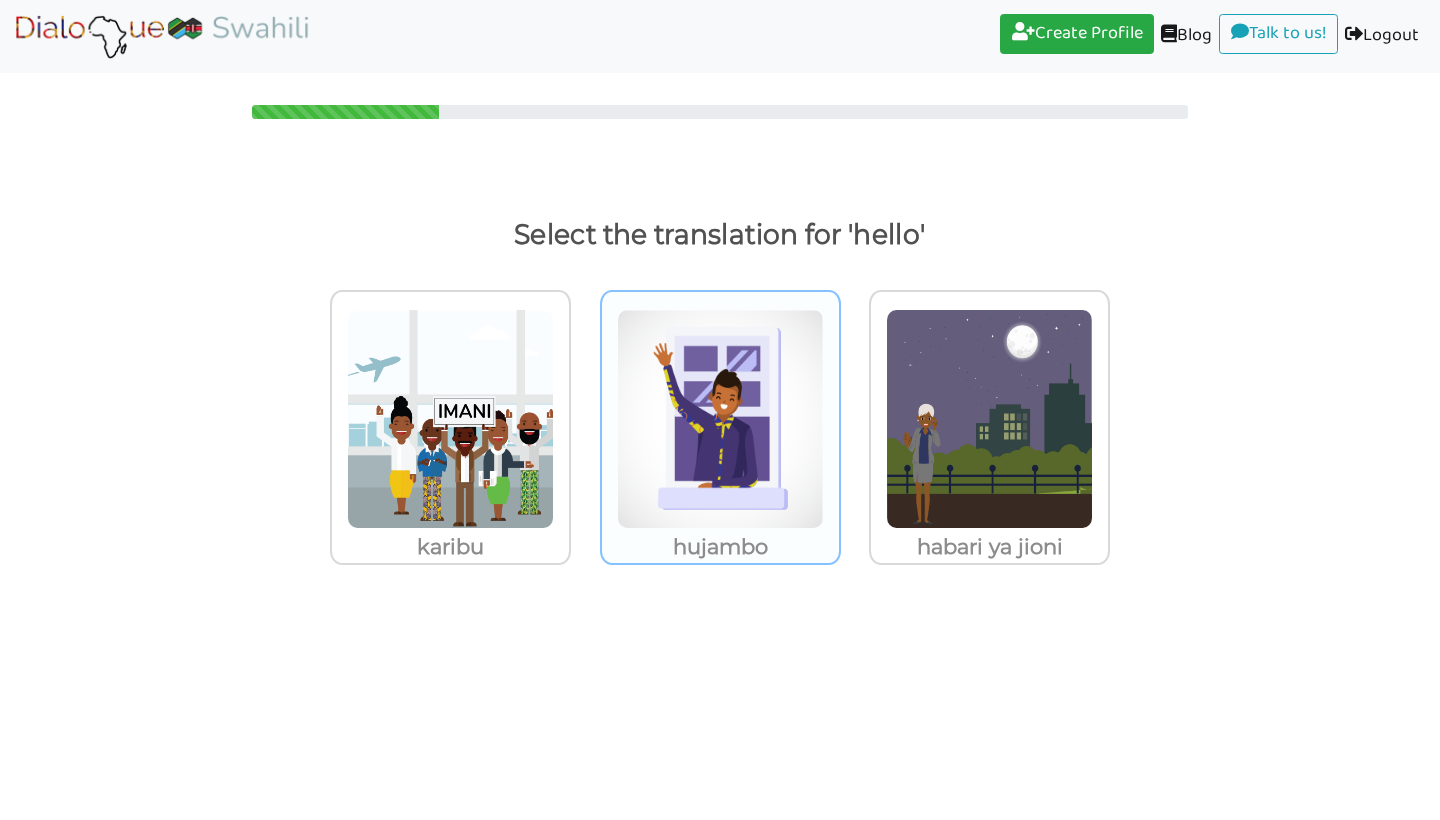 click at bounding box center [450, 419] 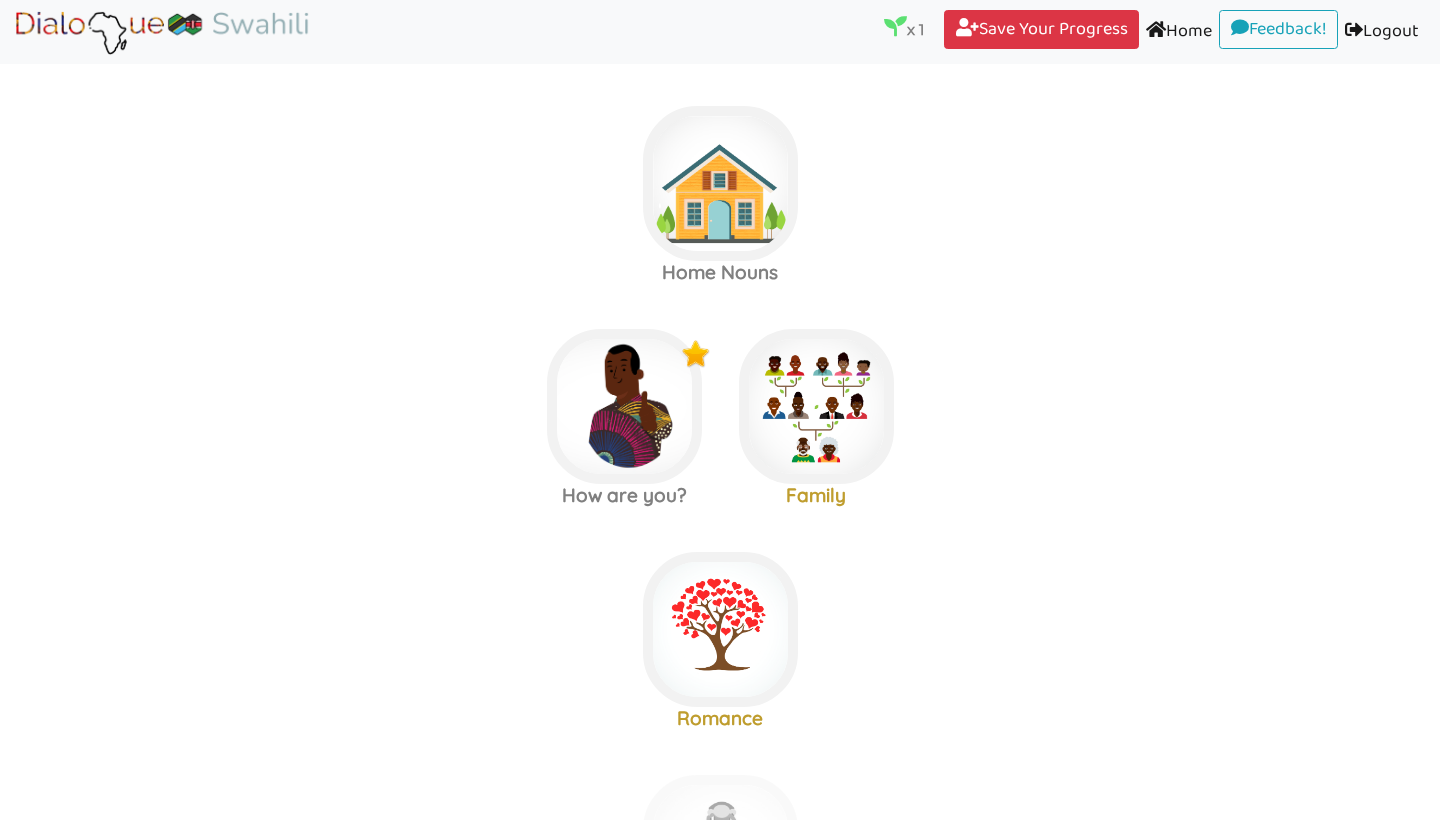 scroll, scrollTop: 16, scrollLeft: 0, axis: vertical 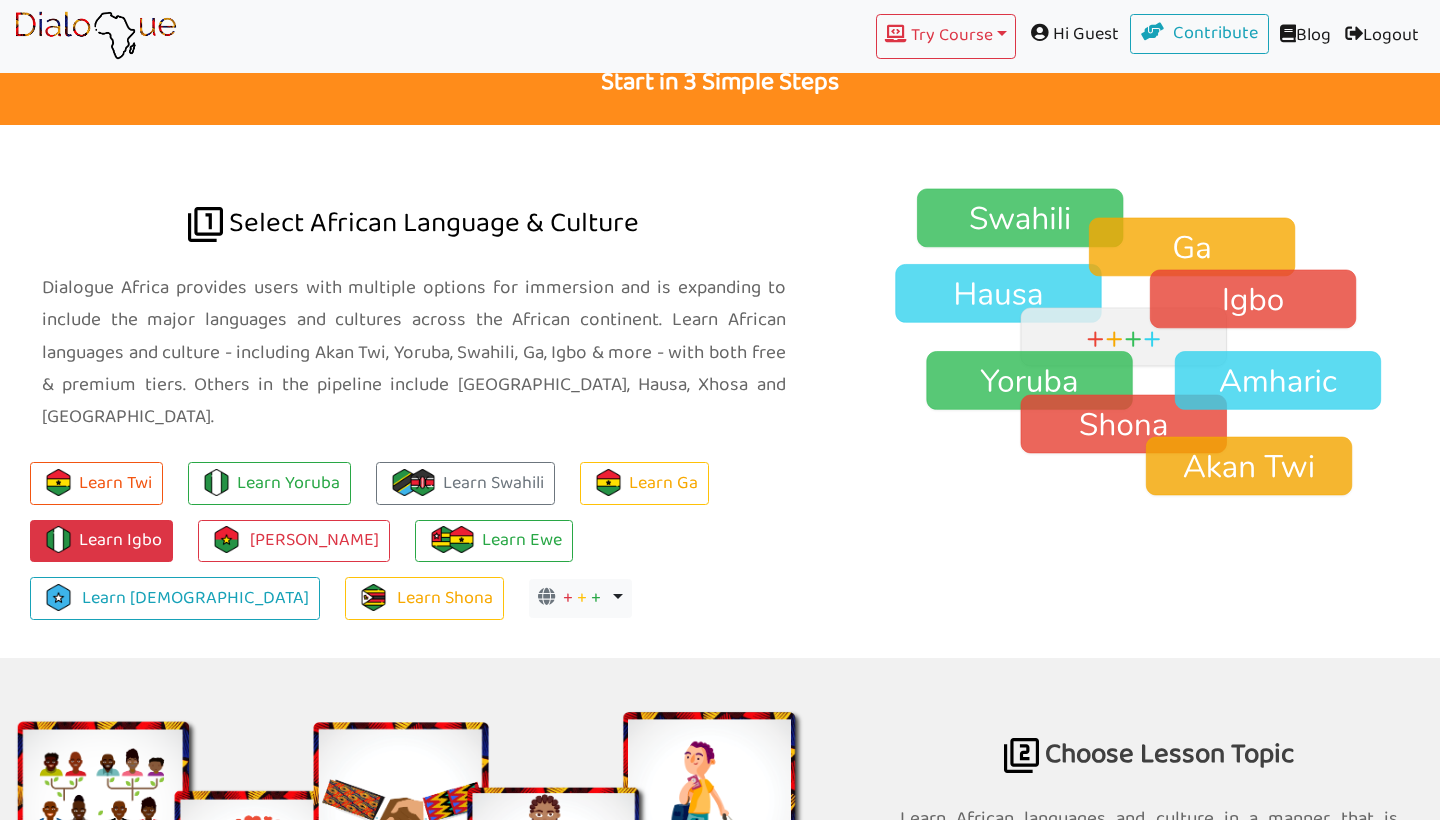 click on "Learn Igbo" at bounding box center (101, 541) 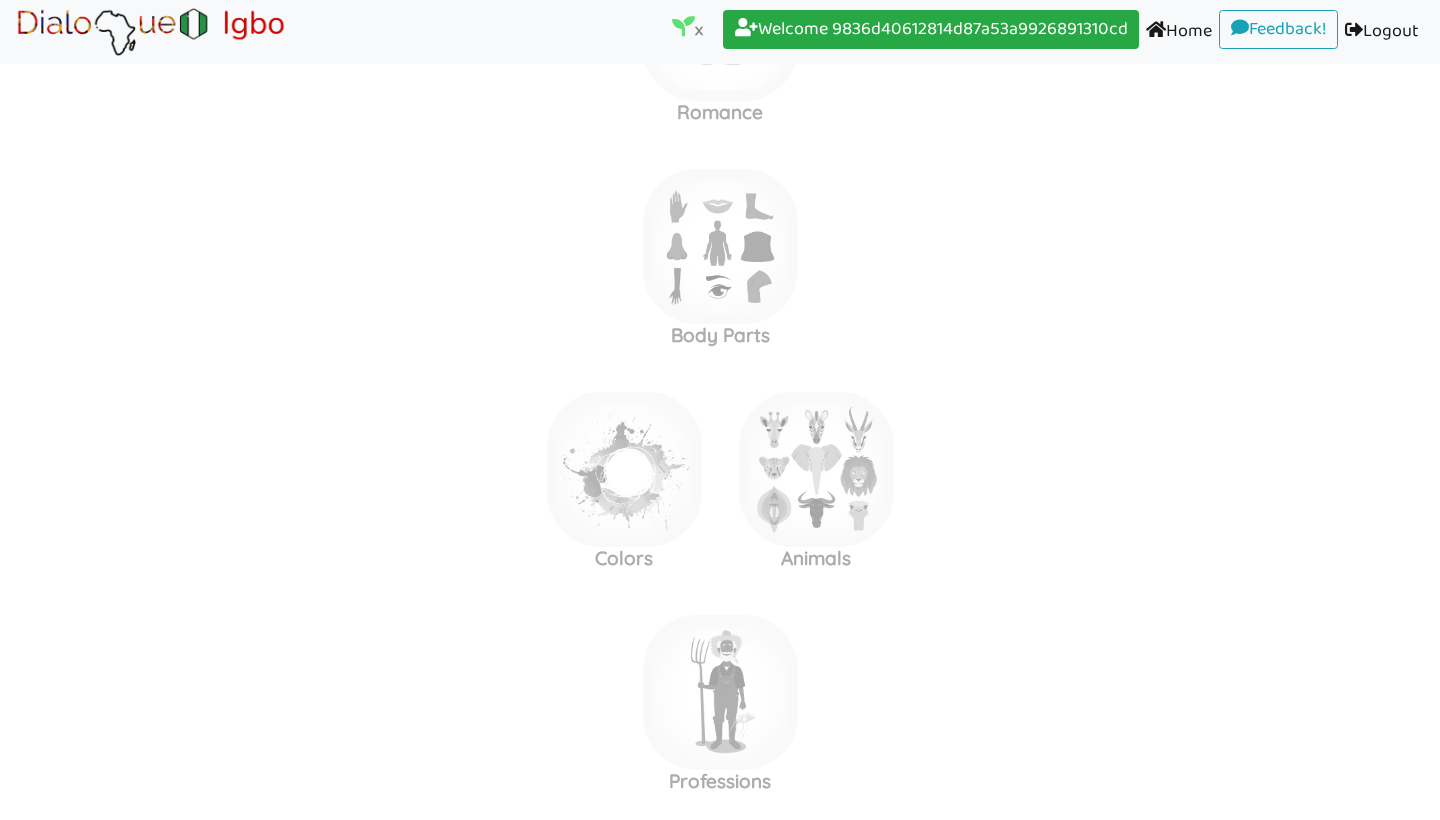 scroll, scrollTop: 0, scrollLeft: 0, axis: both 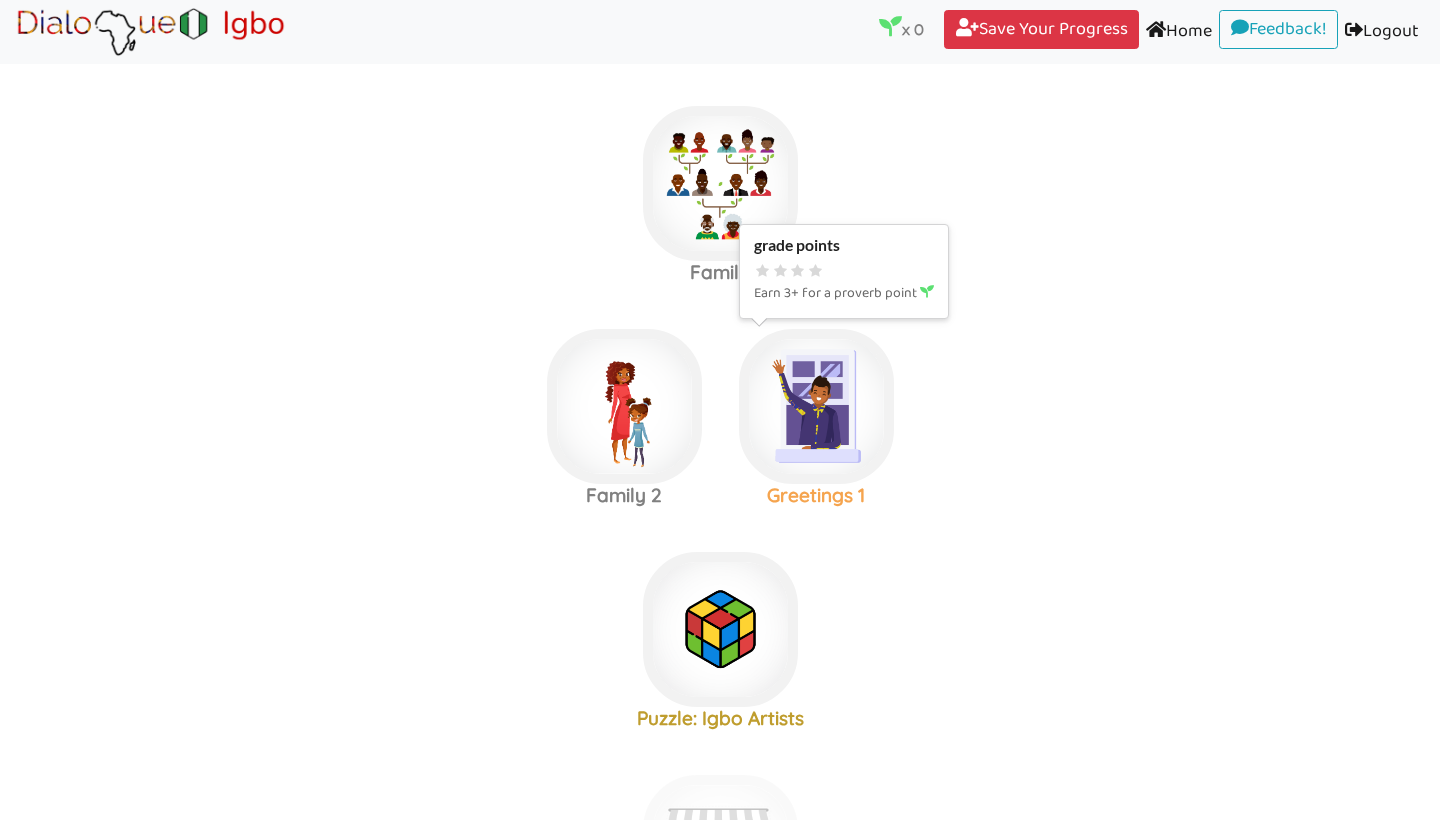 click at bounding box center [720, 183] 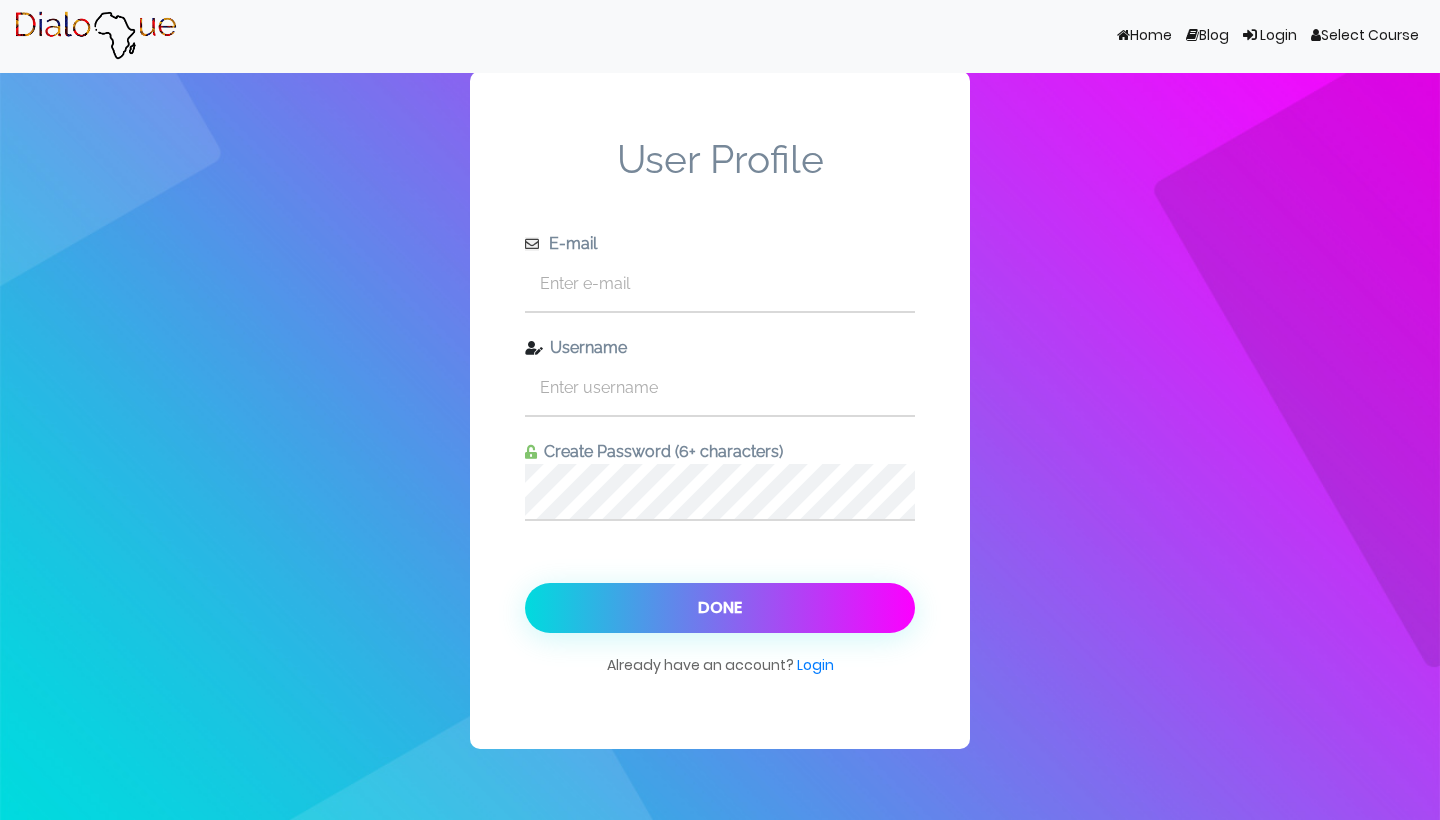 scroll, scrollTop: 0, scrollLeft: 0, axis: both 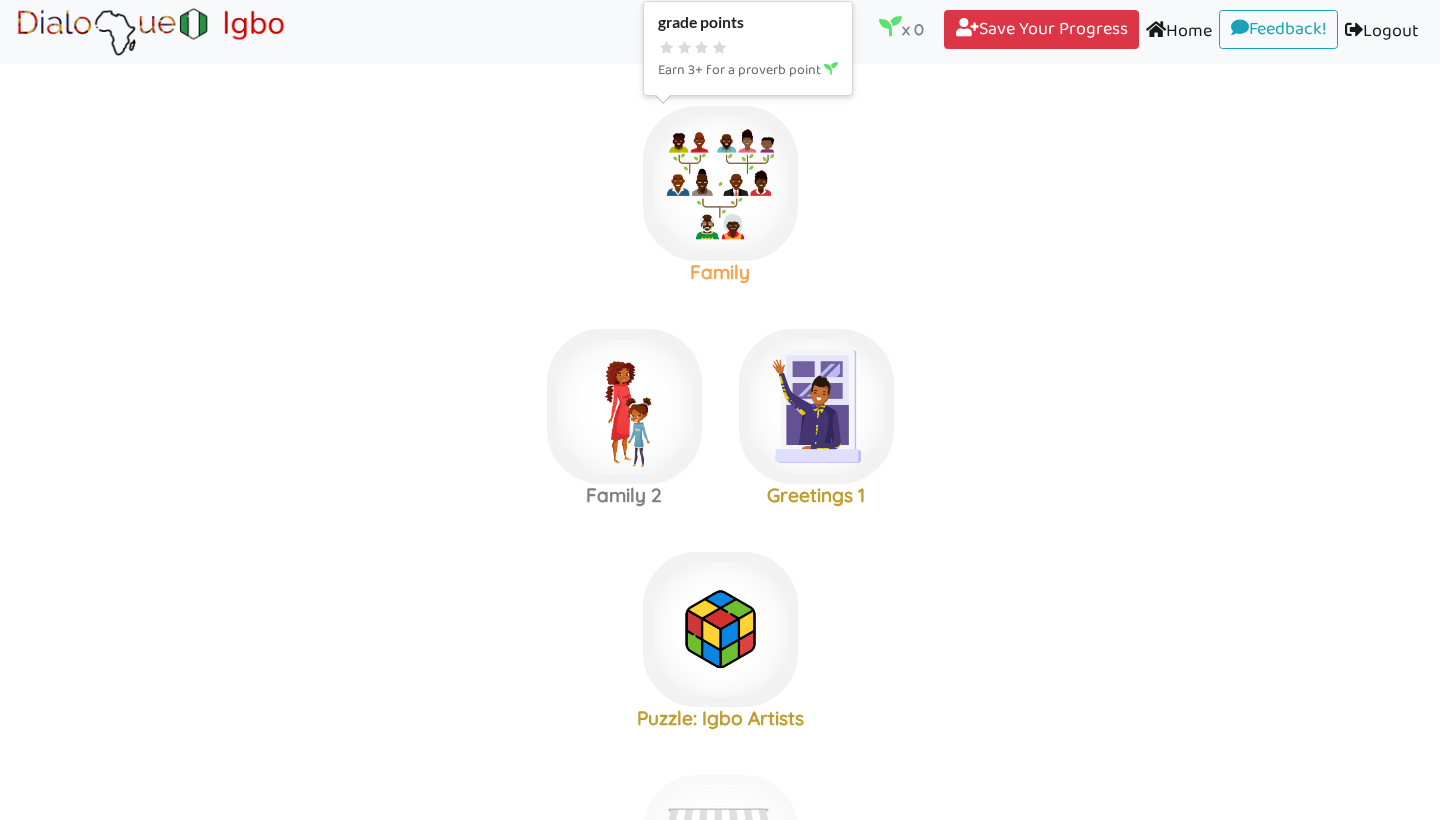 click at bounding box center [720, 183] 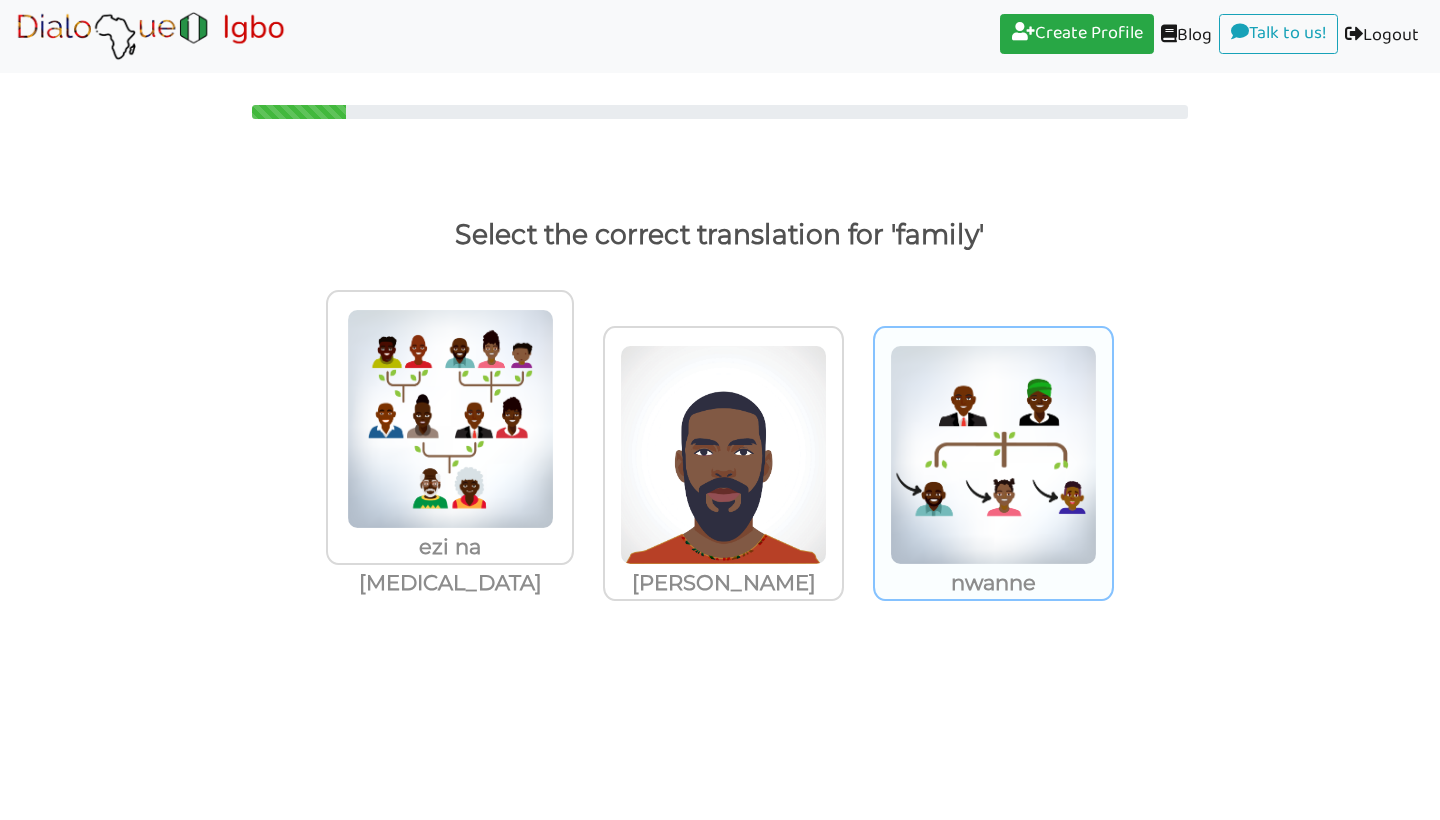 click at bounding box center [450, 419] 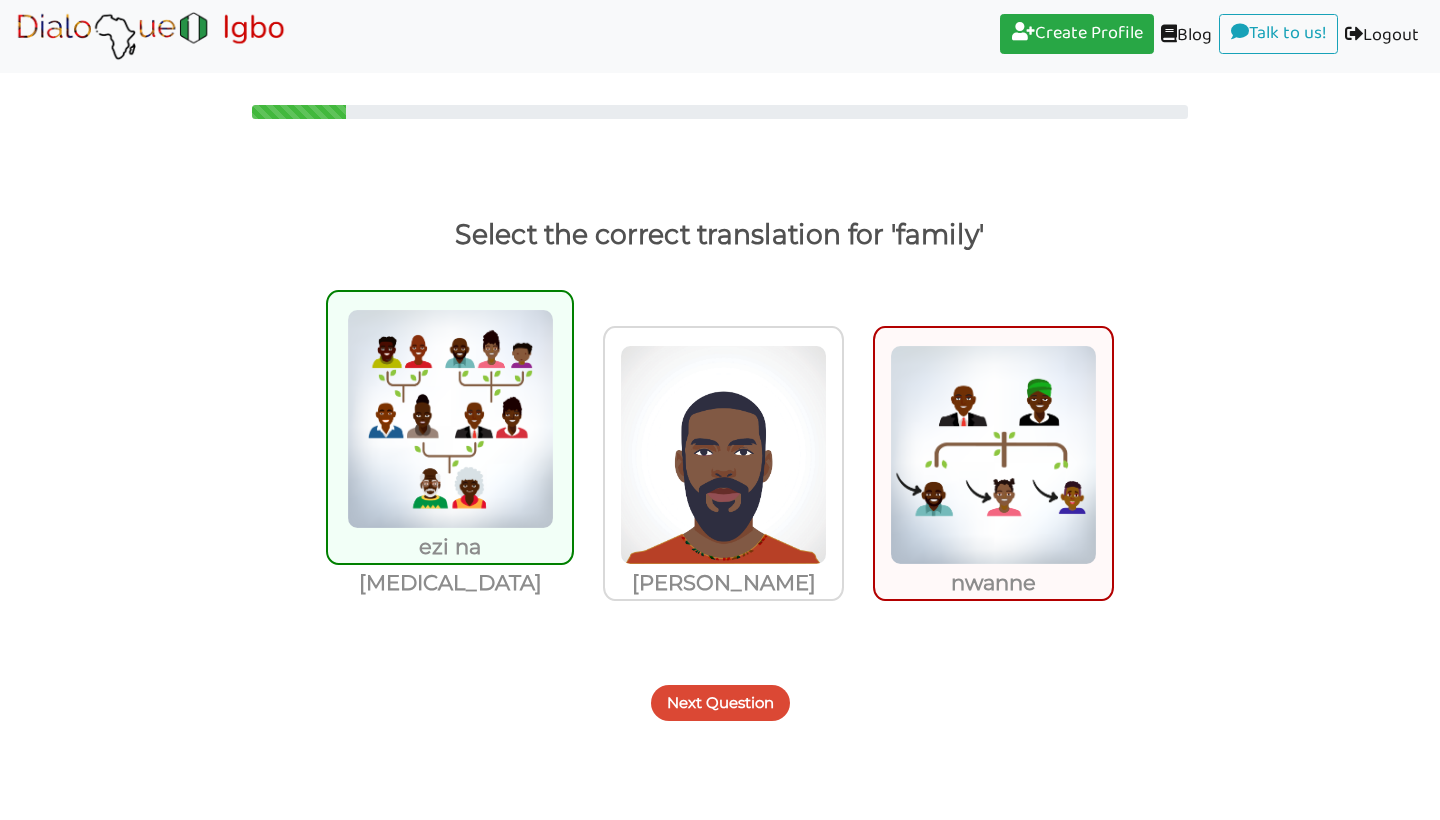 click on "Next Question" at bounding box center [720, 703] 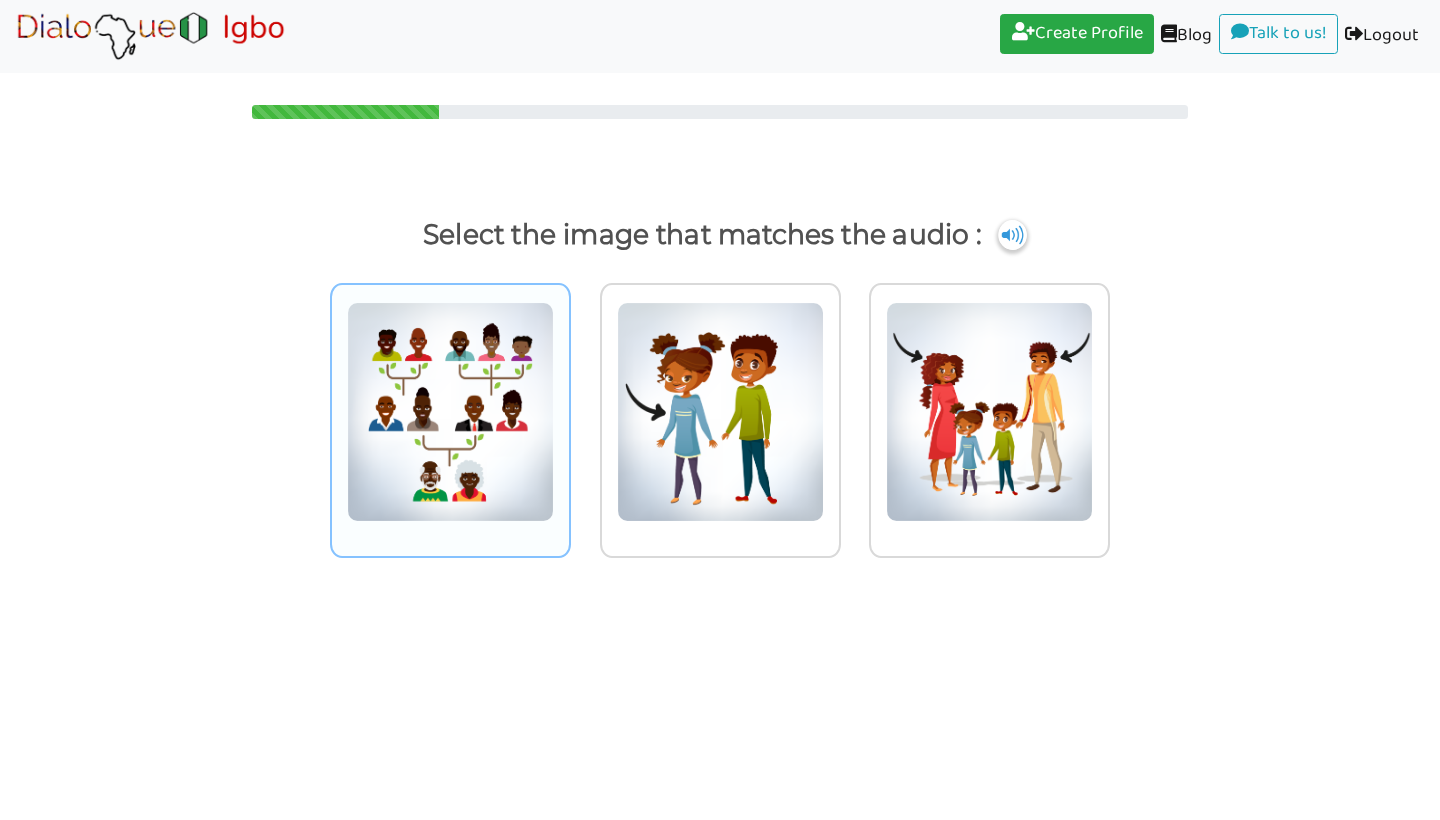 click at bounding box center [450, 412] 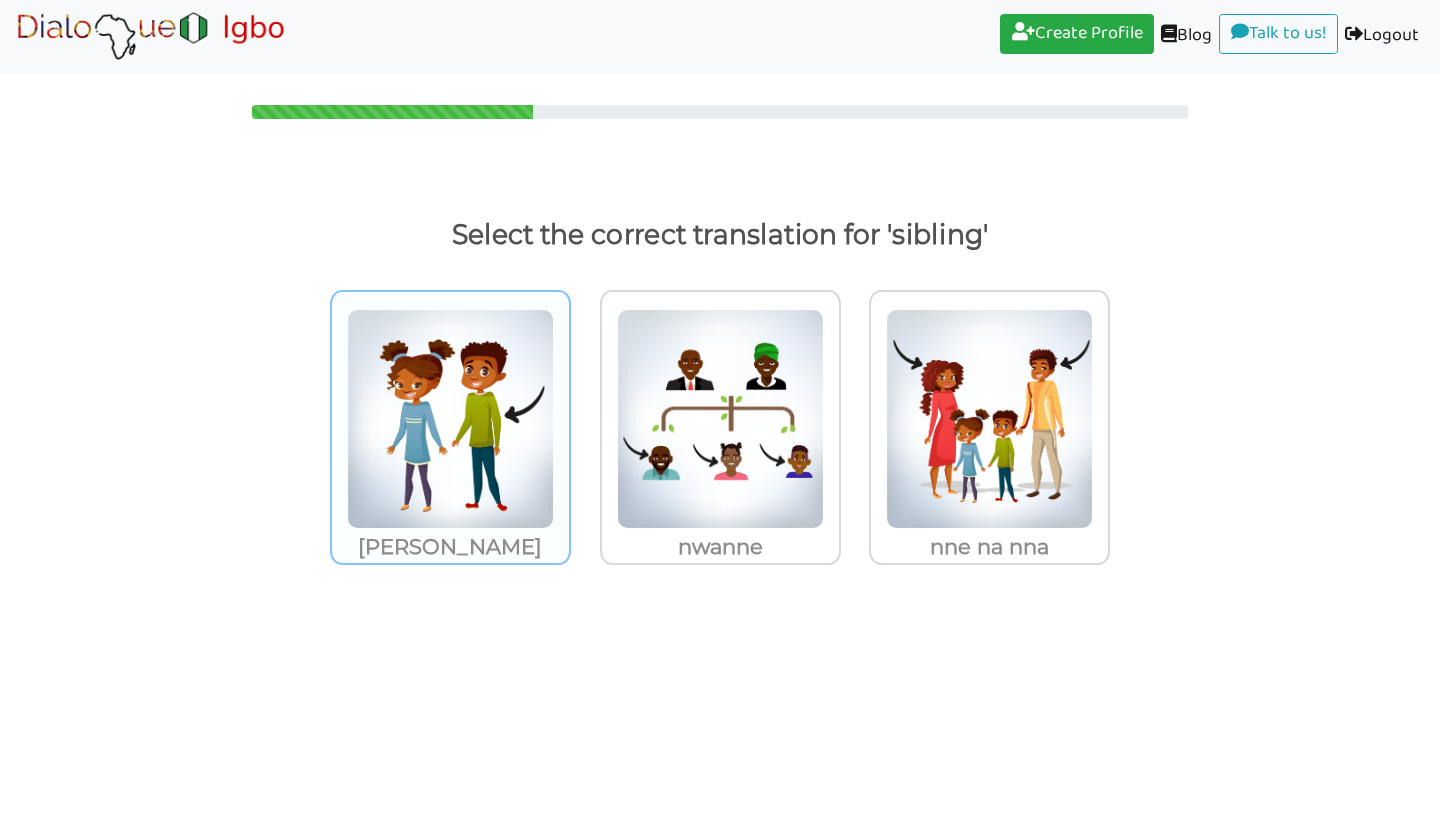click at bounding box center (450, 419) 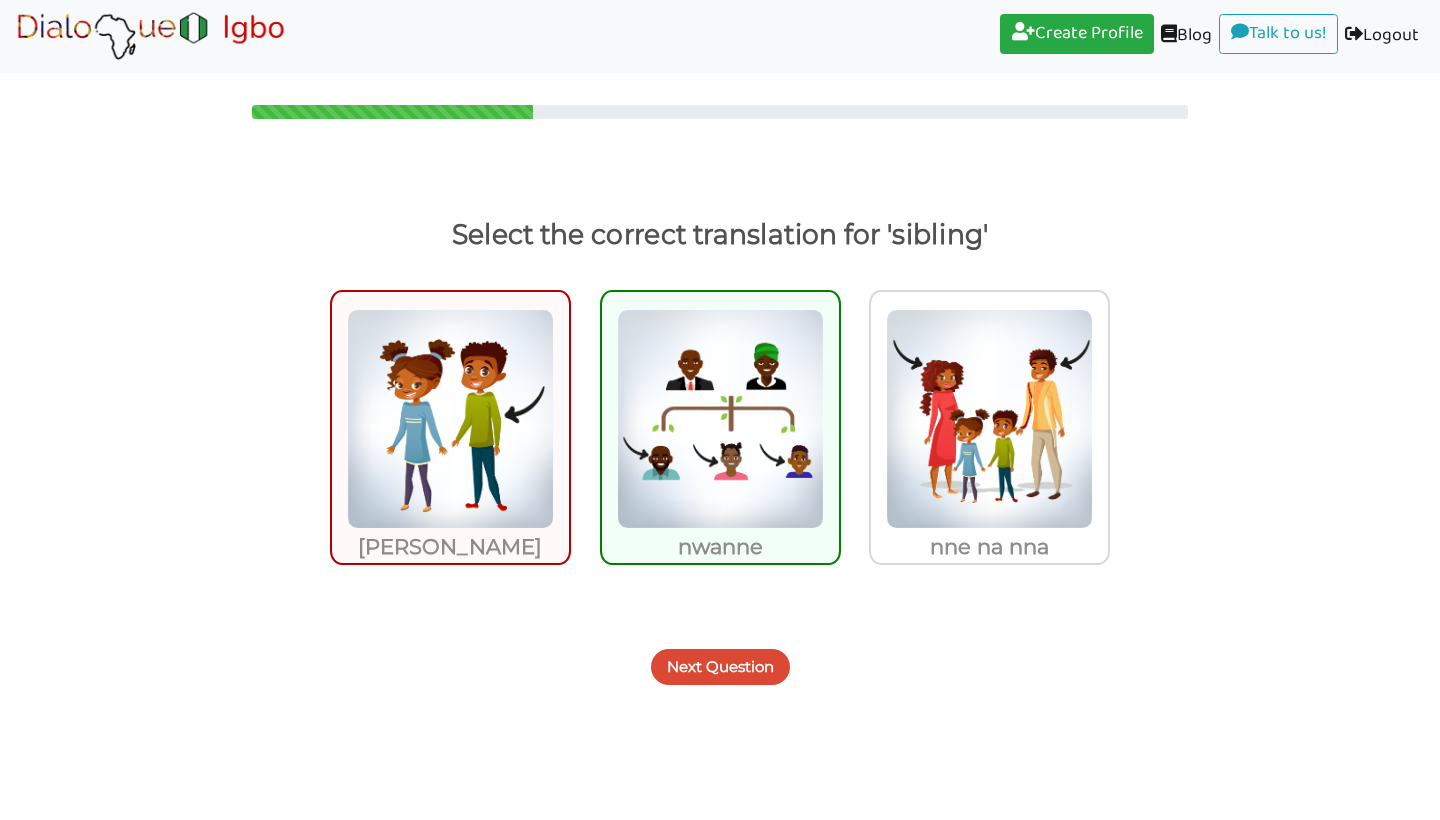 click on "Next Question" at bounding box center (720, 667) 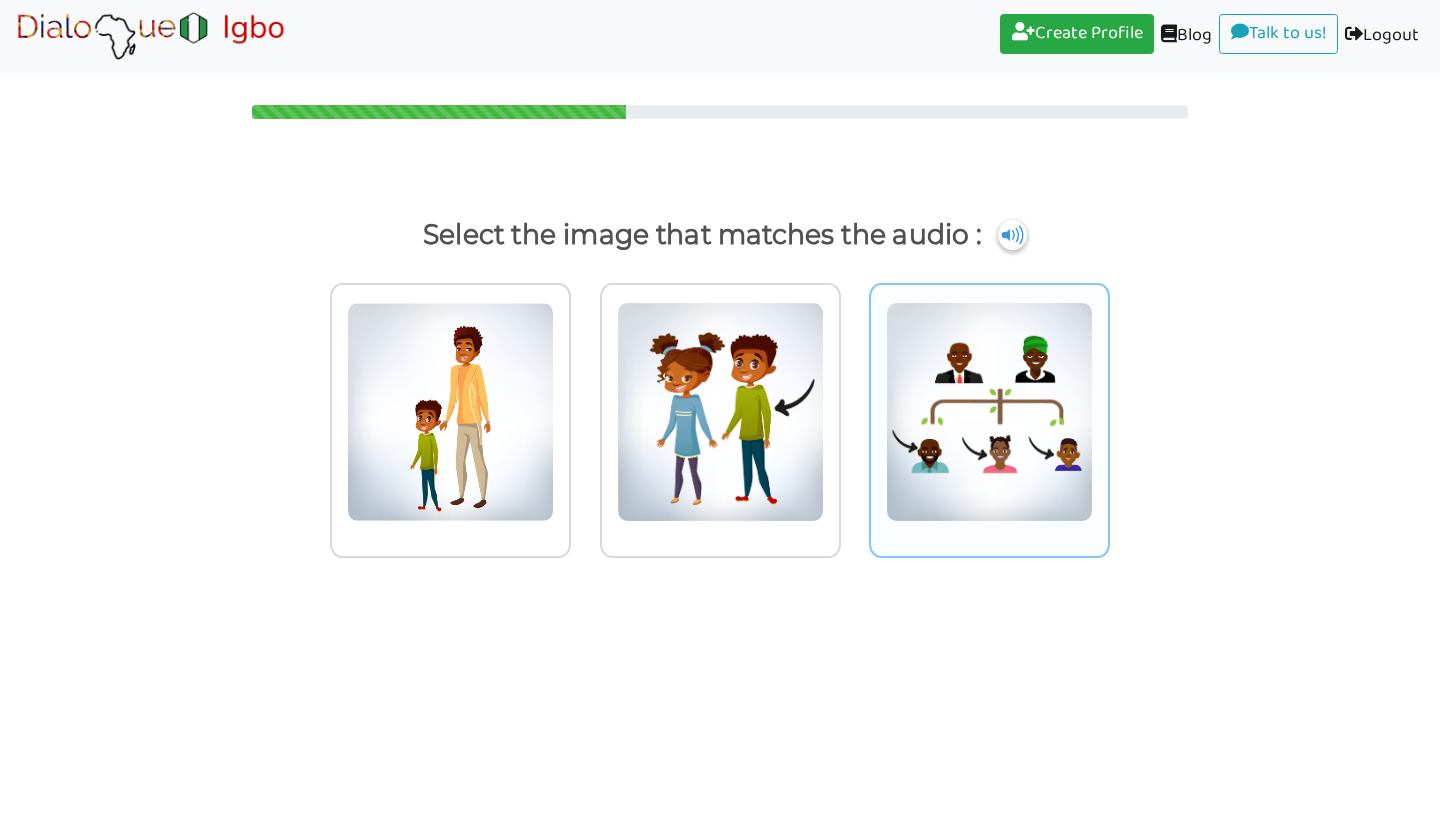 click at bounding box center (450, 412) 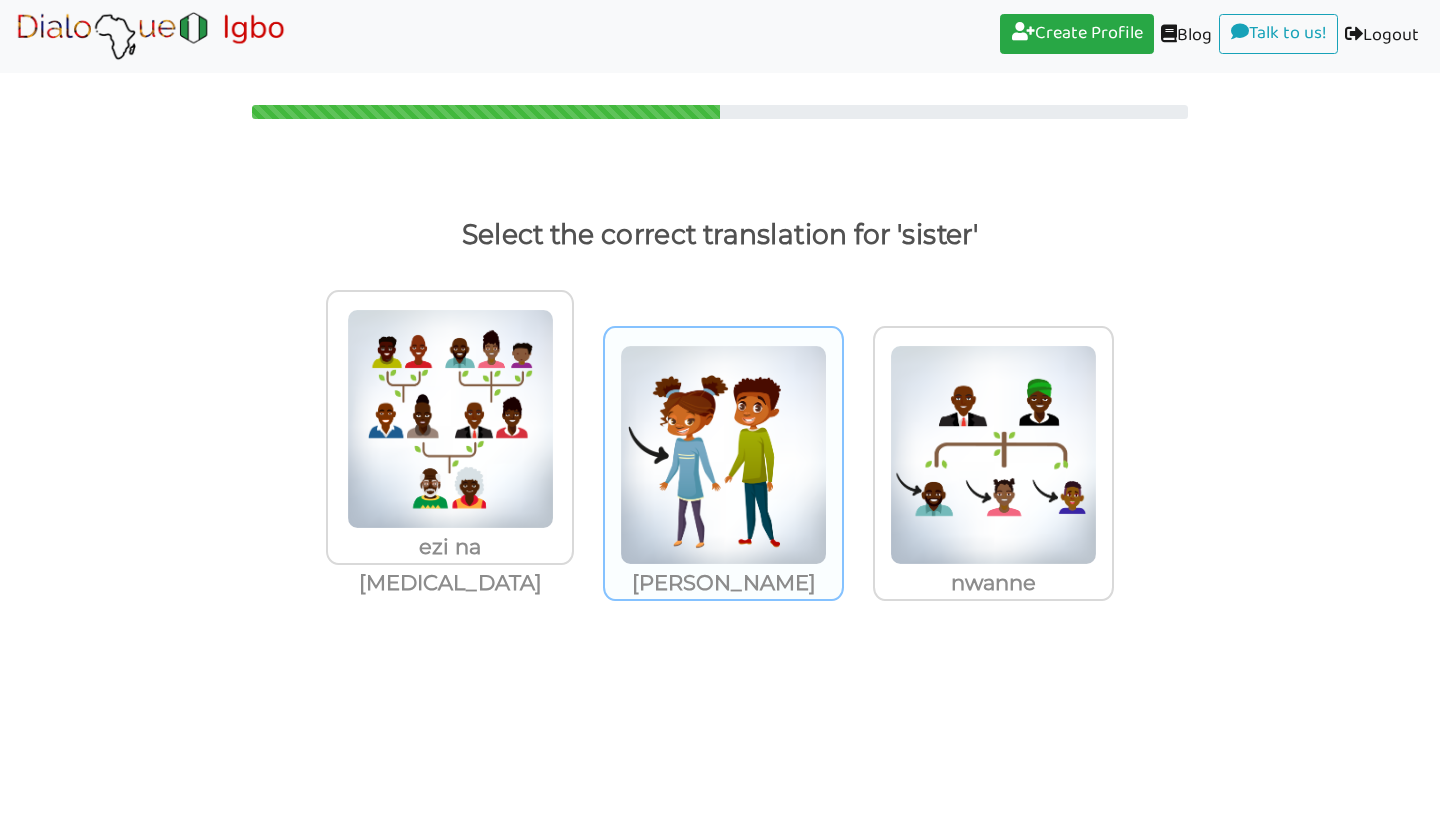 click at bounding box center (450, 419) 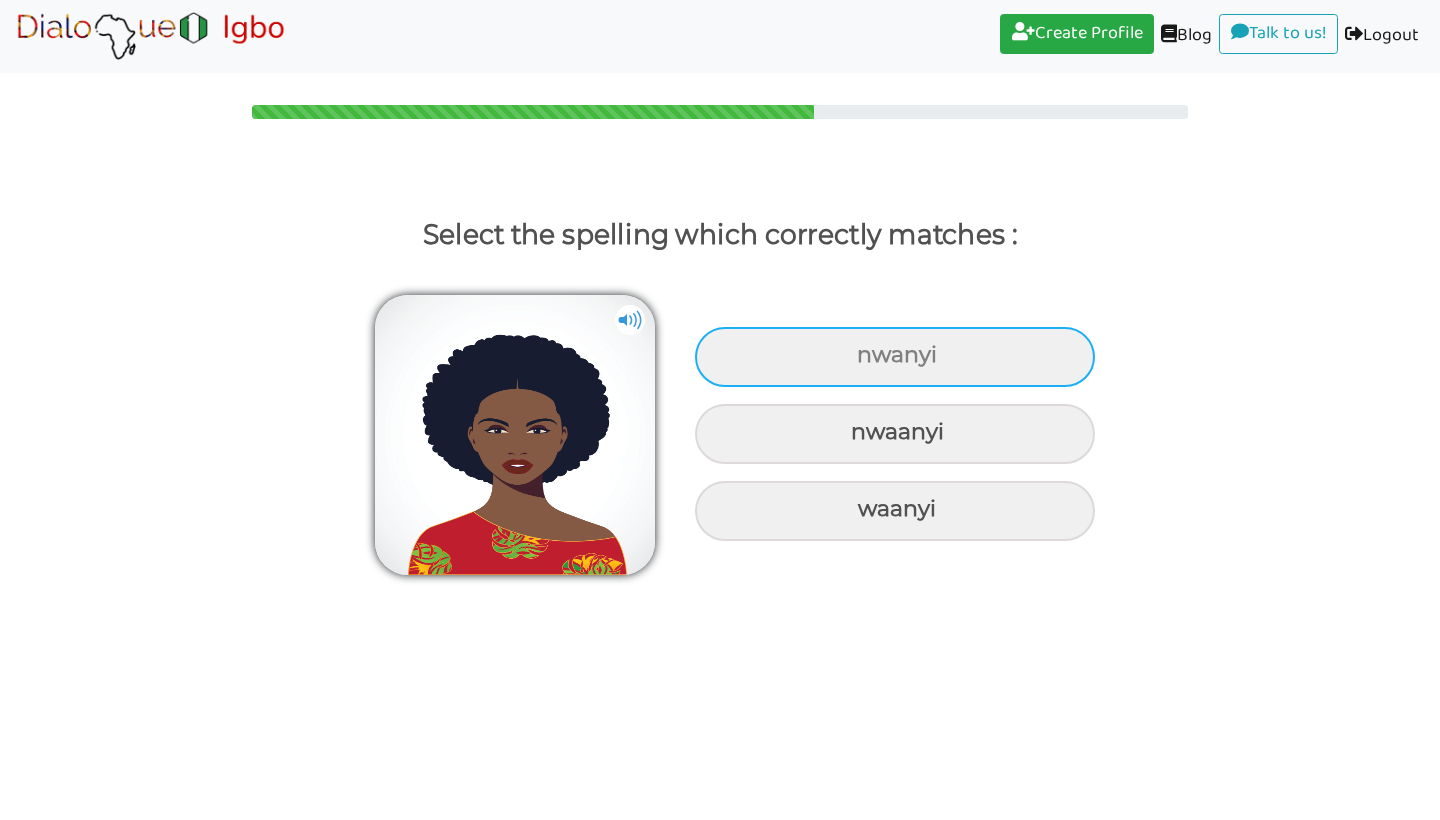 click on "nwanyi" at bounding box center [895, 357] 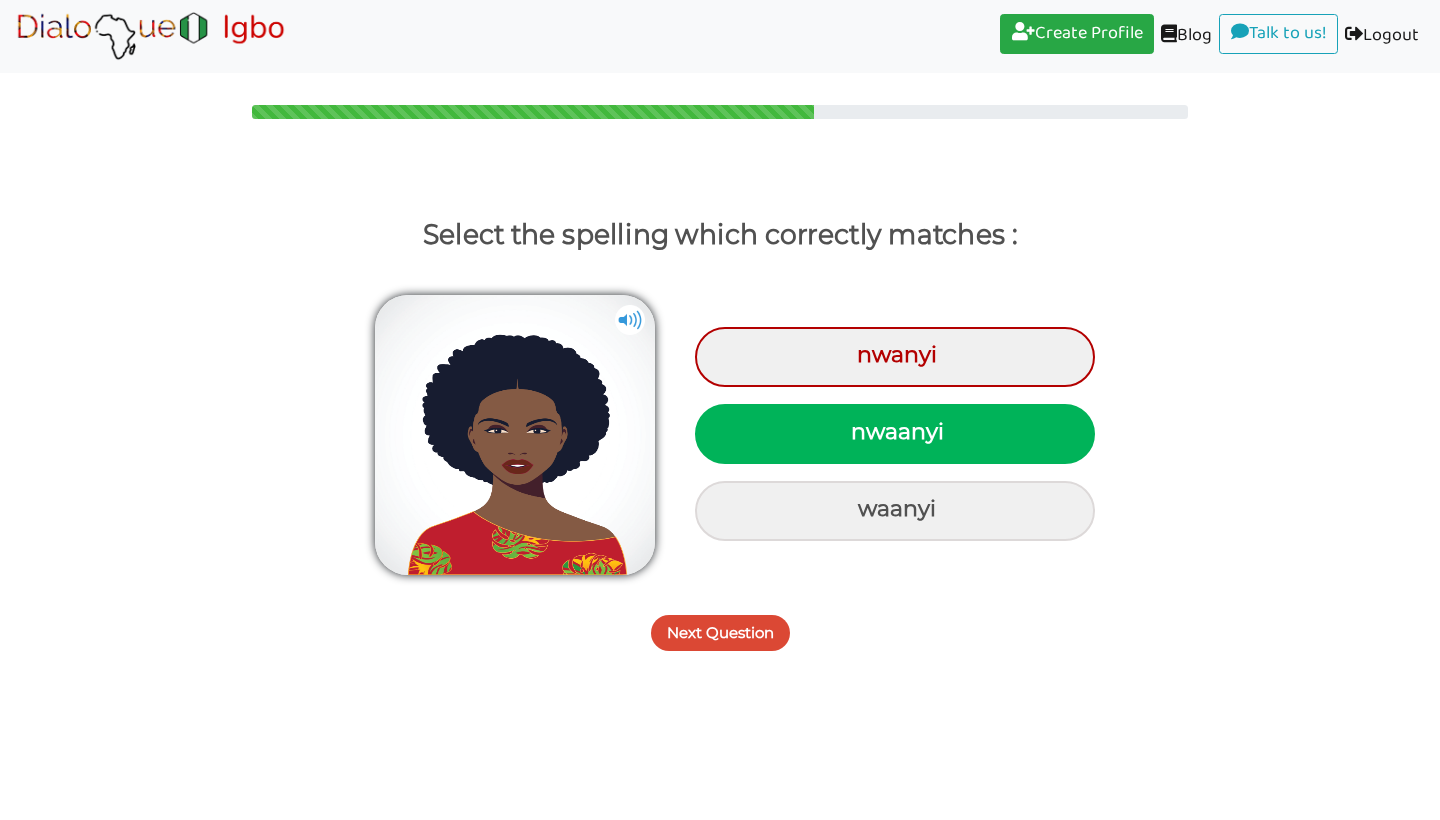 click on "Next Question" at bounding box center (720, 633) 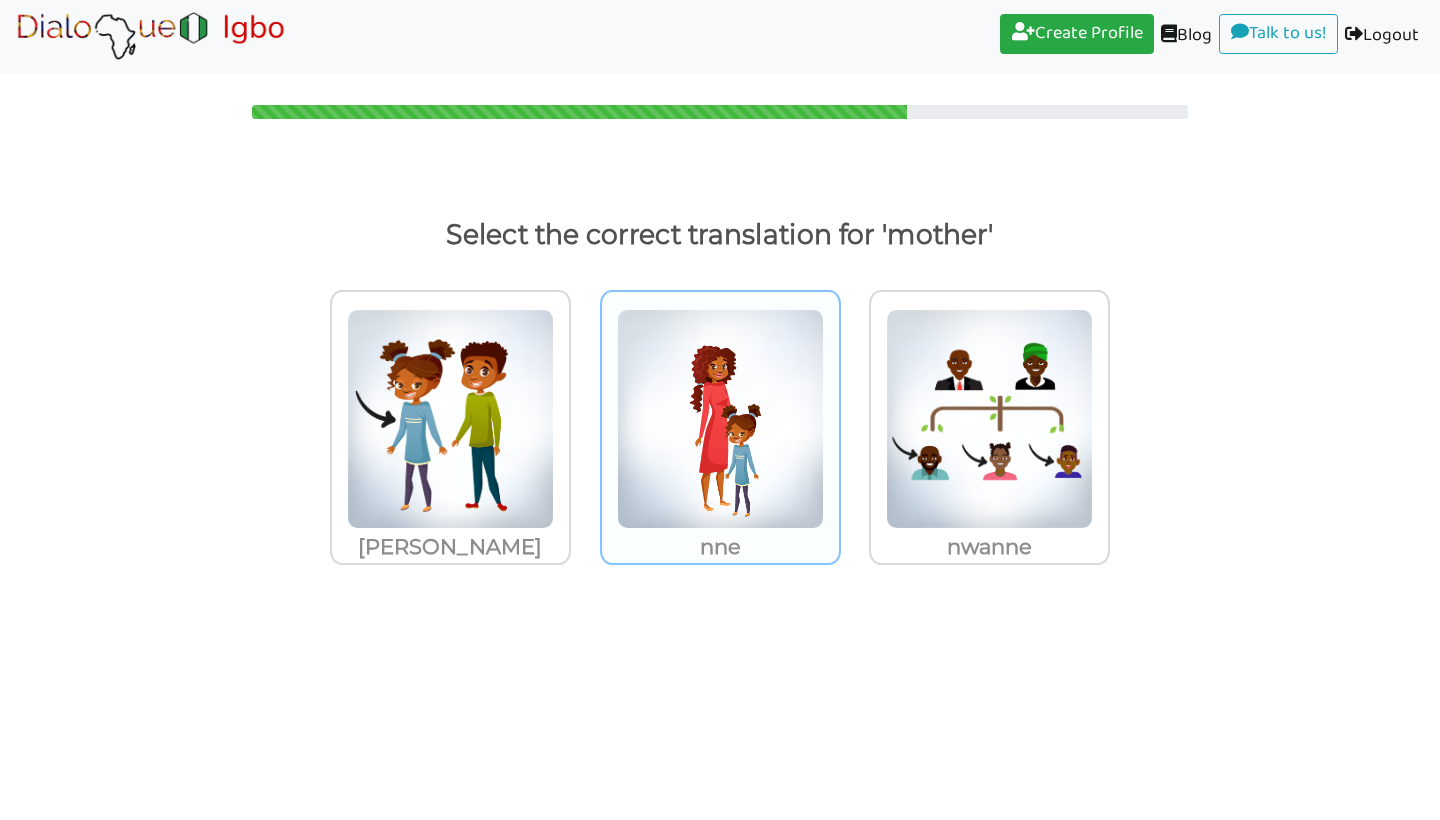 click at bounding box center (450, 419) 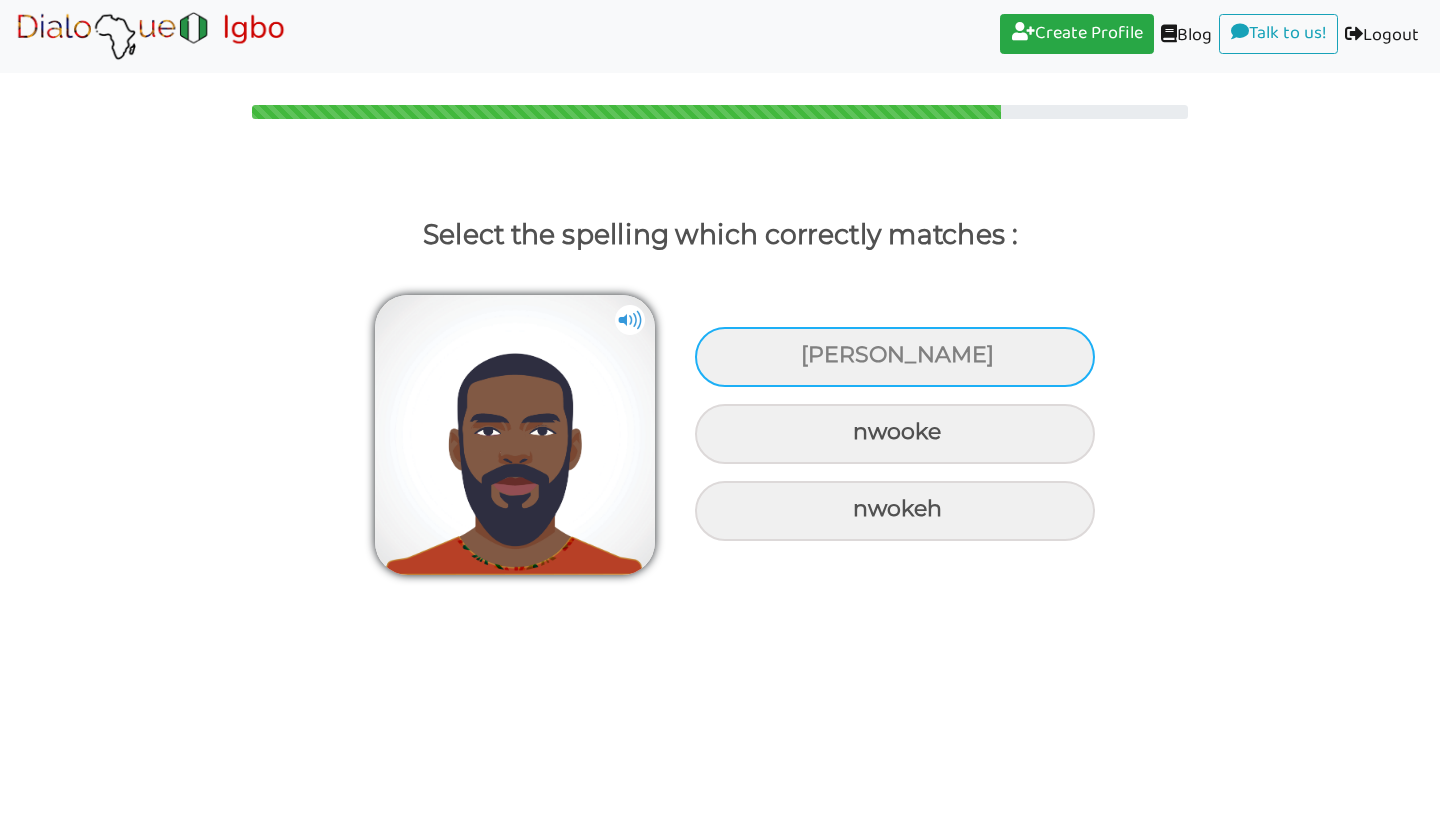 click on "[PERSON_NAME]" at bounding box center [895, 357] 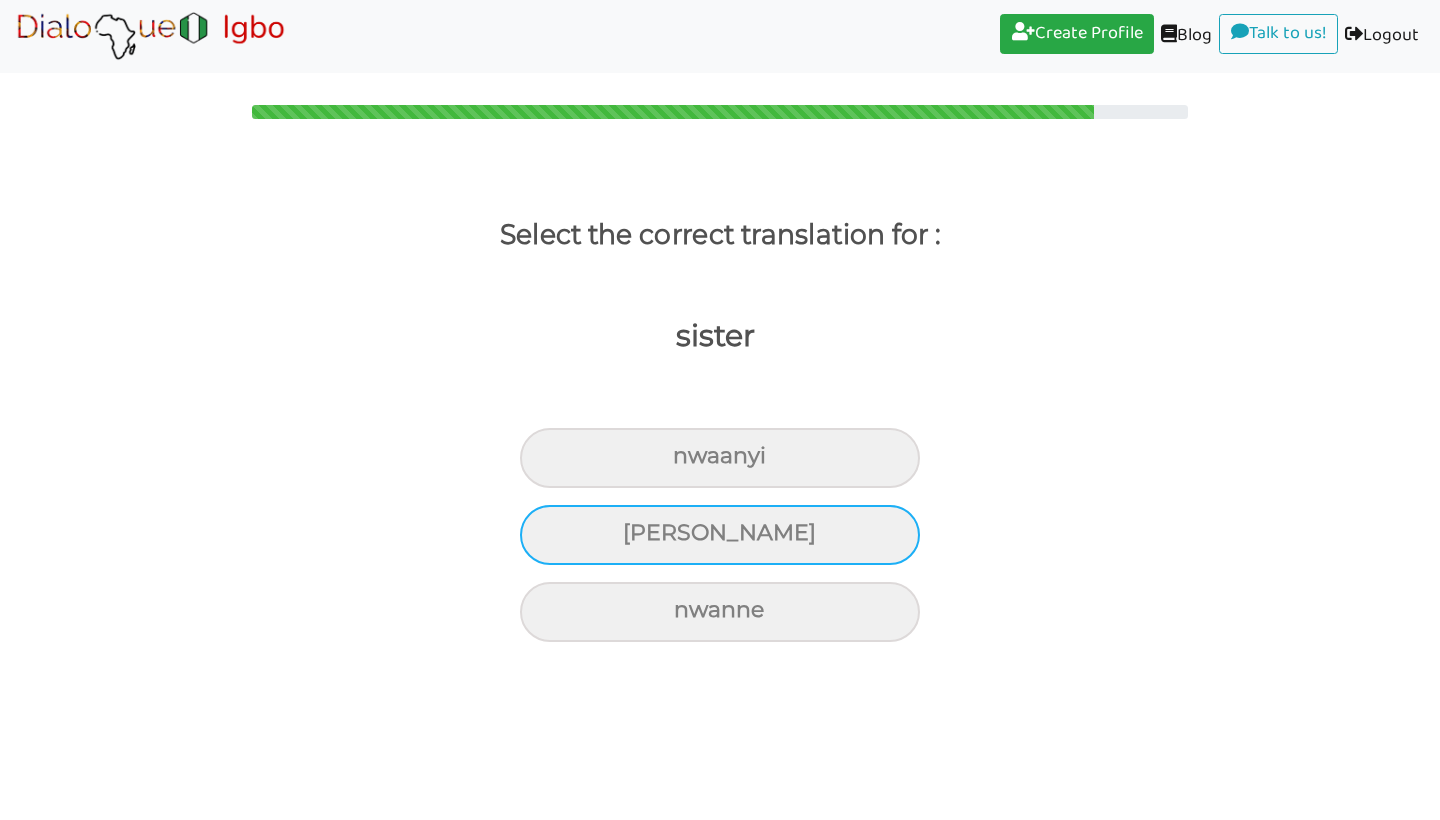 click on "[PERSON_NAME]" at bounding box center (720, 458) 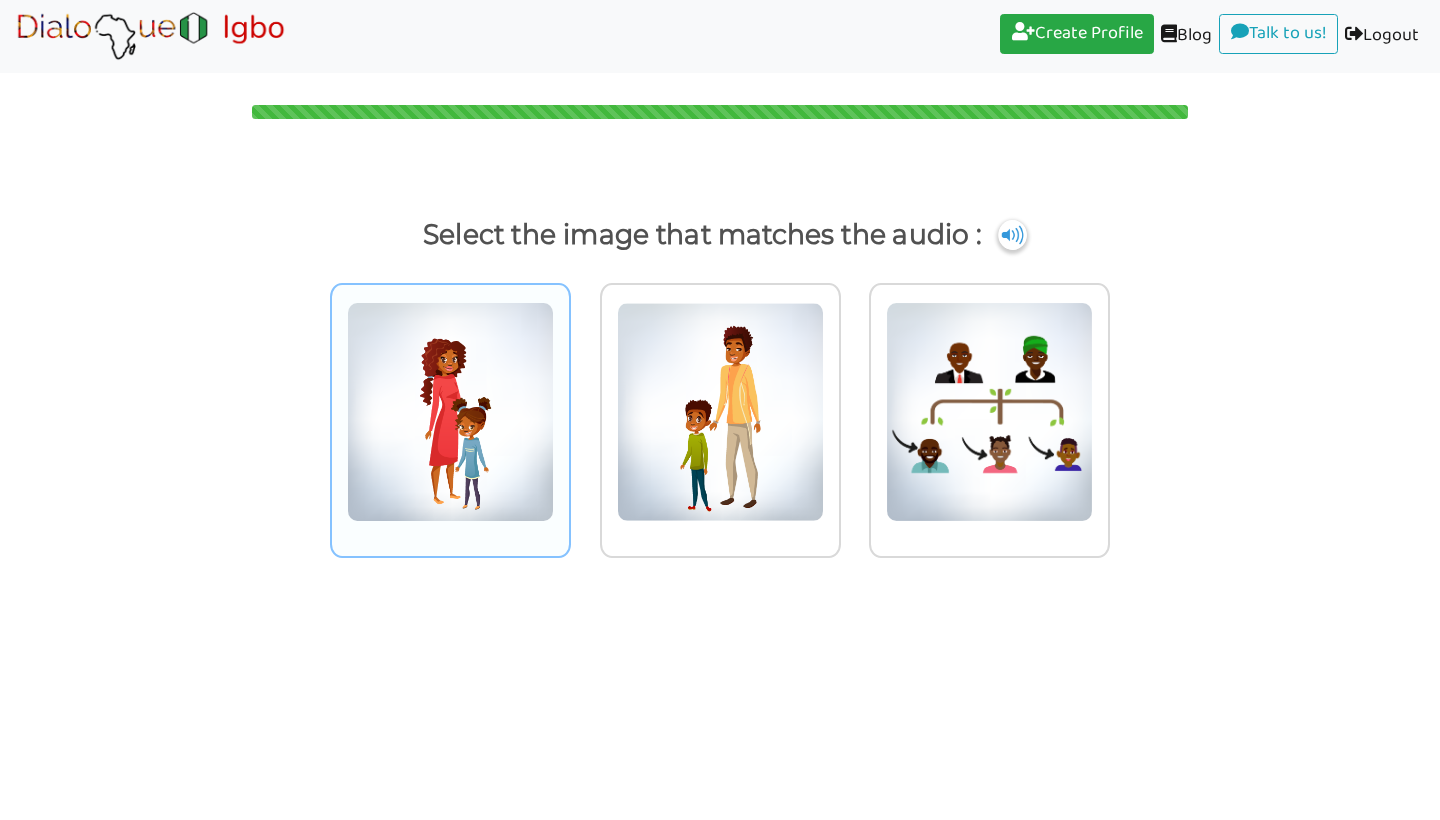 click at bounding box center [450, 412] 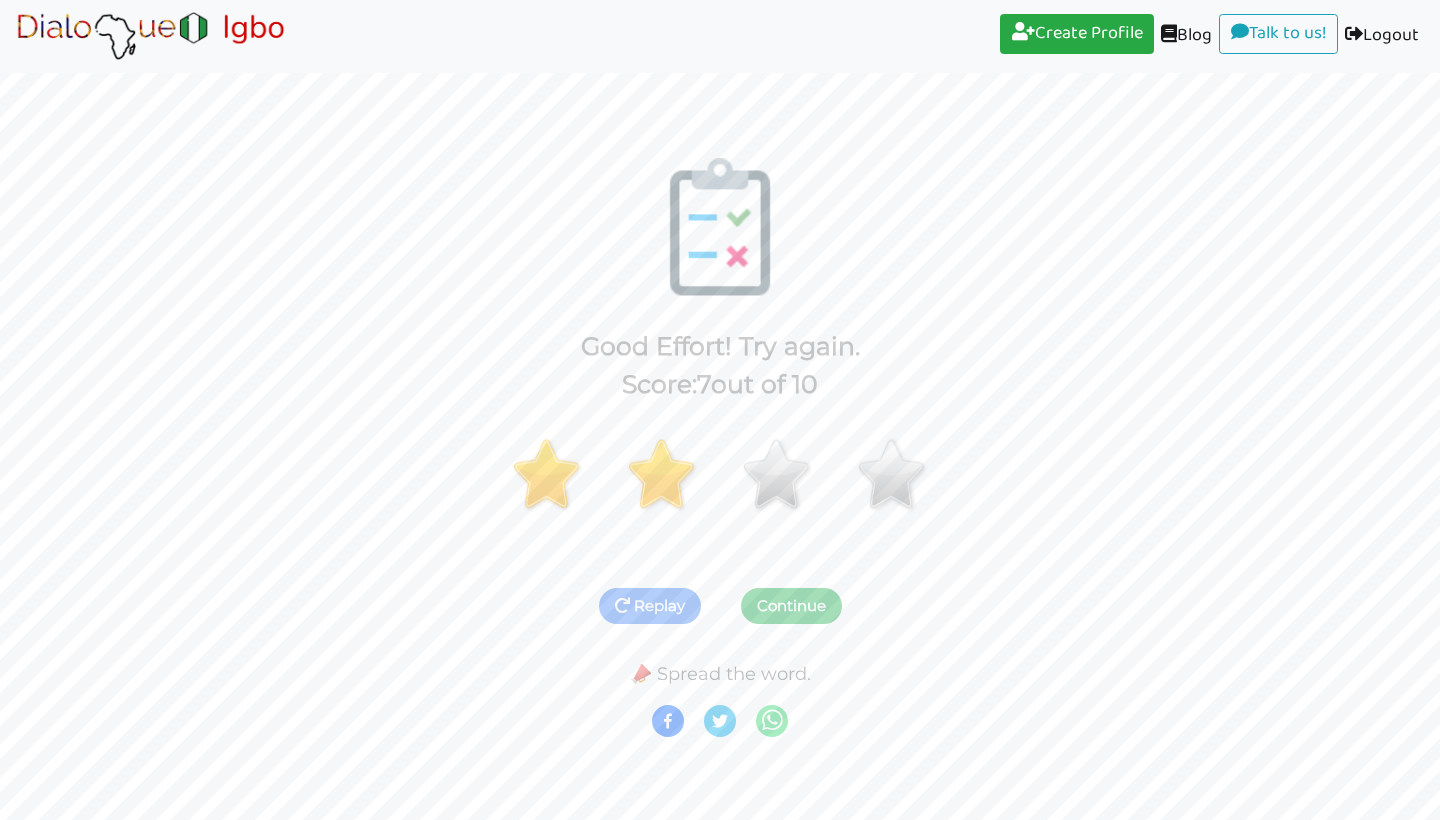 click on "Continue" at bounding box center (791, 606) 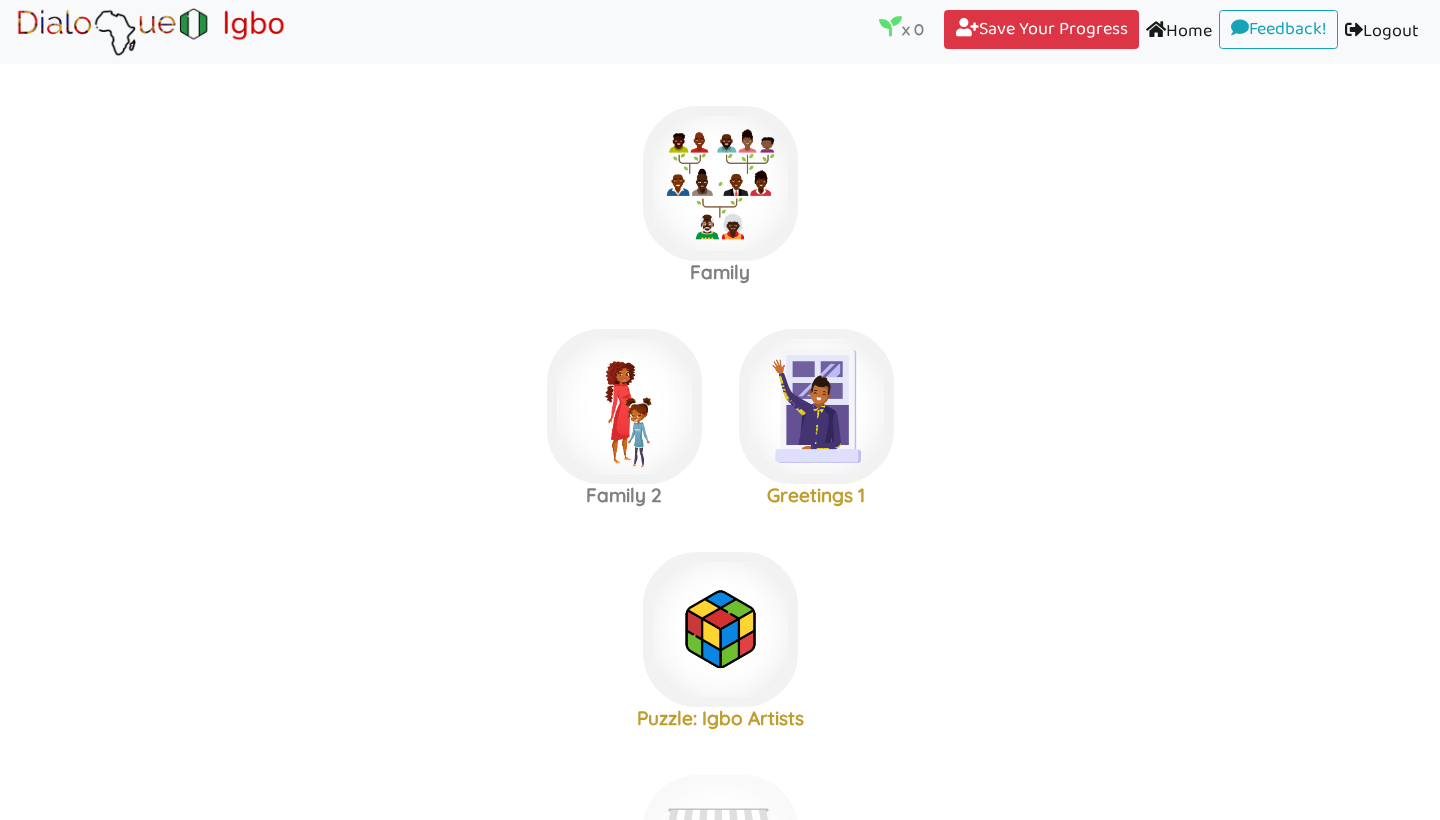 scroll, scrollTop: 16, scrollLeft: 0, axis: vertical 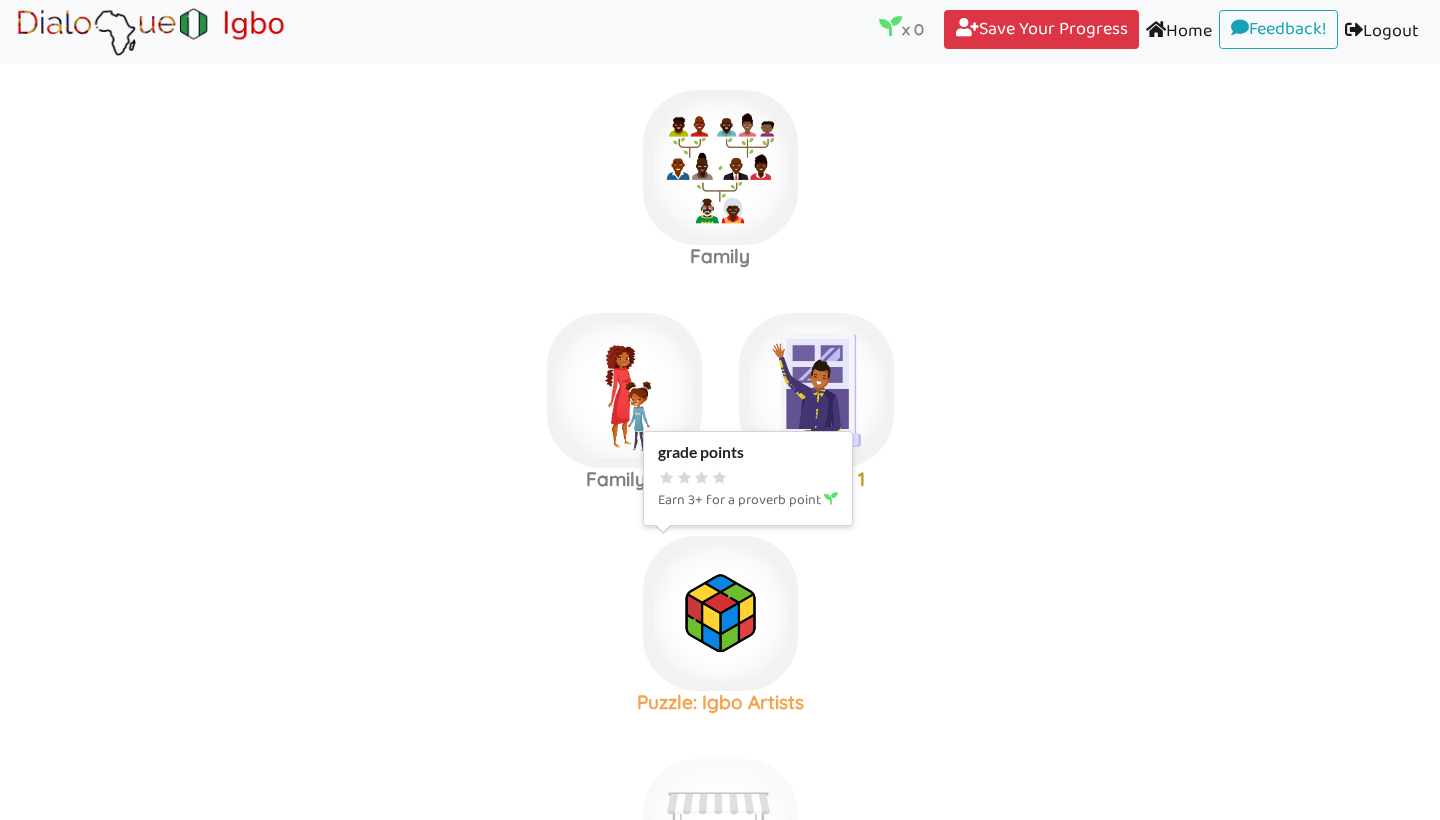 click at bounding box center [720, 167] 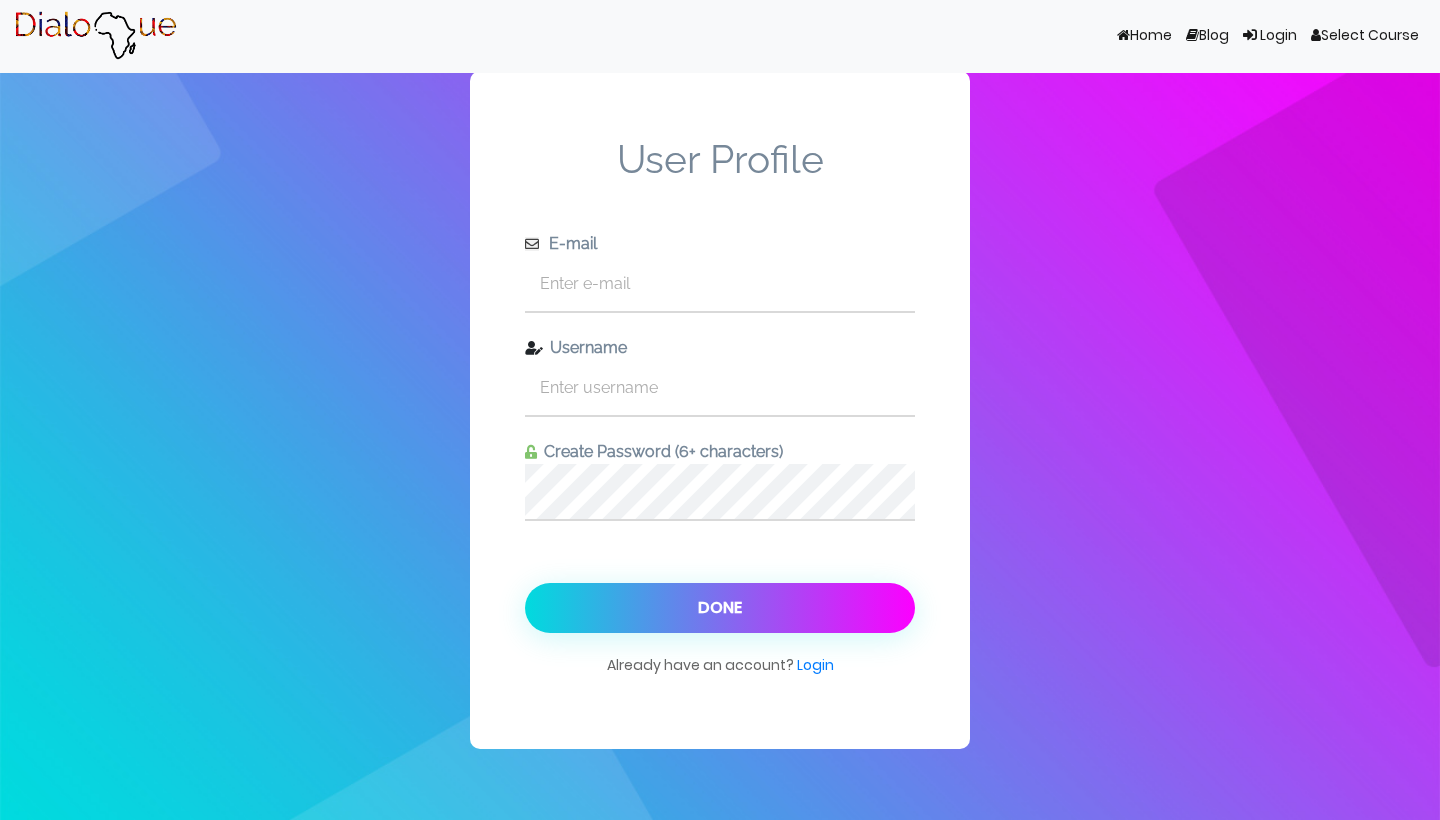 scroll, scrollTop: 0, scrollLeft: 0, axis: both 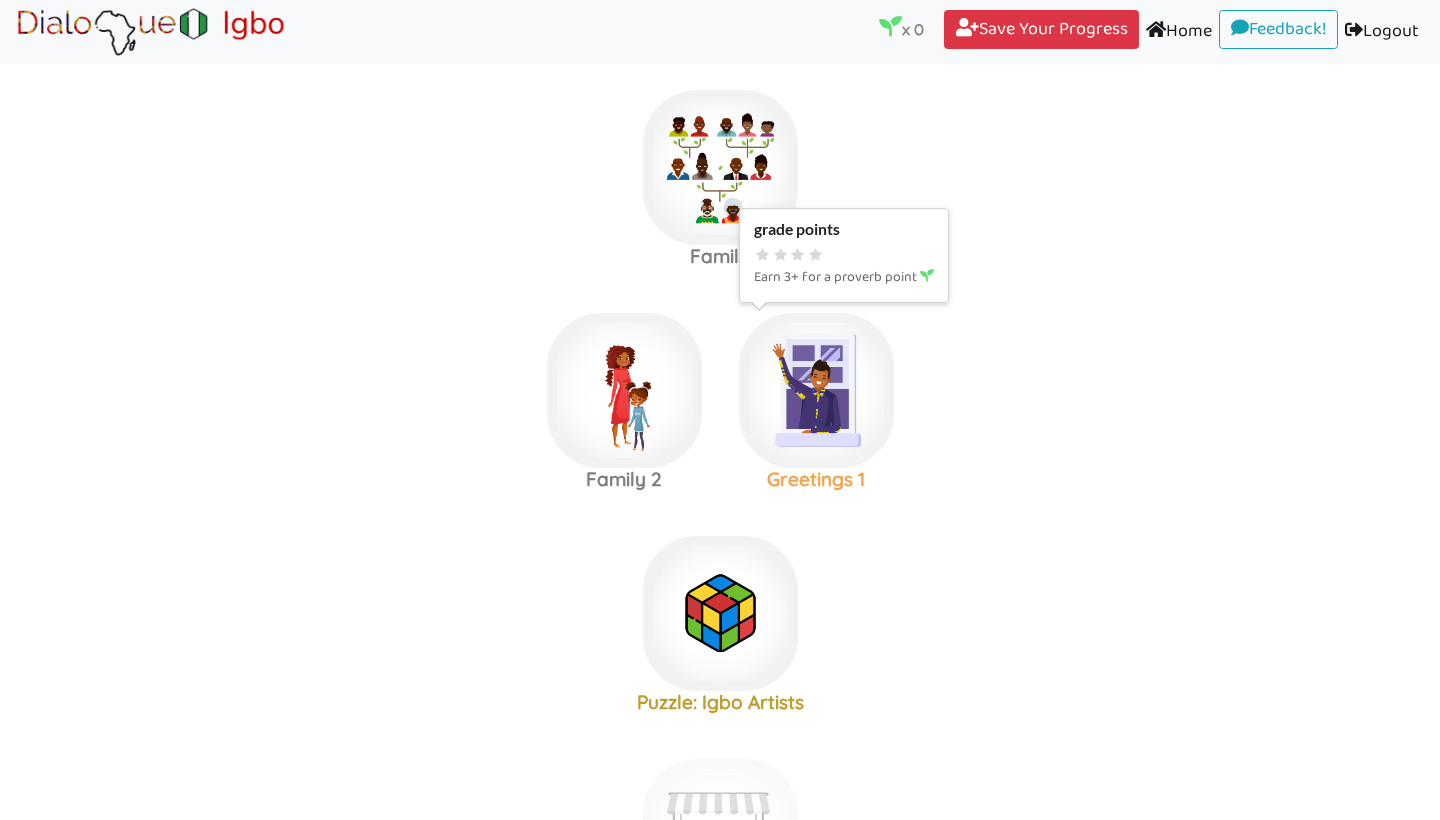 click at bounding box center [720, 167] 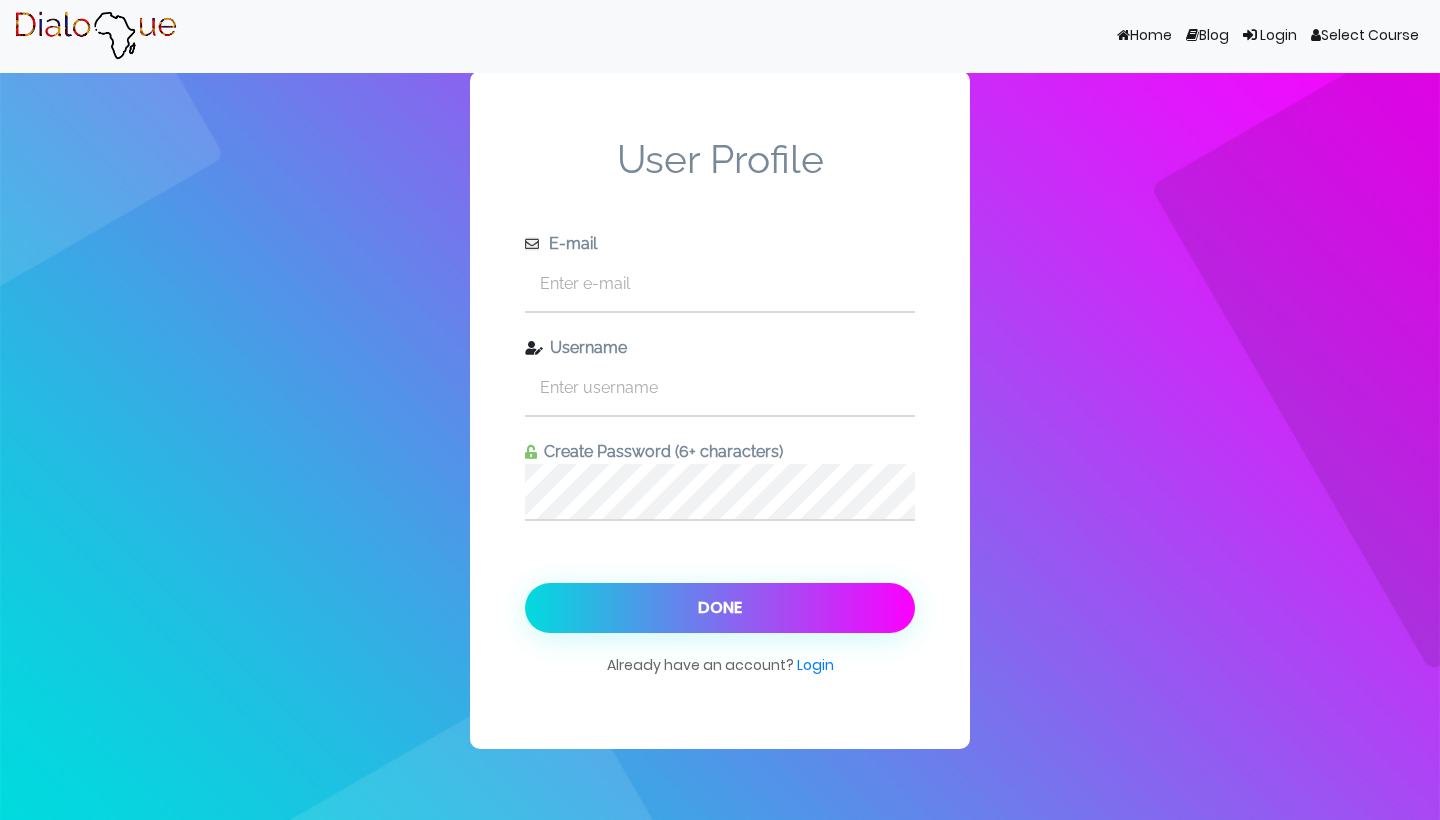 scroll, scrollTop: 0, scrollLeft: 0, axis: both 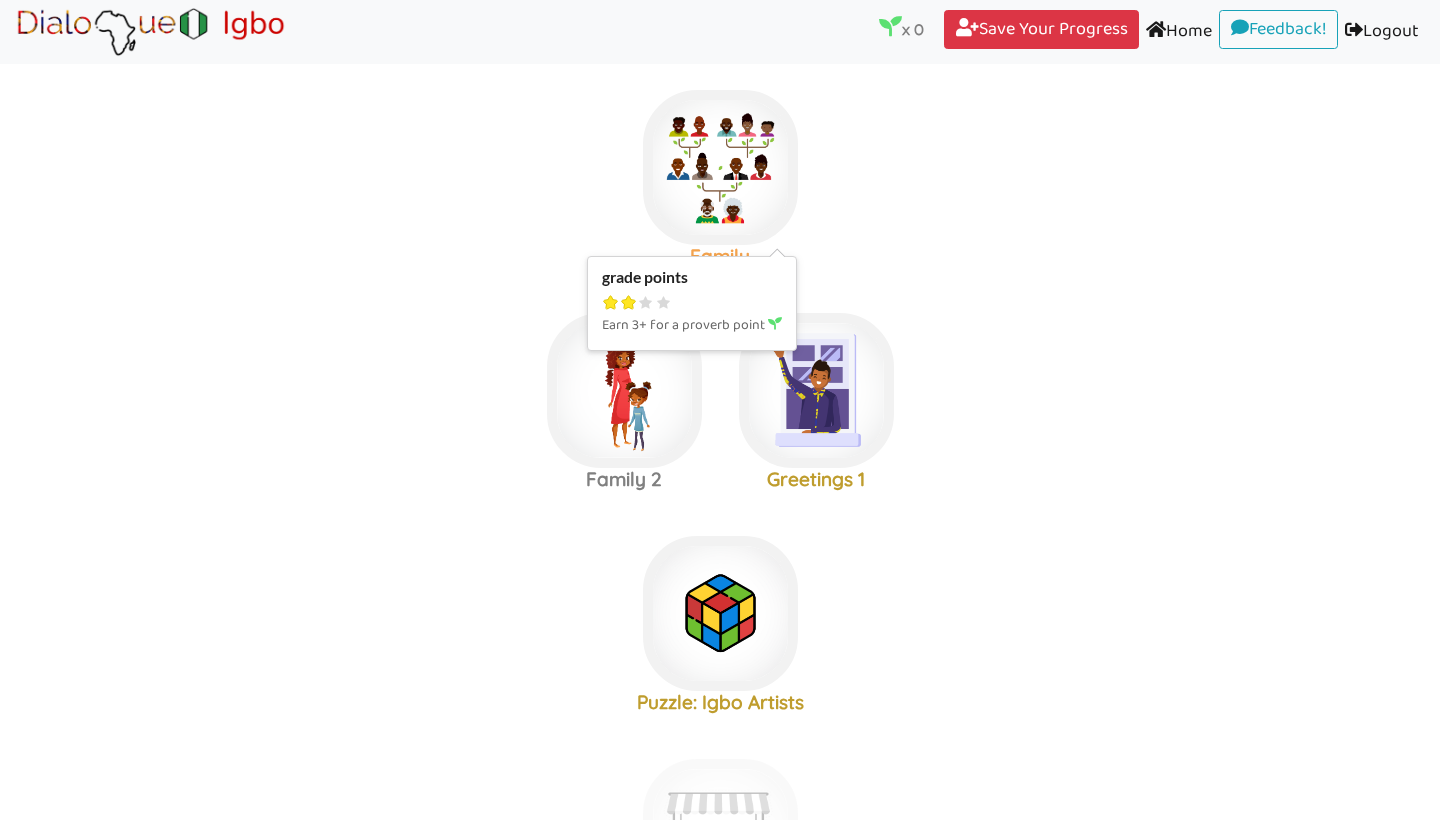 click at bounding box center [720, 167] 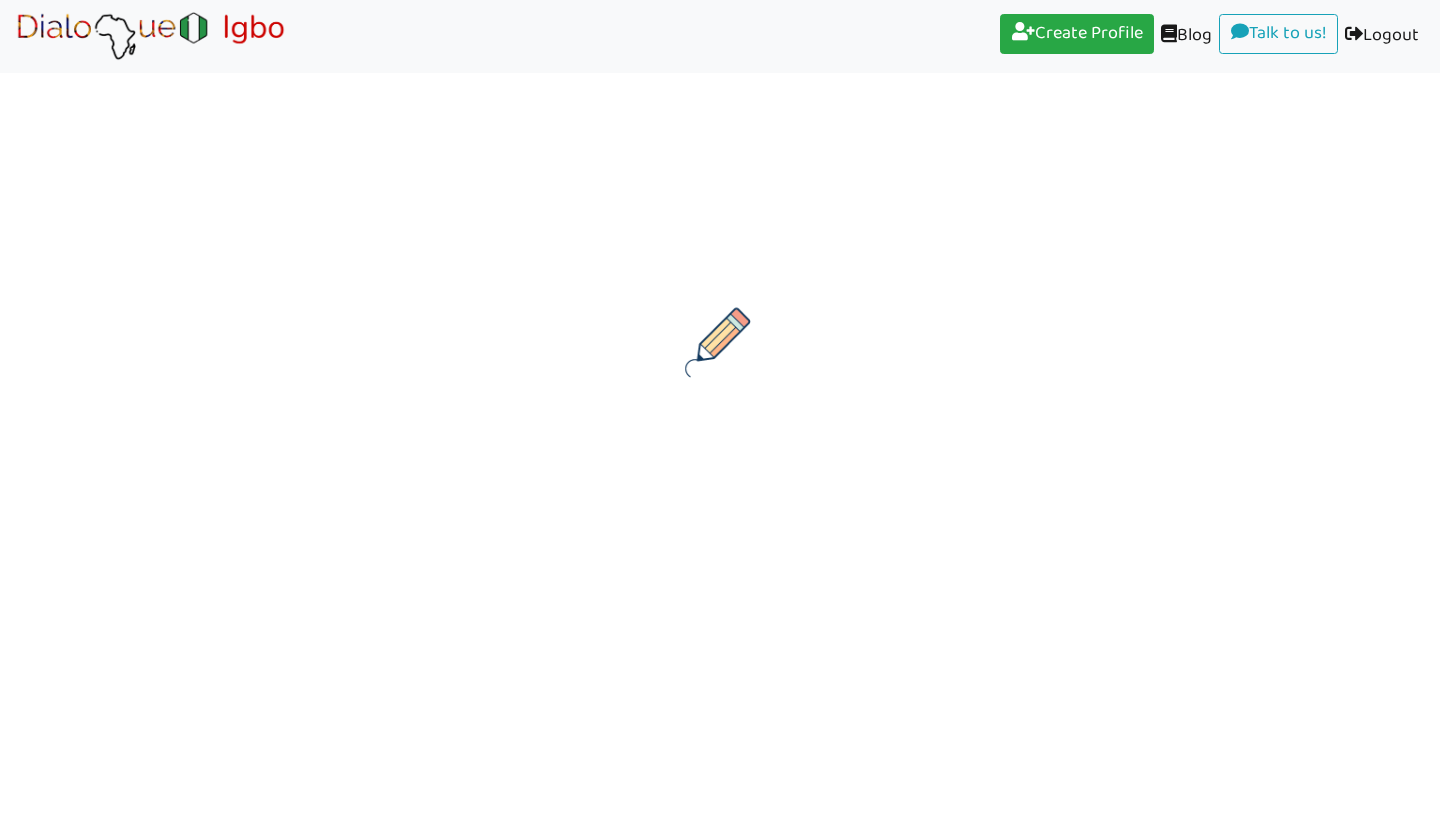 scroll, scrollTop: 0, scrollLeft: 0, axis: both 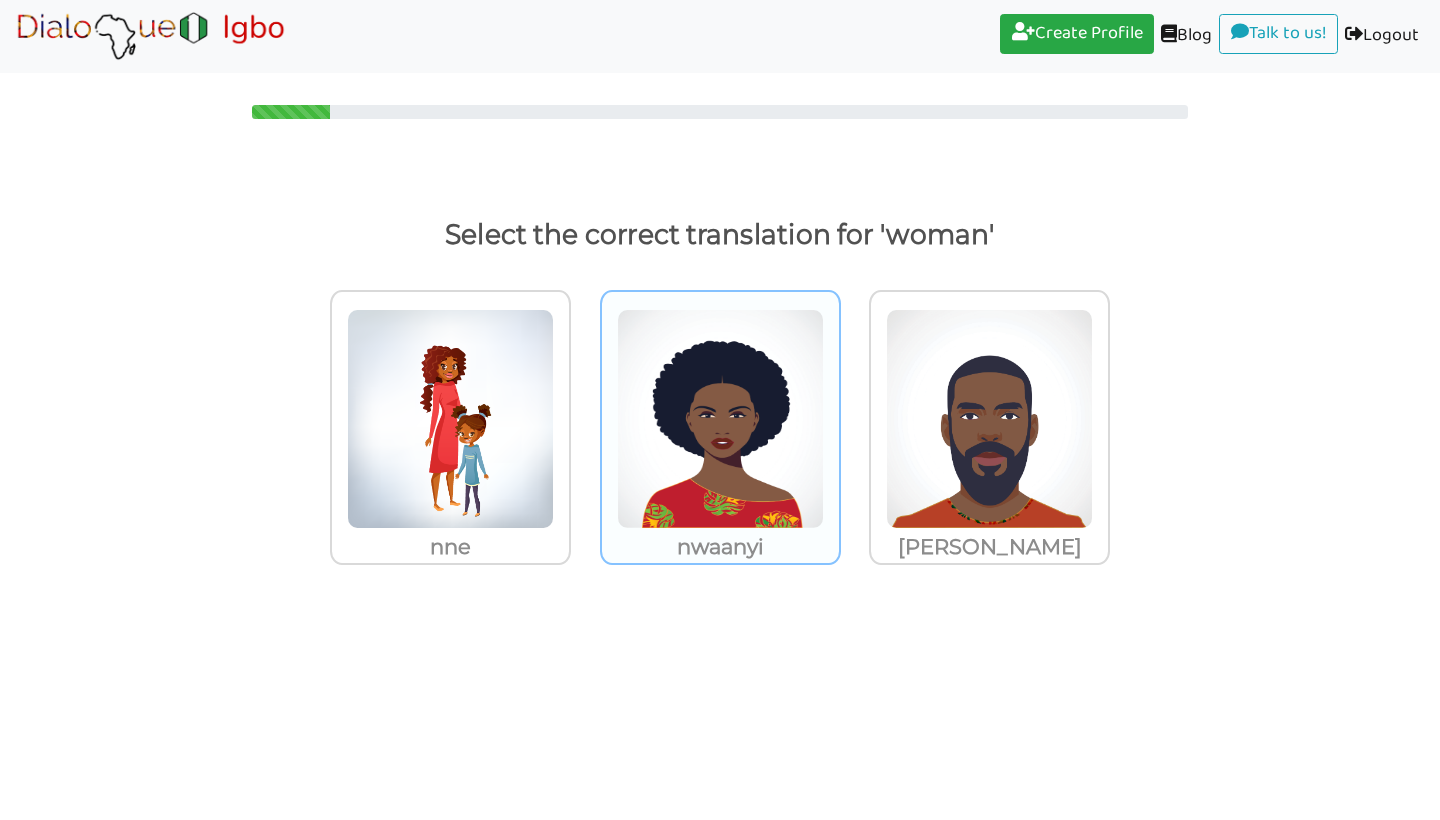 click at bounding box center (450, 419) 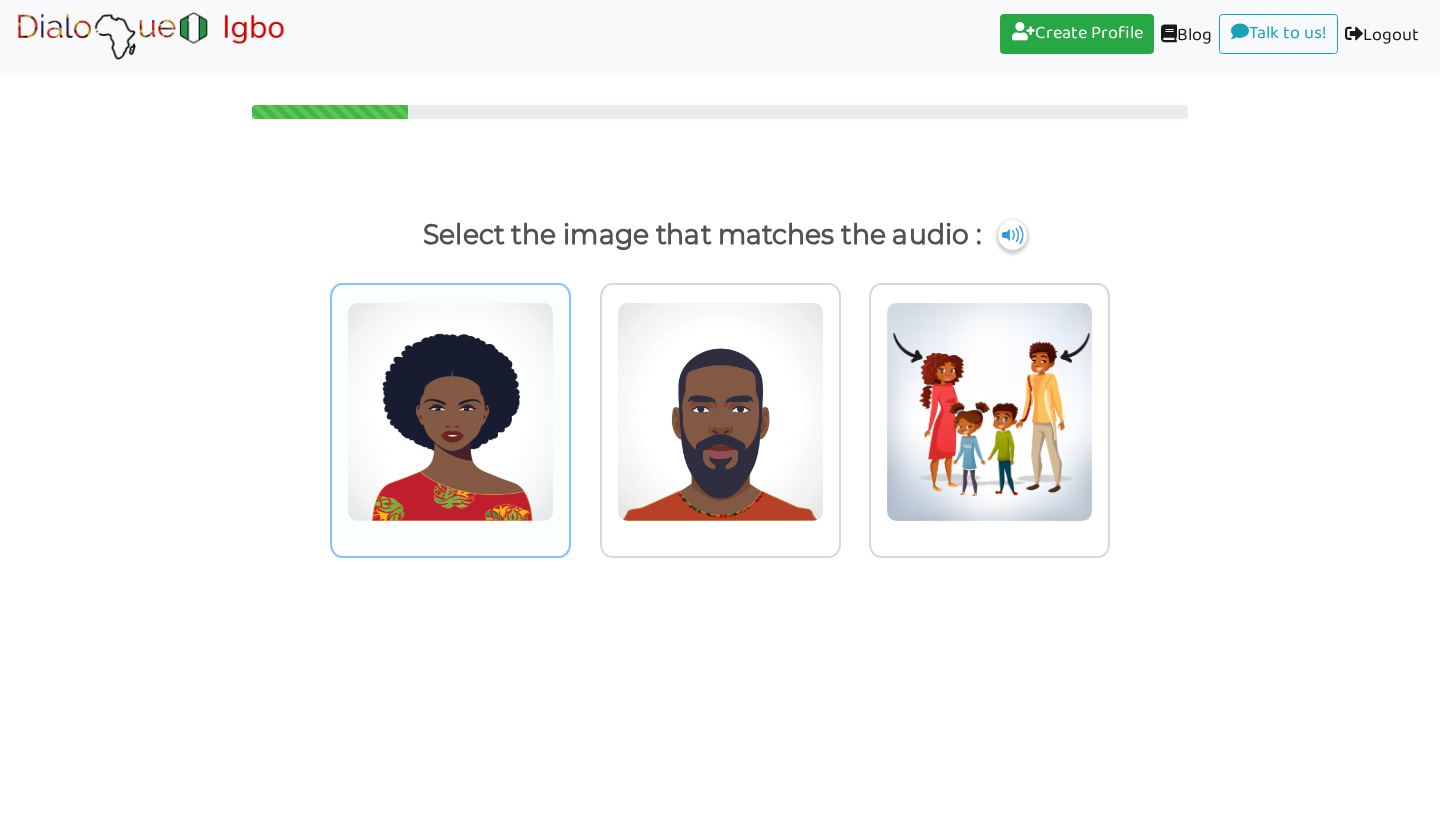 click at bounding box center (450, 412) 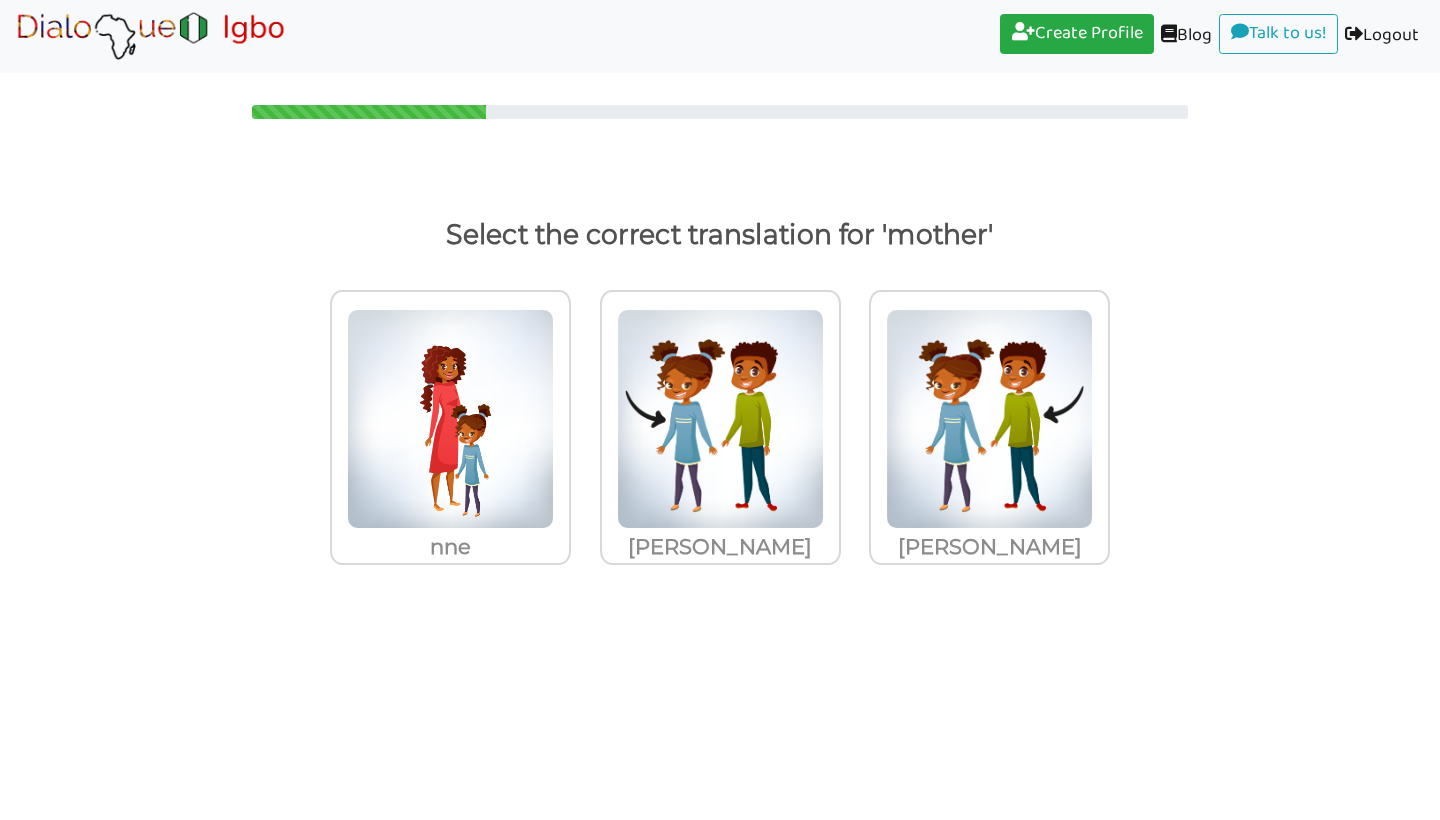 click at bounding box center (450, 419) 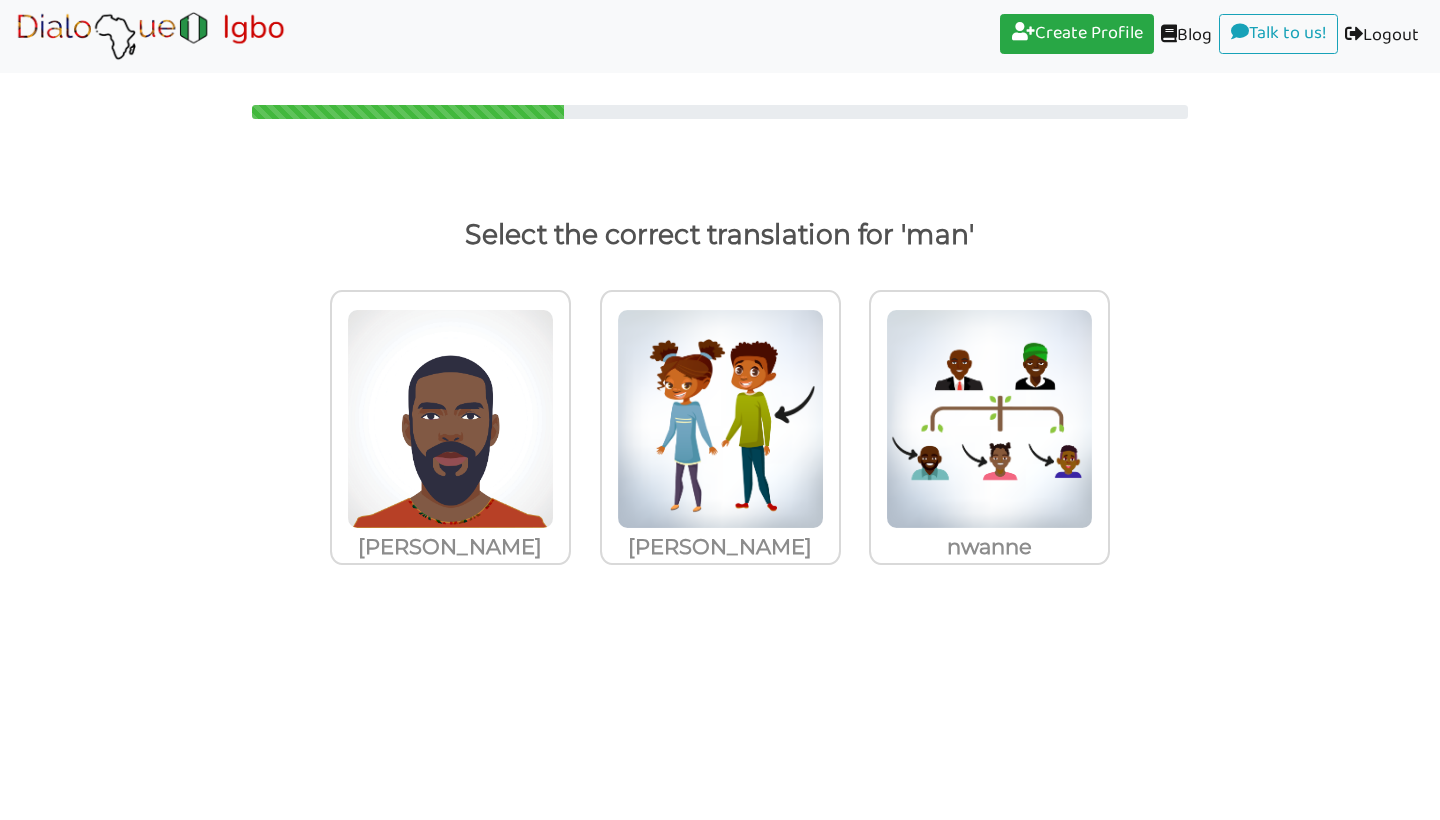 click at bounding box center [450, 419] 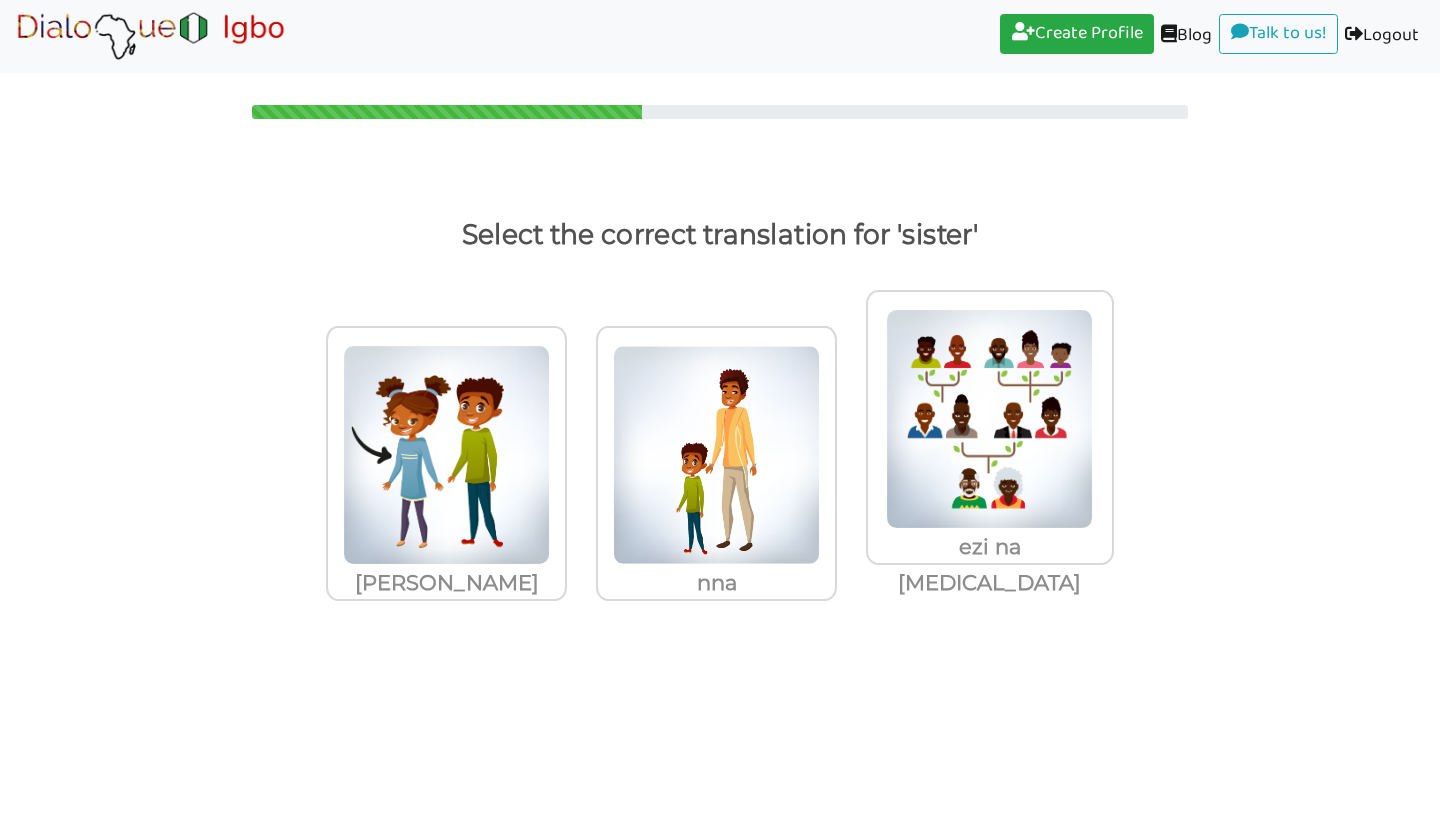 click at bounding box center (446, 455) 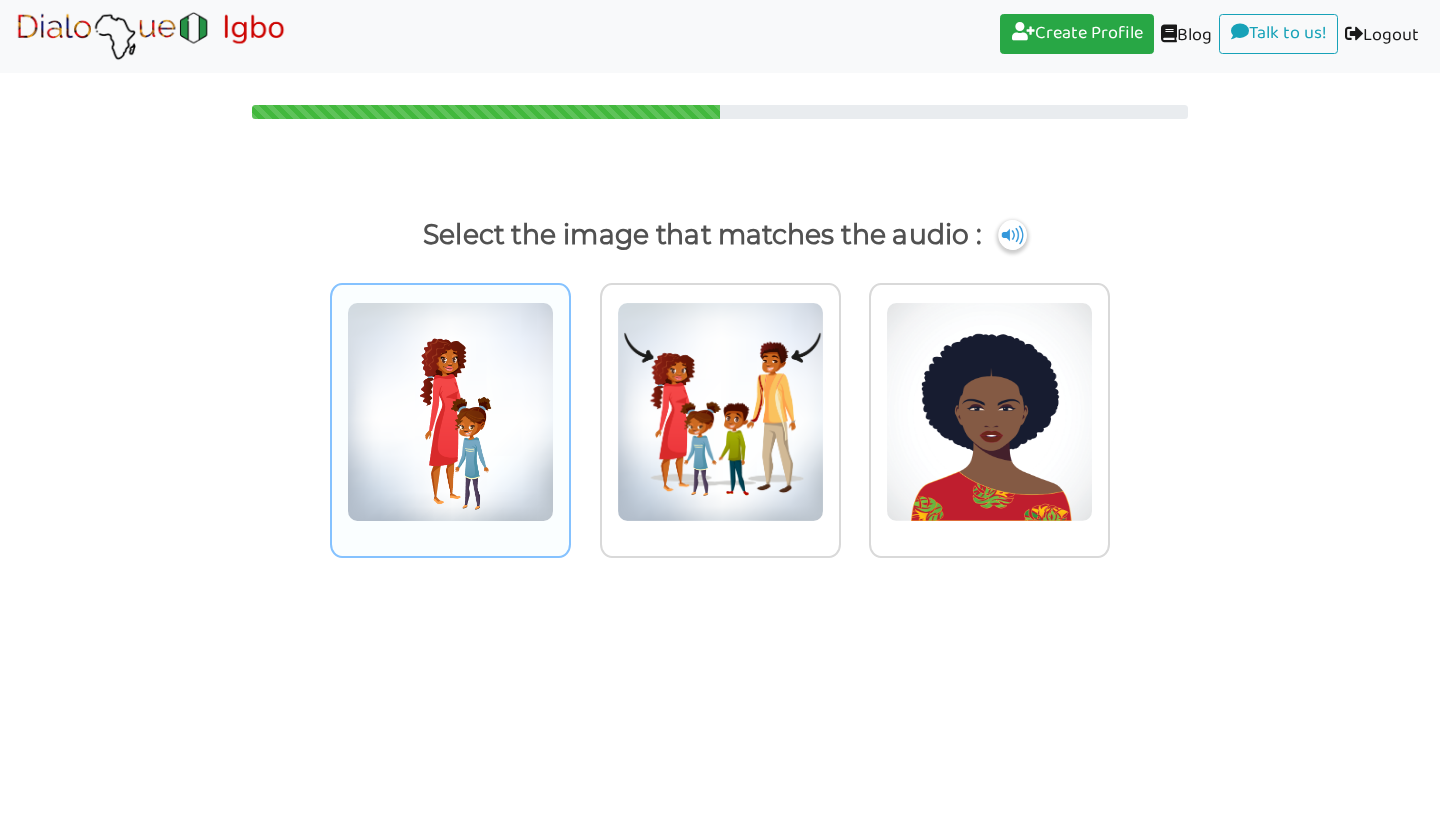 click at bounding box center (450, 412) 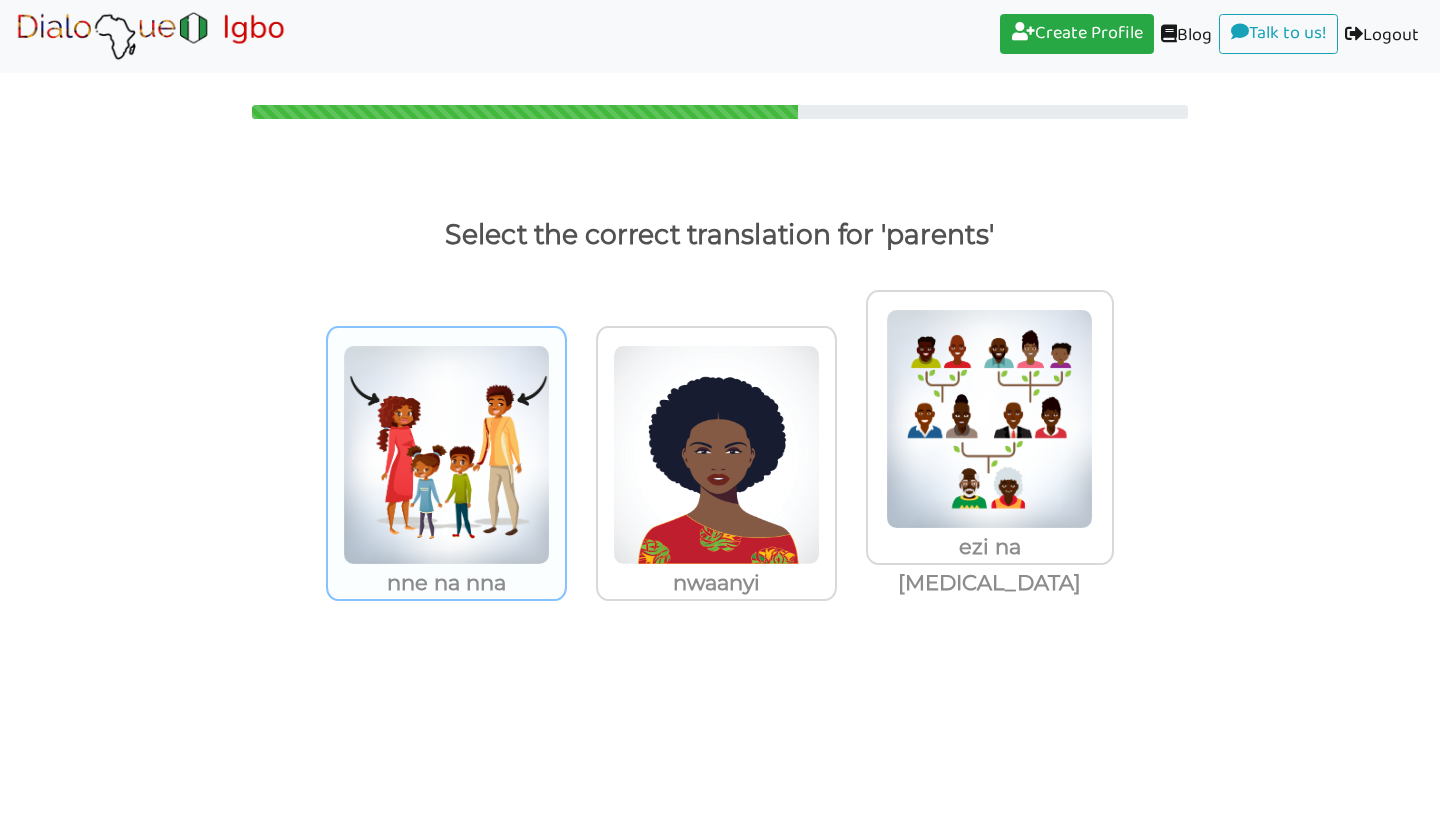 click at bounding box center (446, 455) 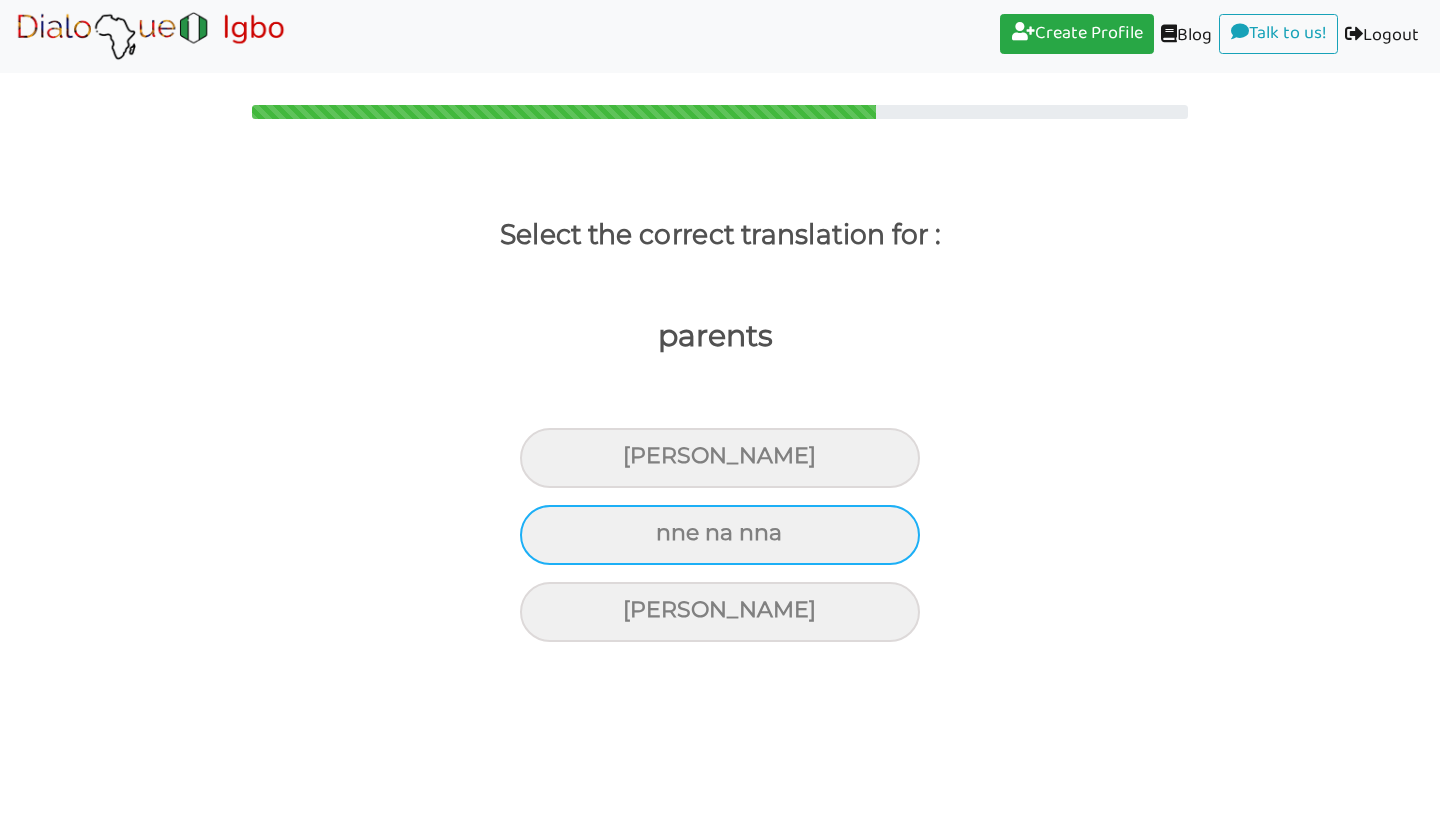 click on "nne na nna" at bounding box center [720, 458] 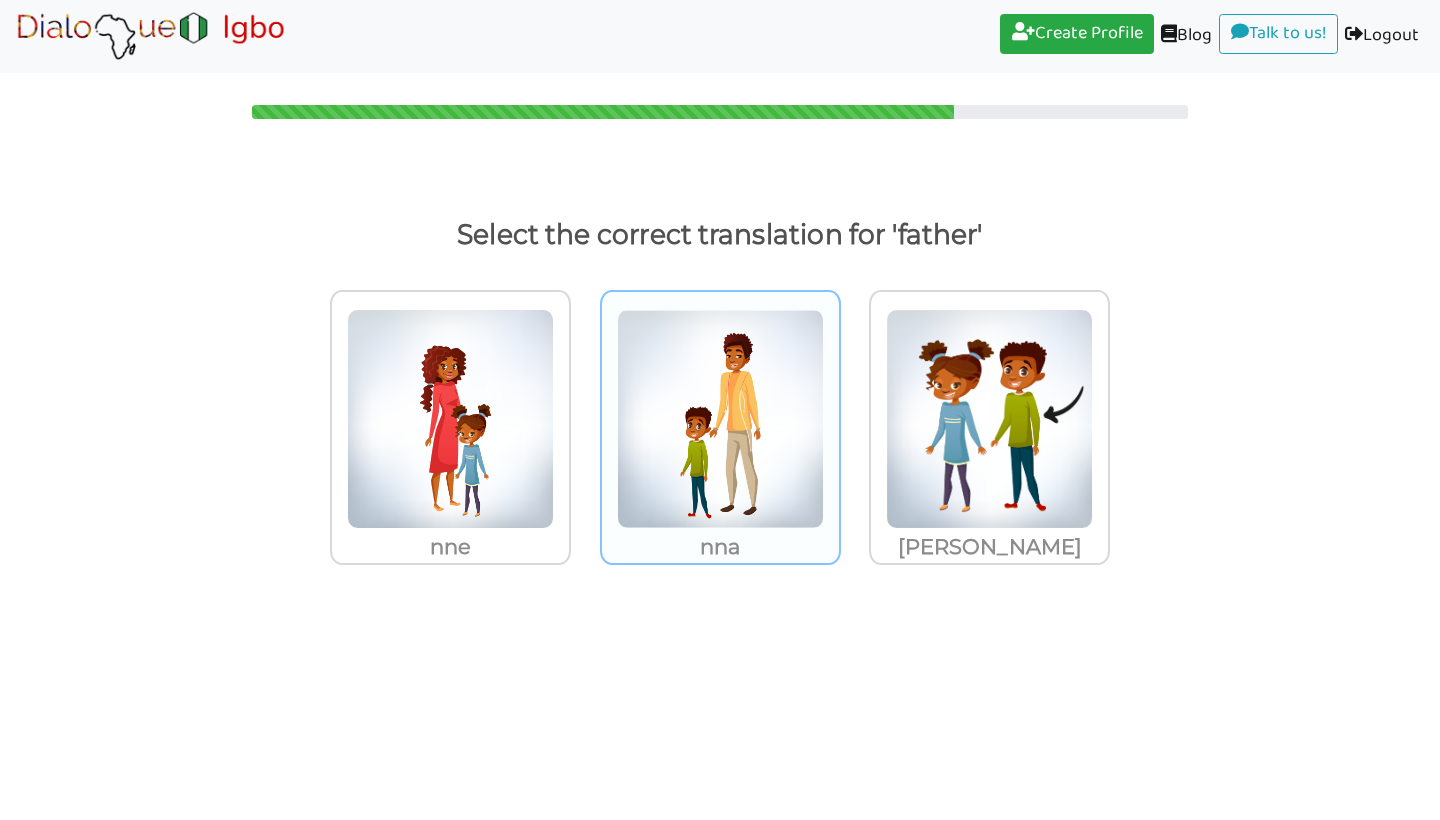 click at bounding box center [450, 419] 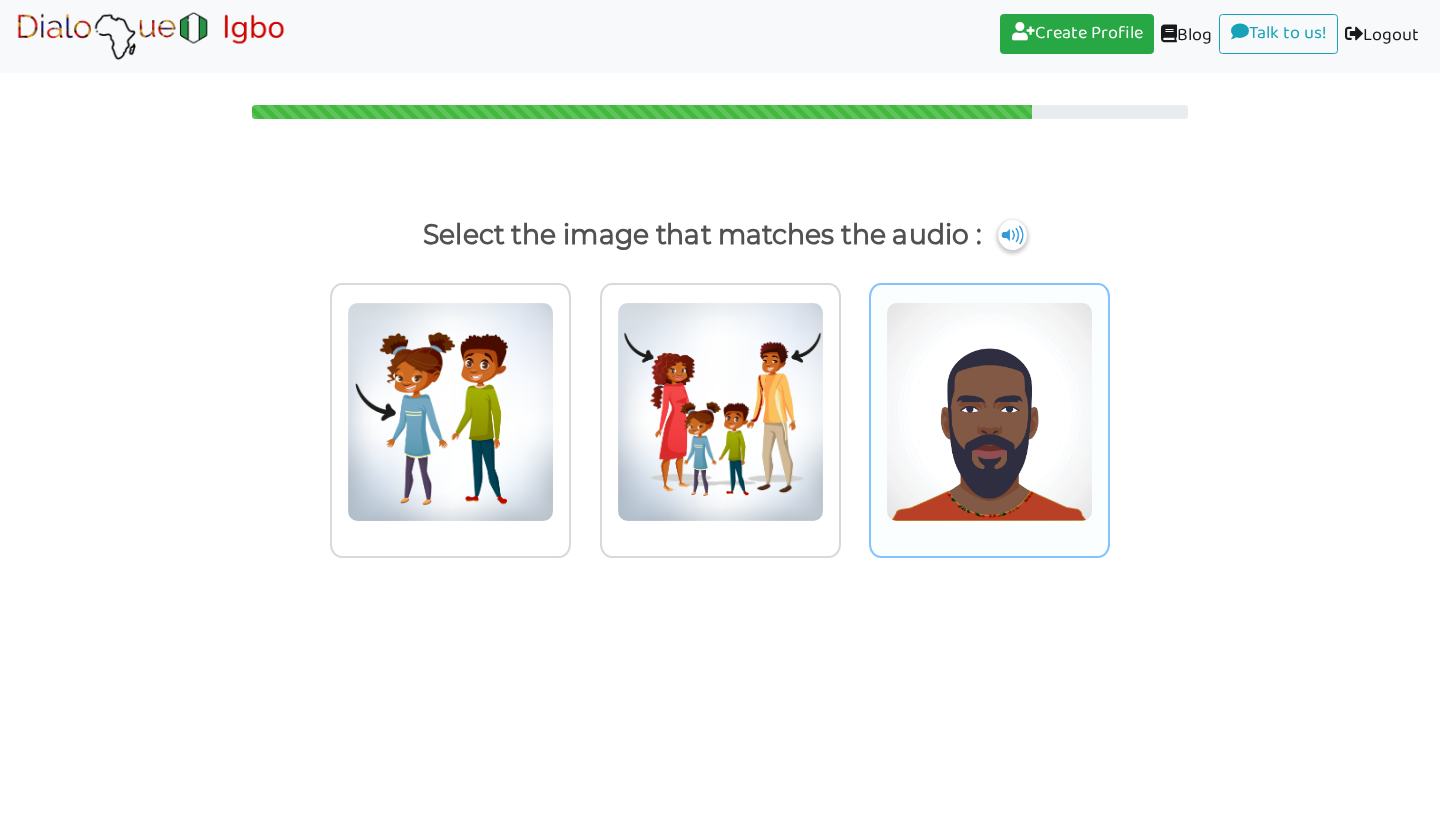 click at bounding box center (450, 412) 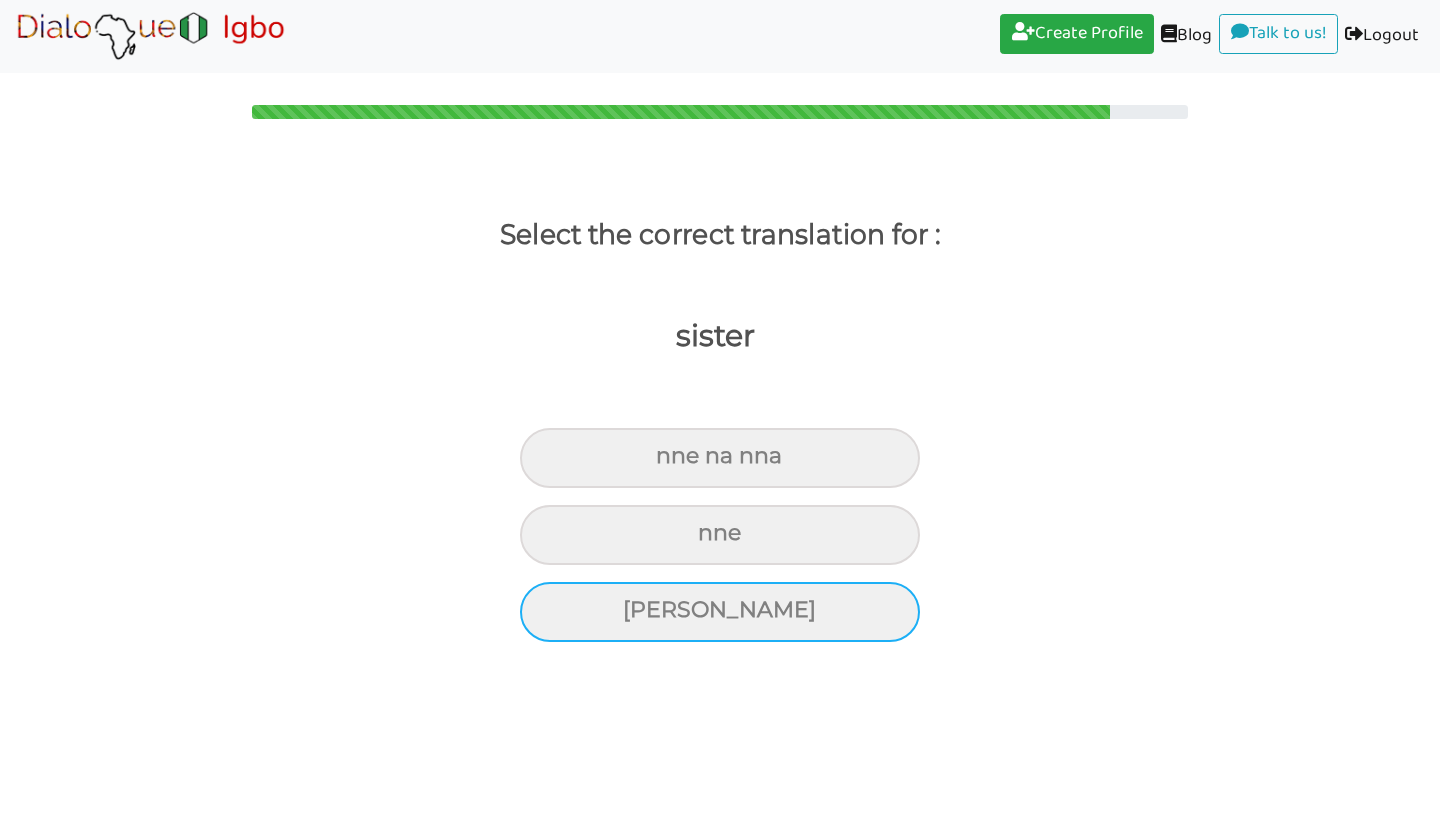 click on "[PERSON_NAME]" at bounding box center [720, 458] 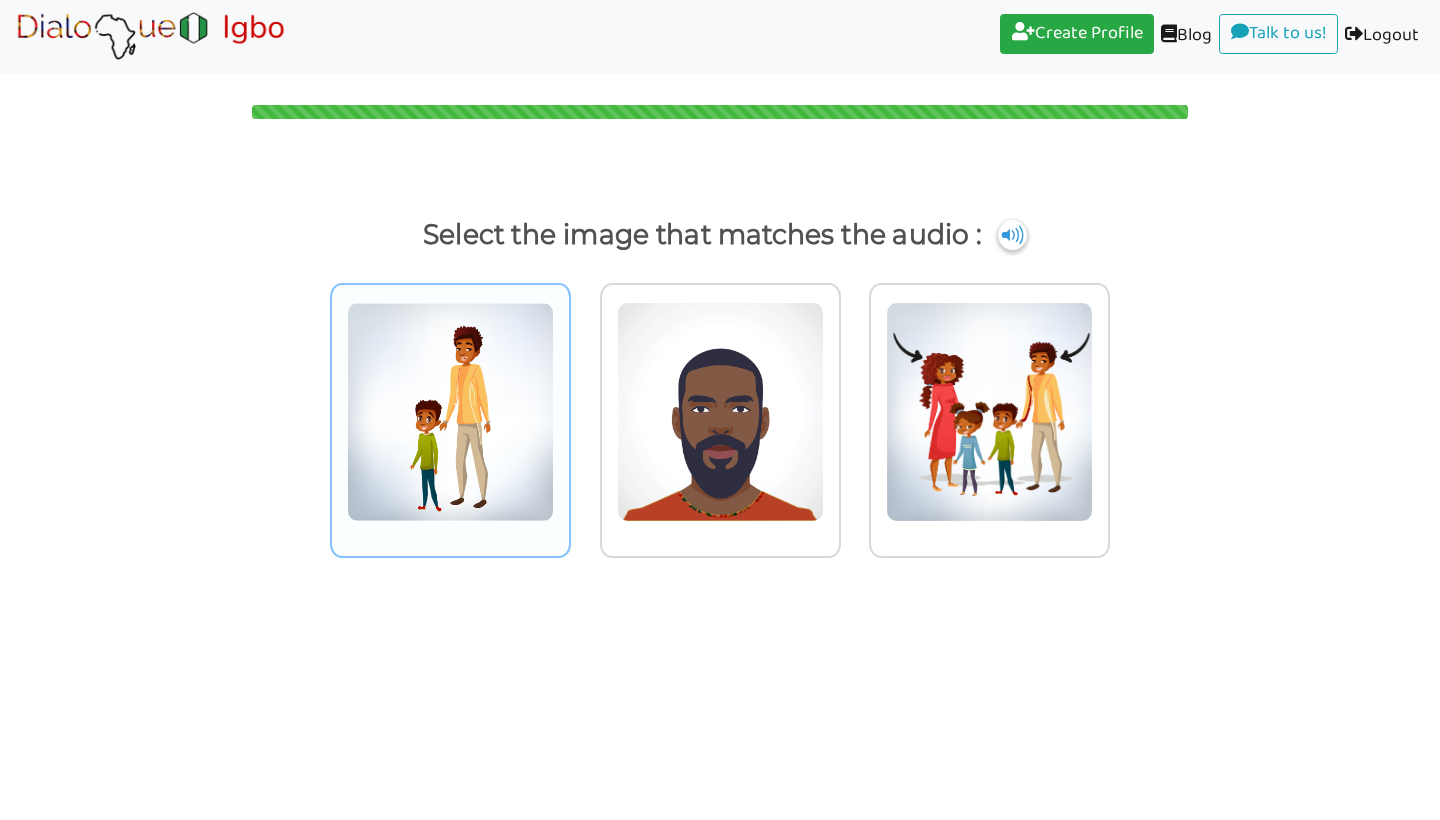 click at bounding box center [450, 412] 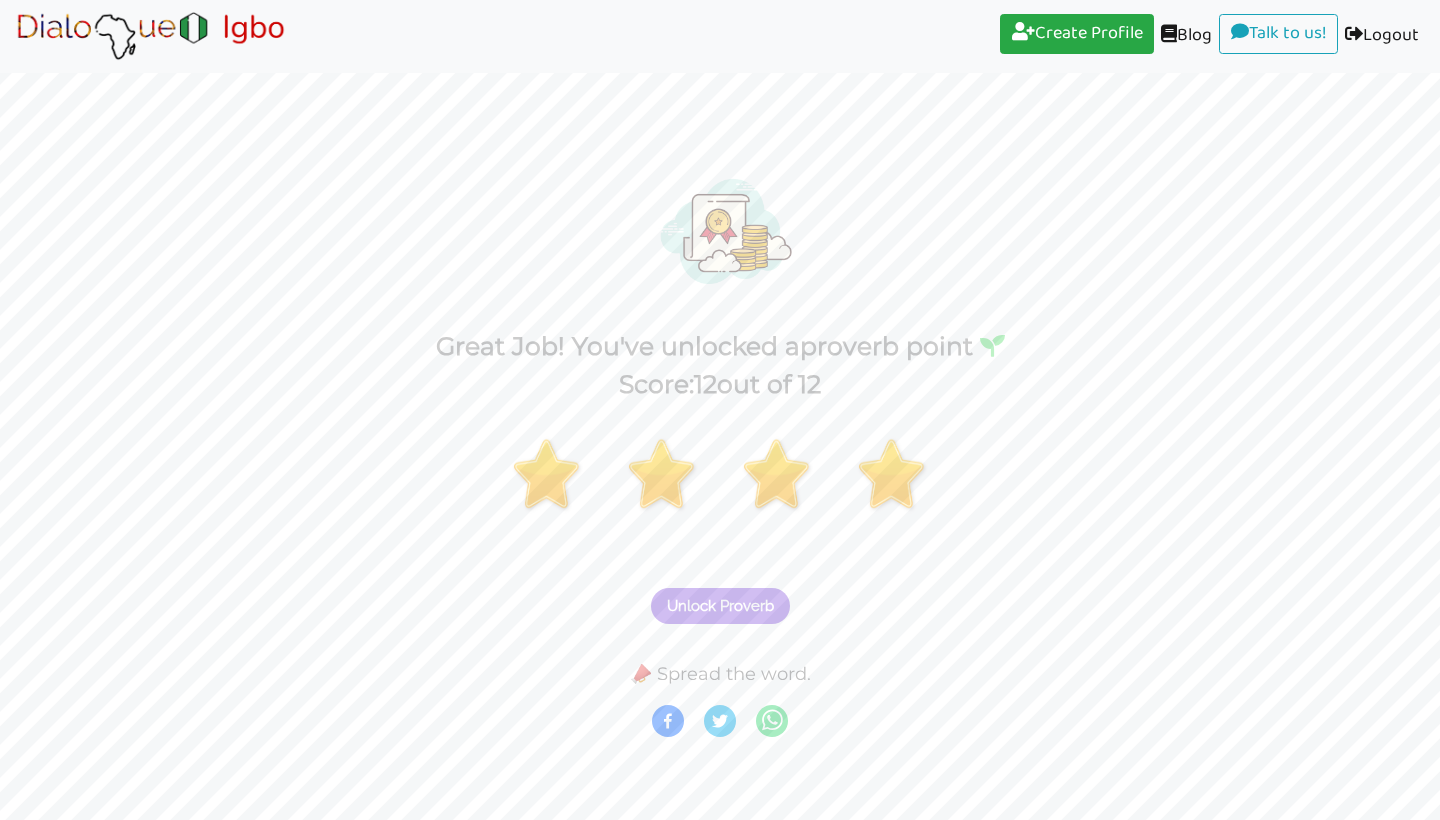 click on "Unlock Proverb" at bounding box center (720, 606) 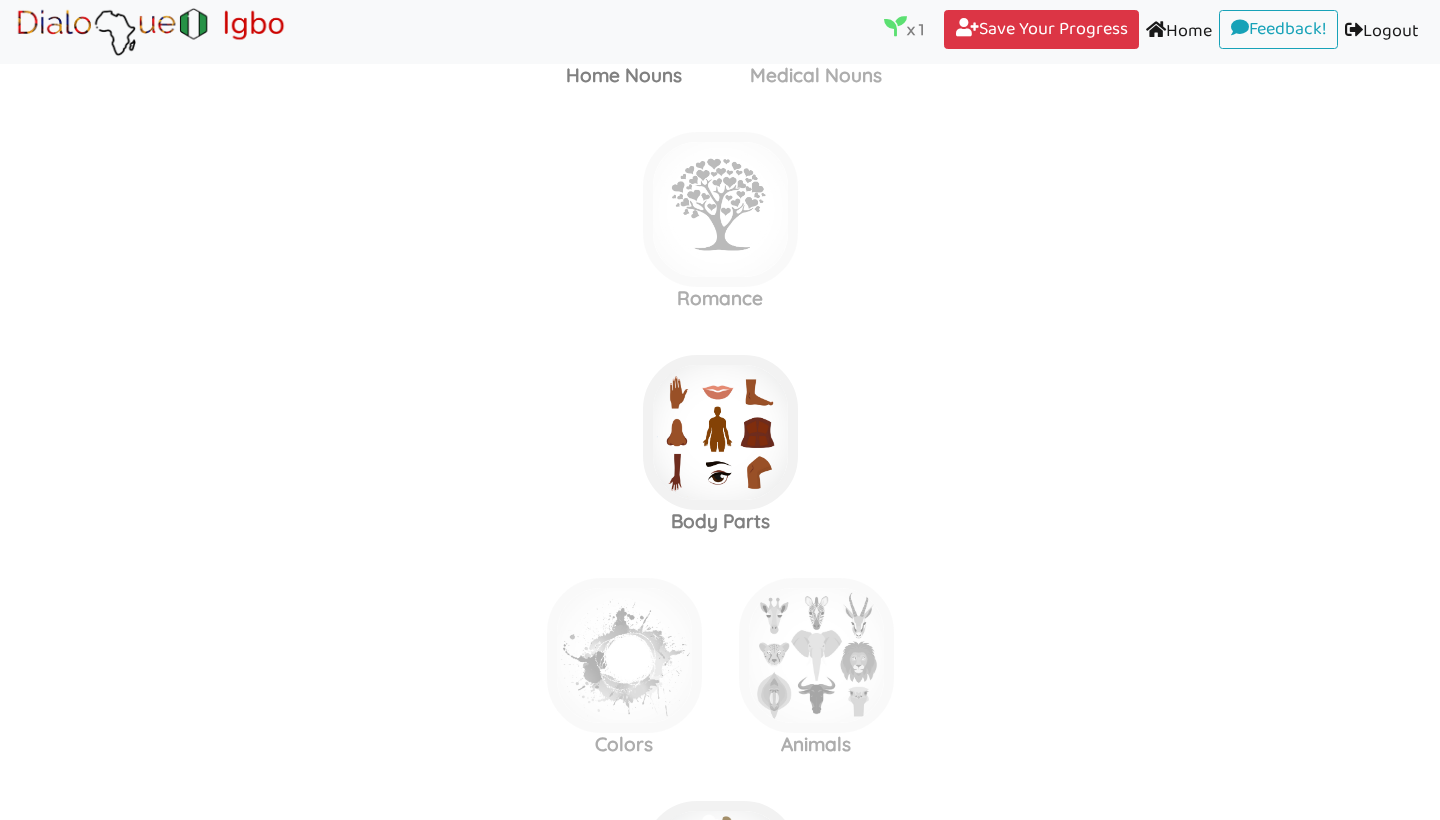 scroll, scrollTop: 1065, scrollLeft: 0, axis: vertical 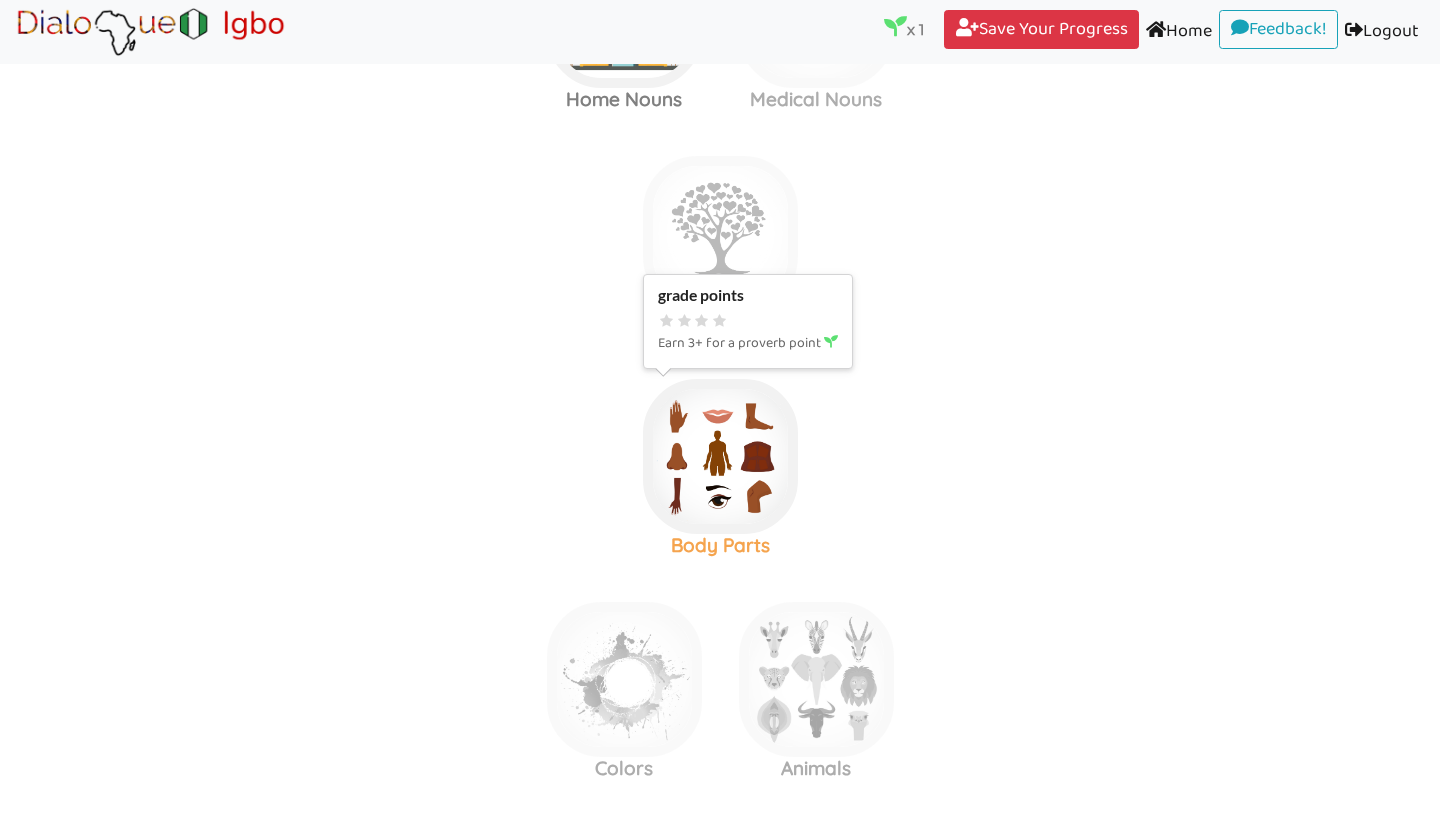 click at bounding box center (720, -882) 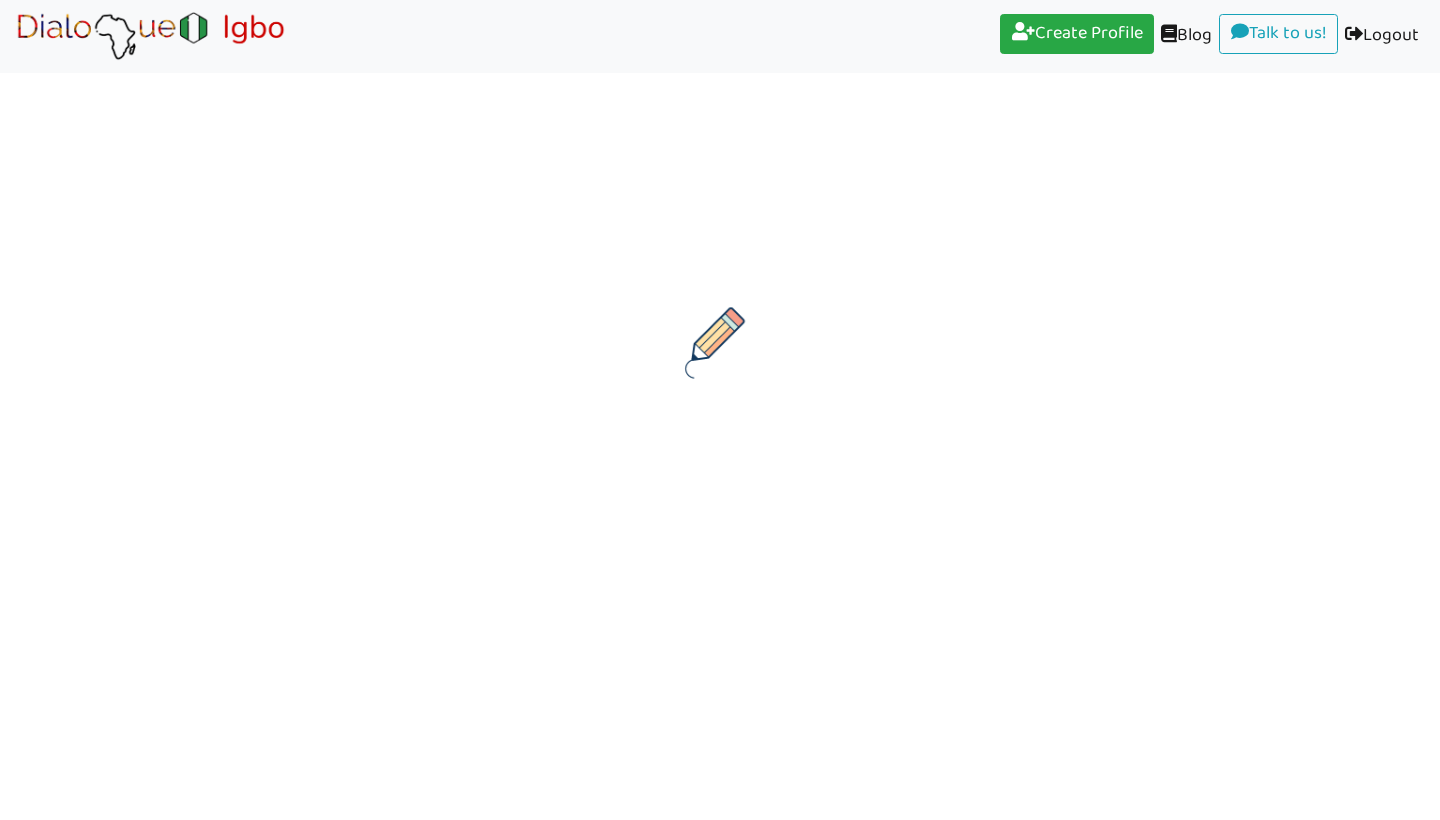 scroll, scrollTop: 0, scrollLeft: 0, axis: both 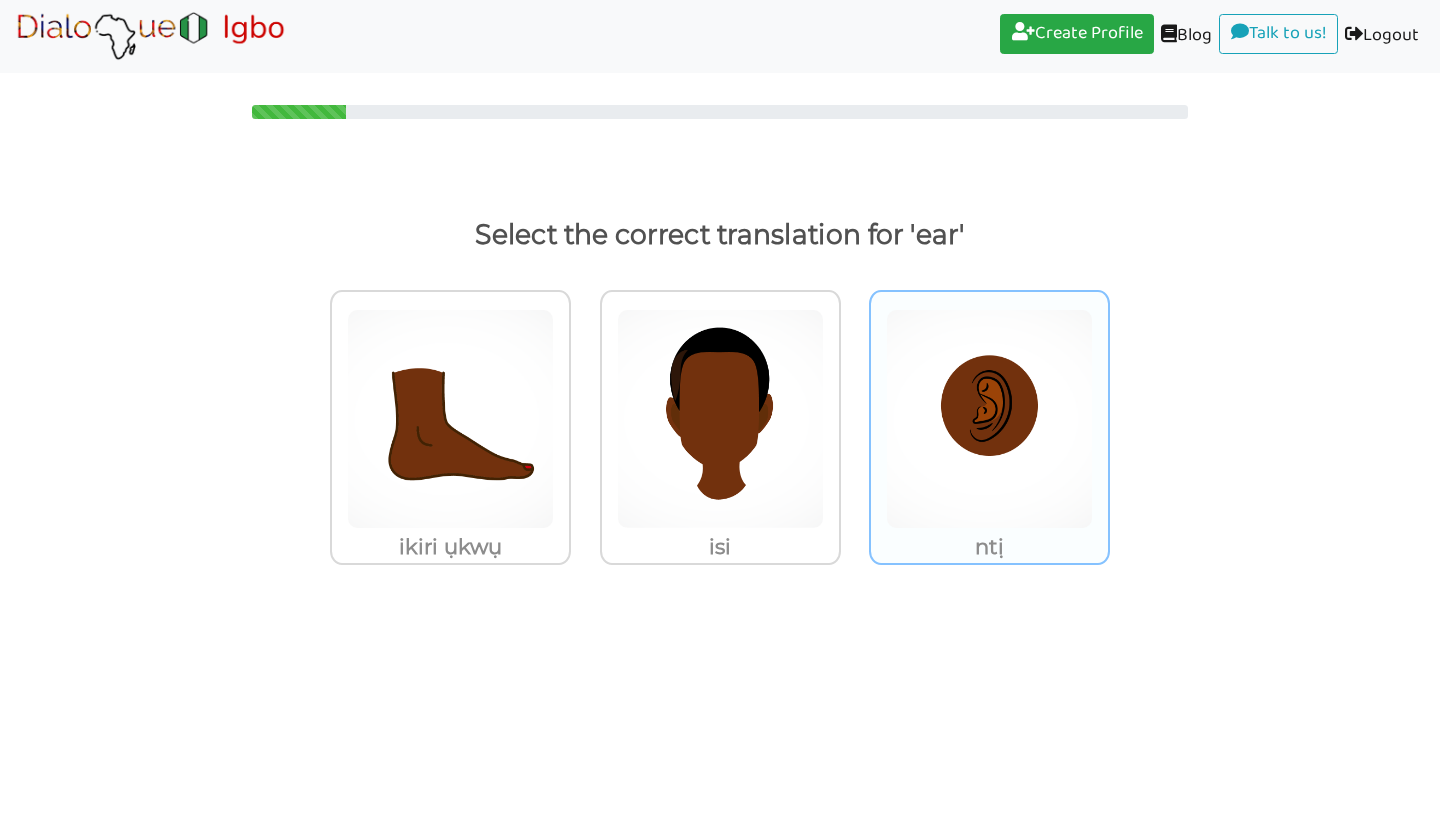 click at bounding box center [450, 419] 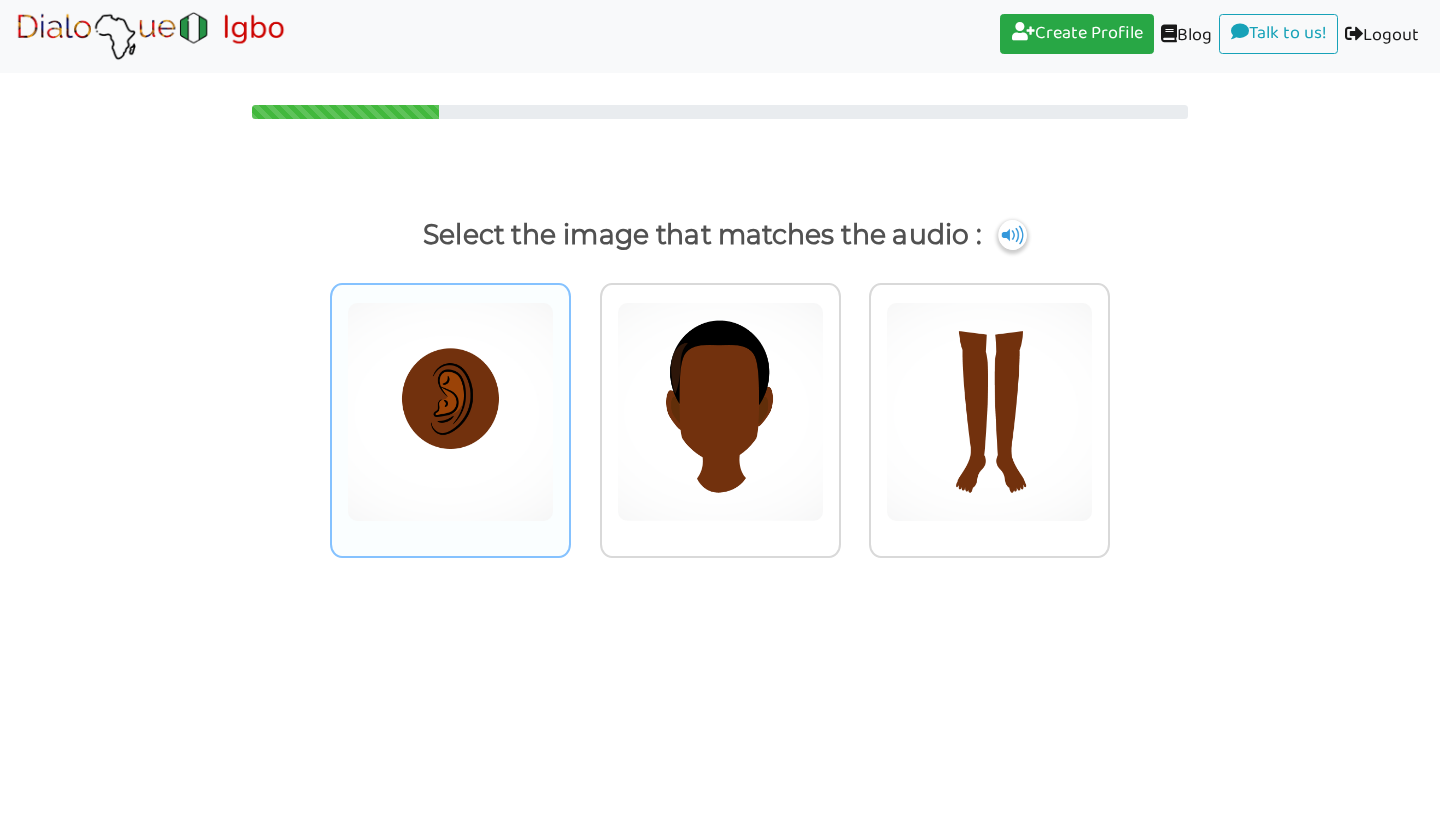 click at bounding box center [450, 412] 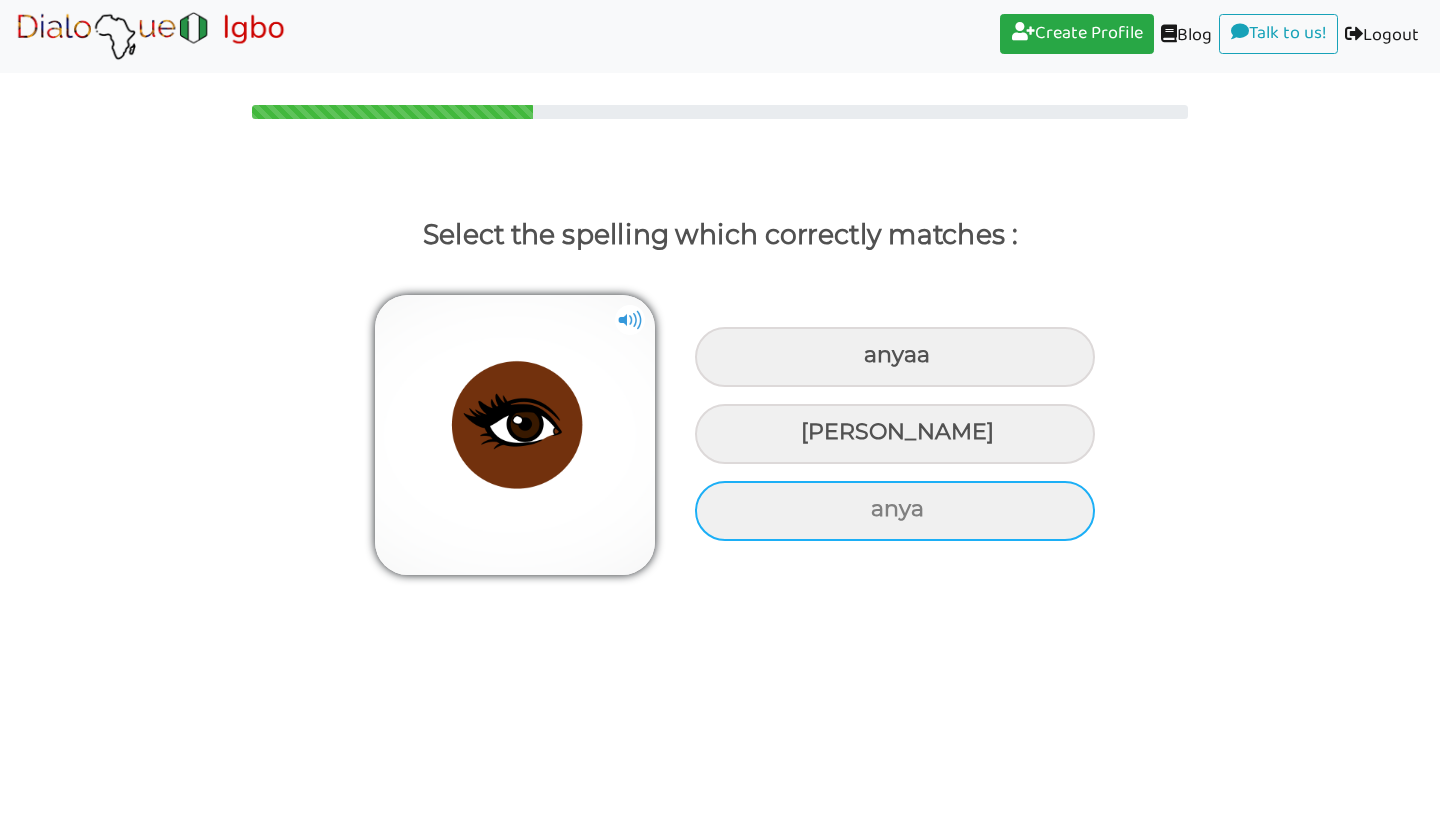 click on "anya" at bounding box center [895, 357] 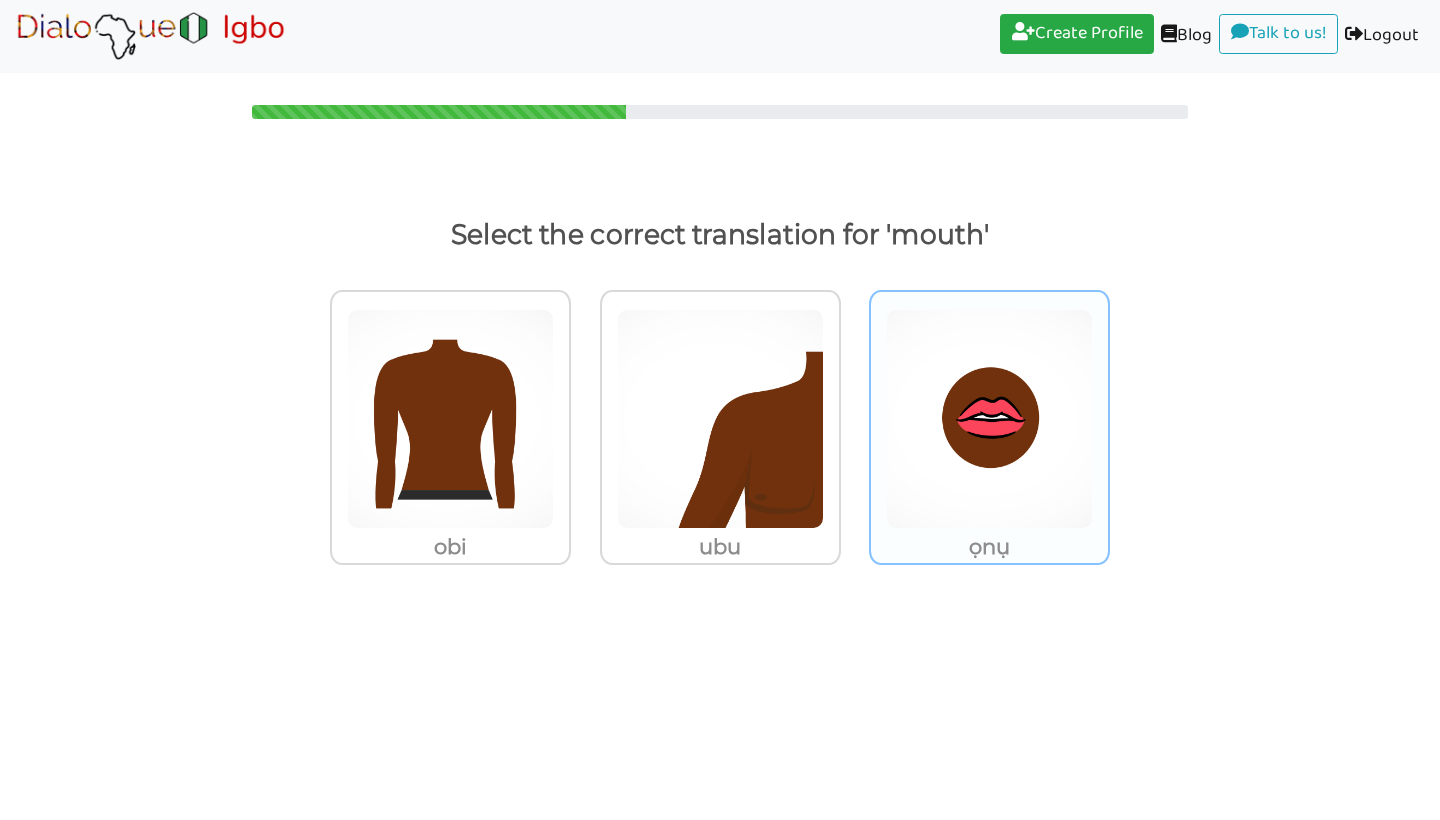 click on "ọnụ" at bounding box center [450, 547] 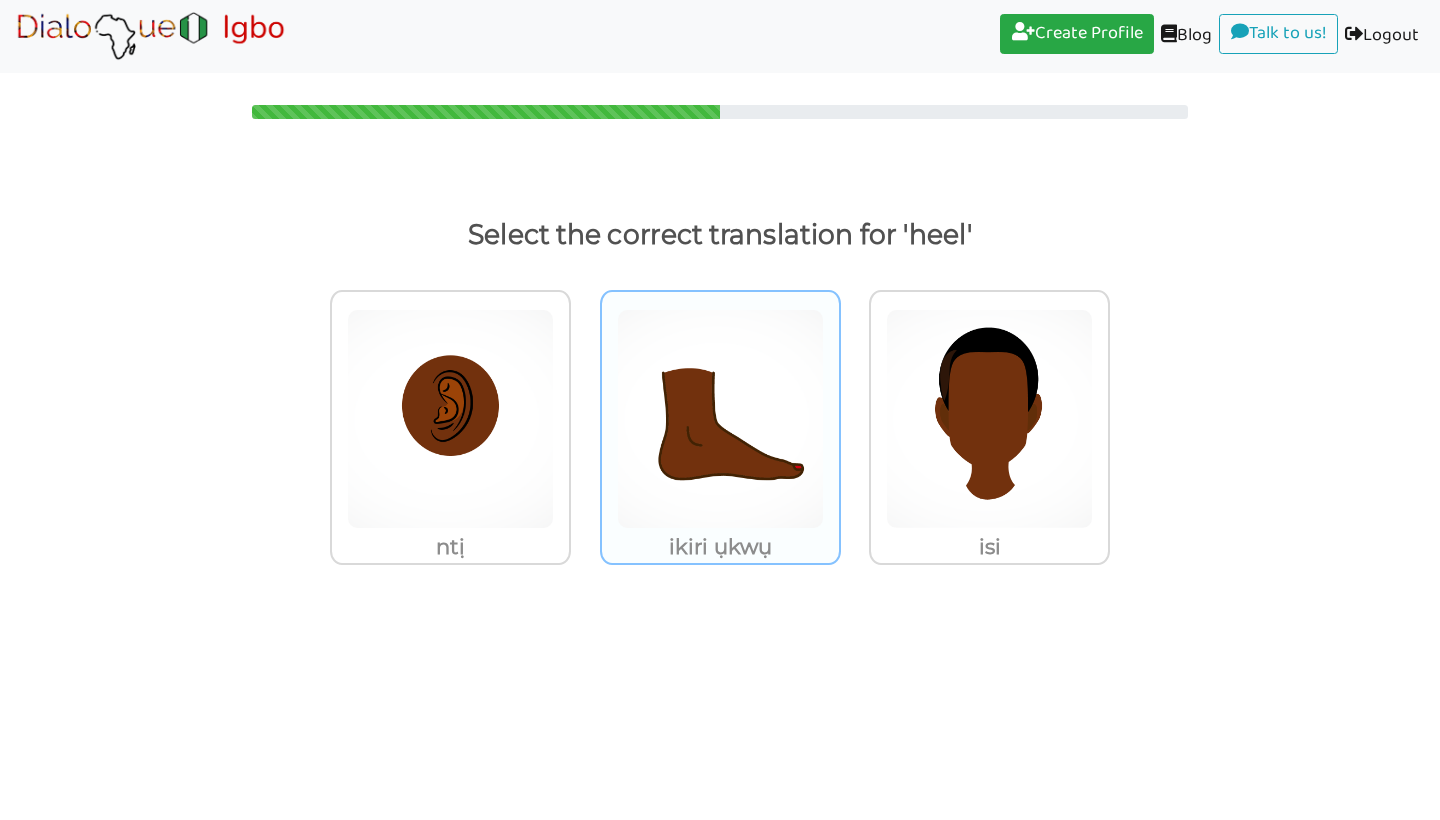 click at bounding box center [450, 419] 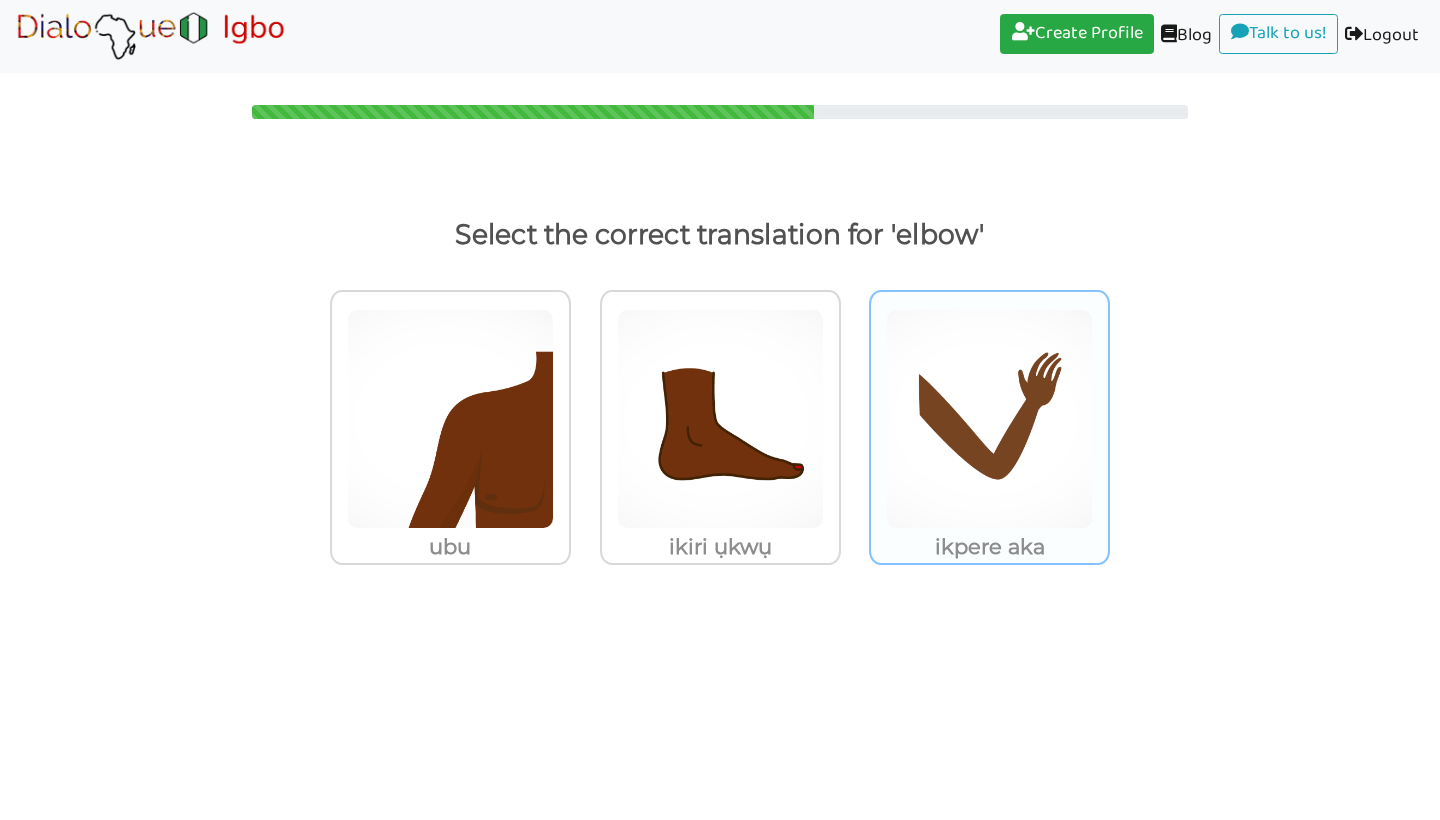 click at bounding box center [450, 419] 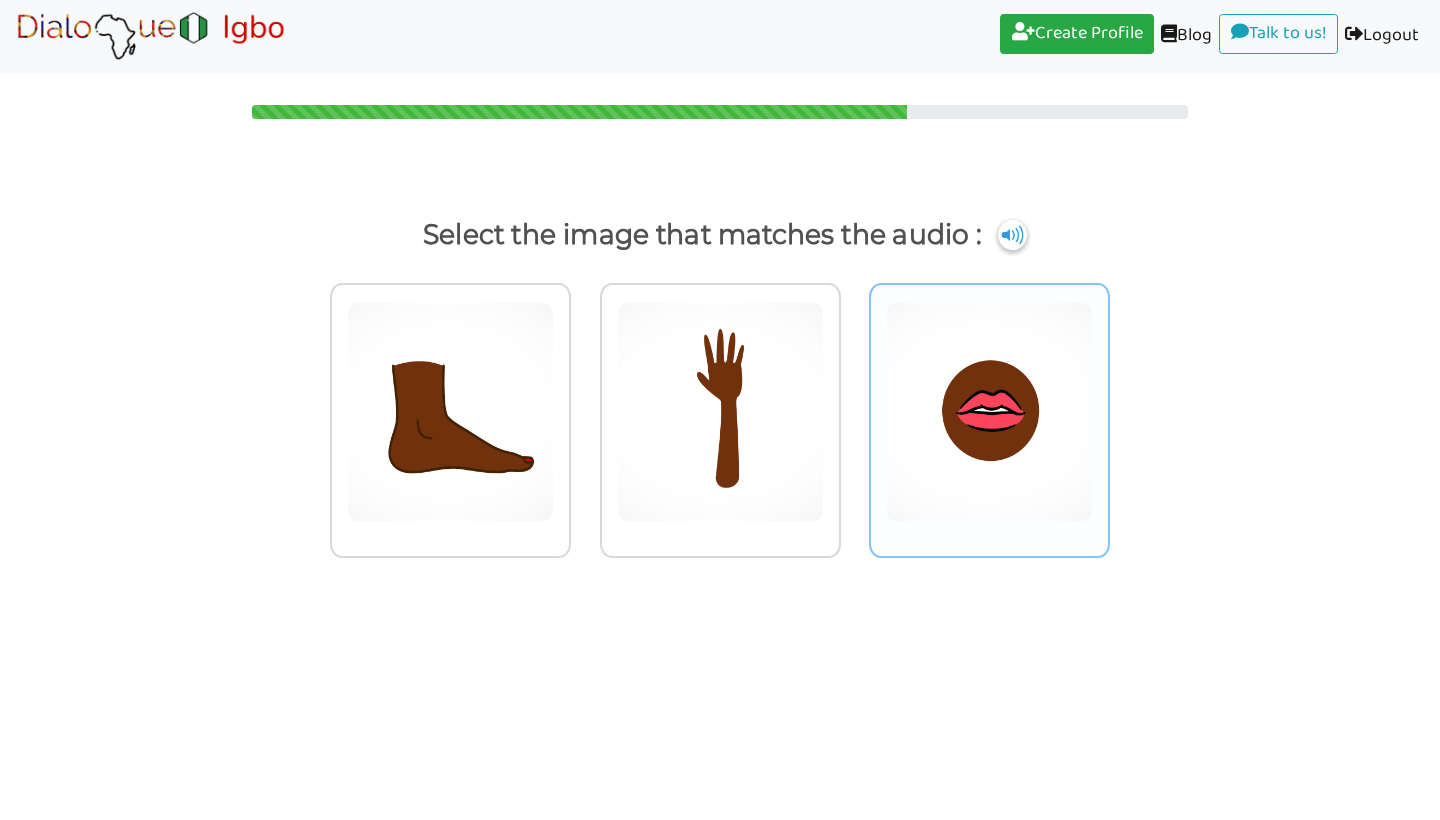 click at bounding box center [450, 412] 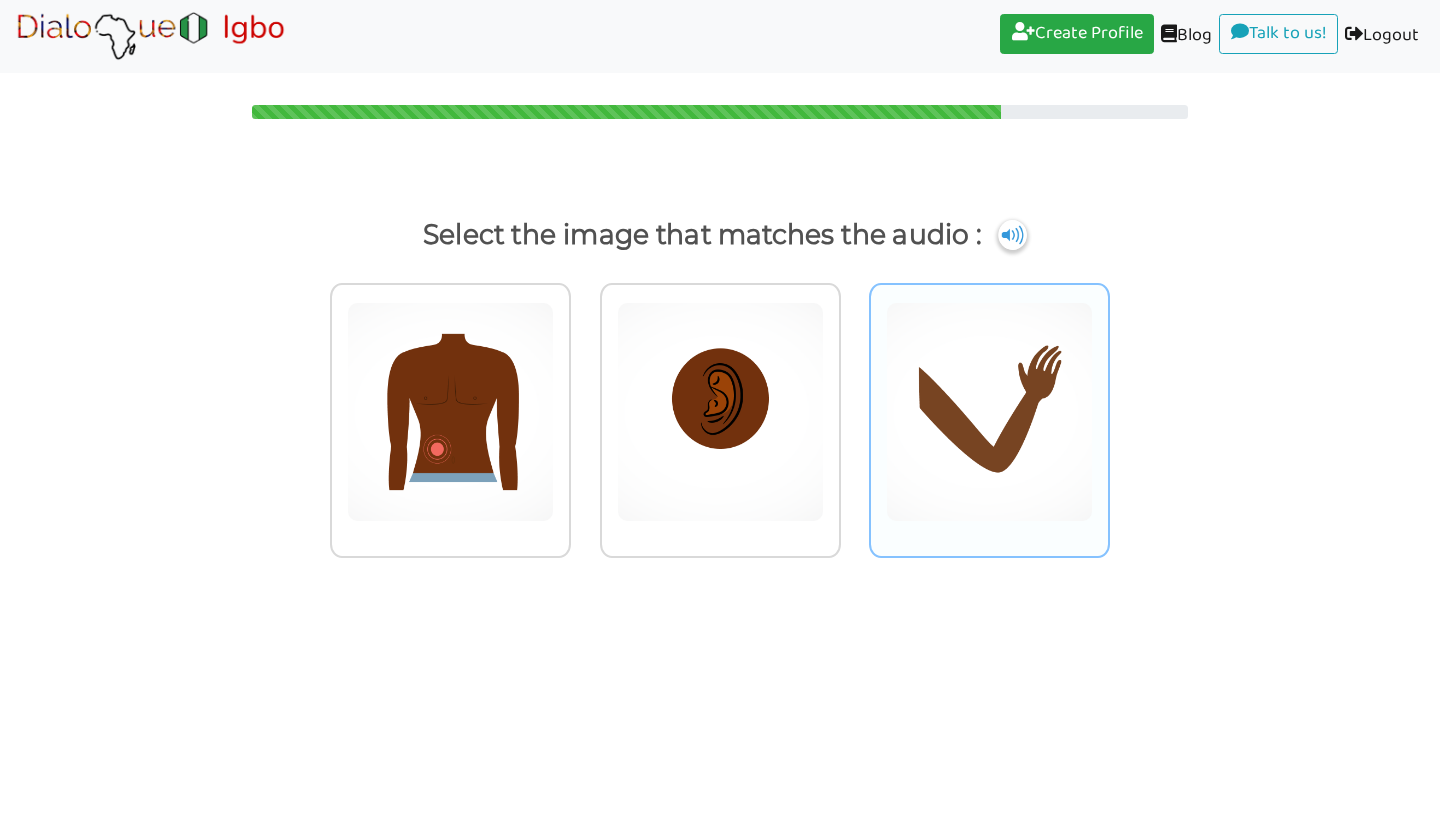 click at bounding box center (450, 412) 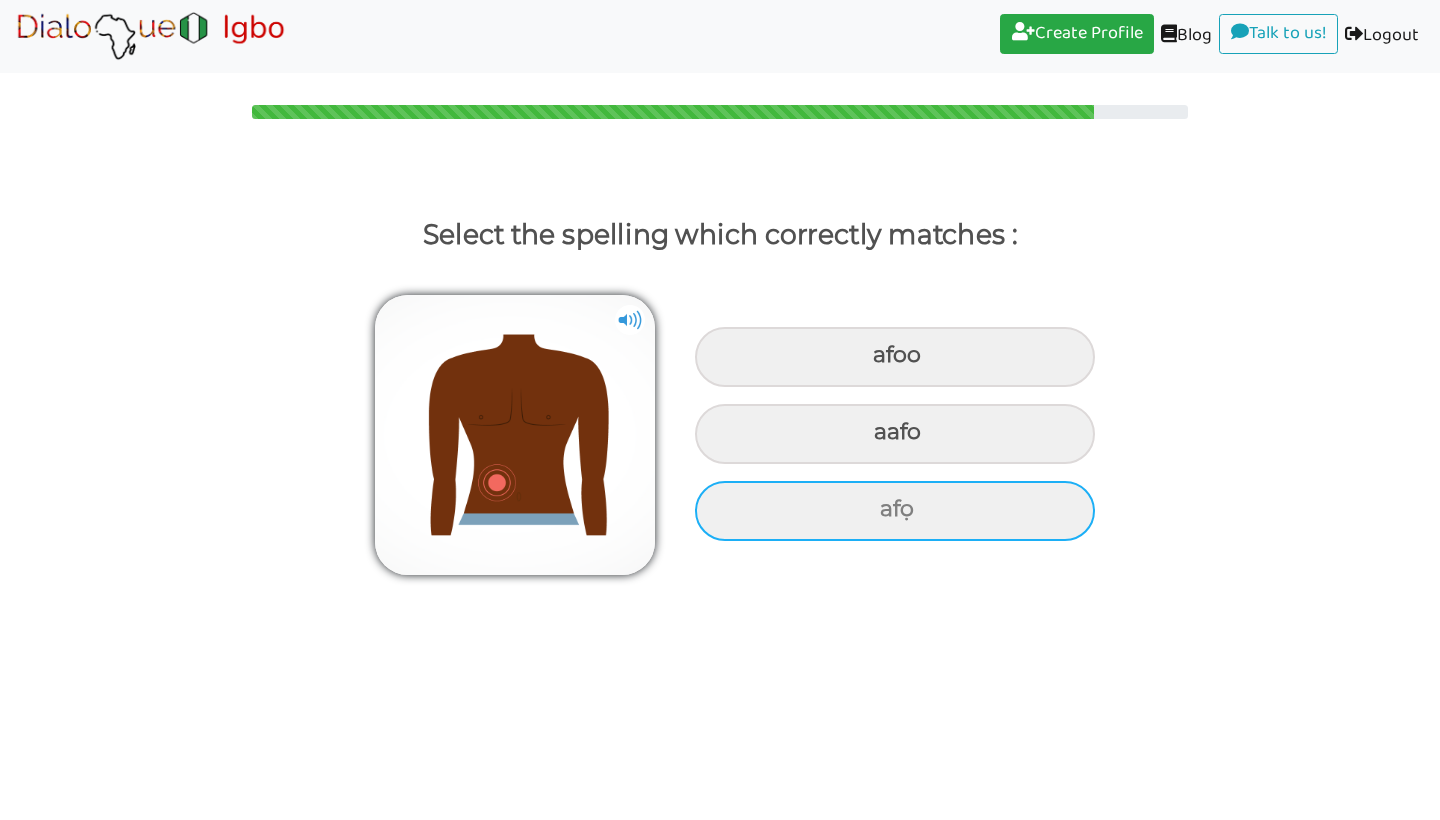 click on "afọ" at bounding box center (895, 357) 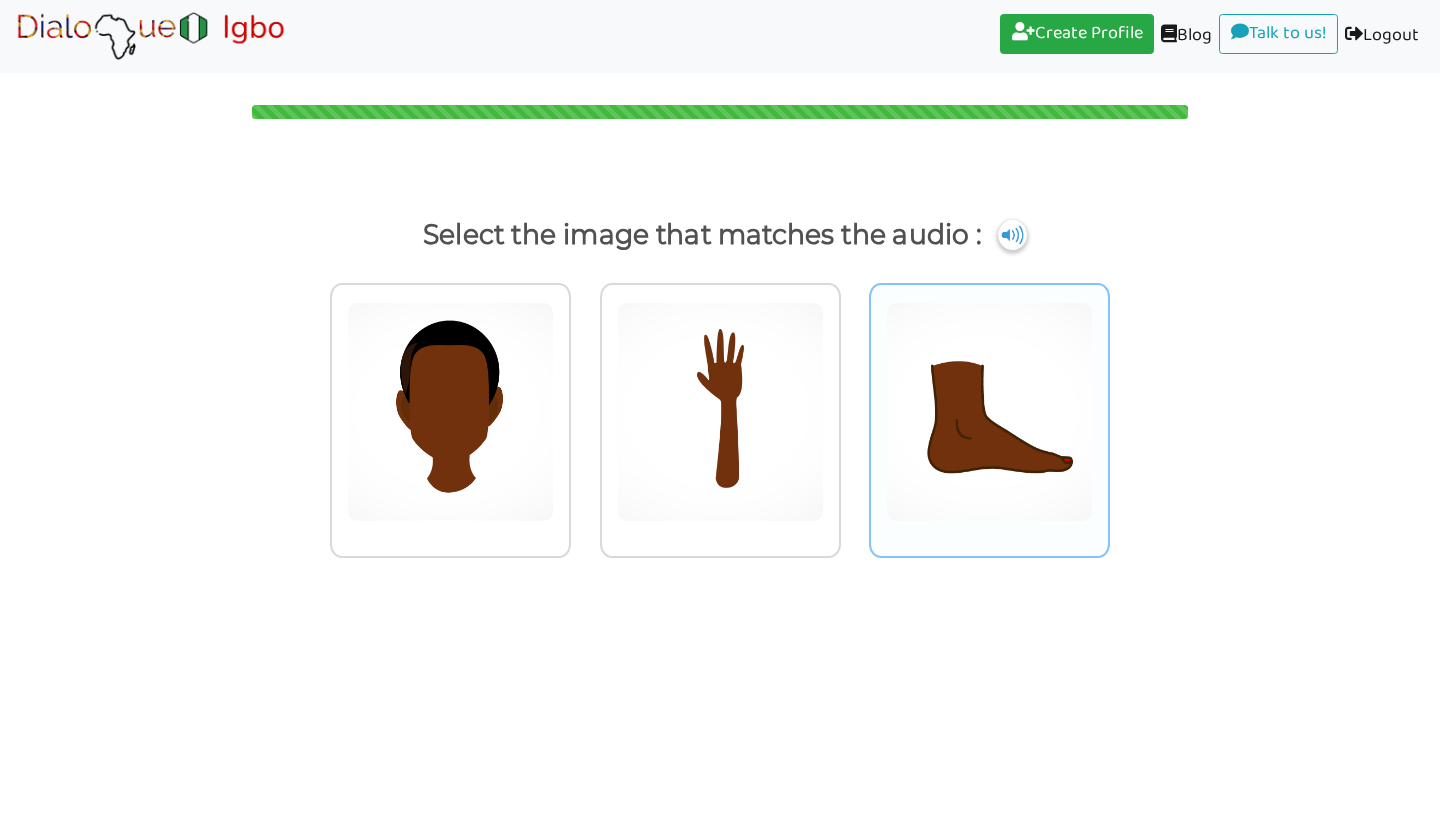 click at bounding box center (450, 412) 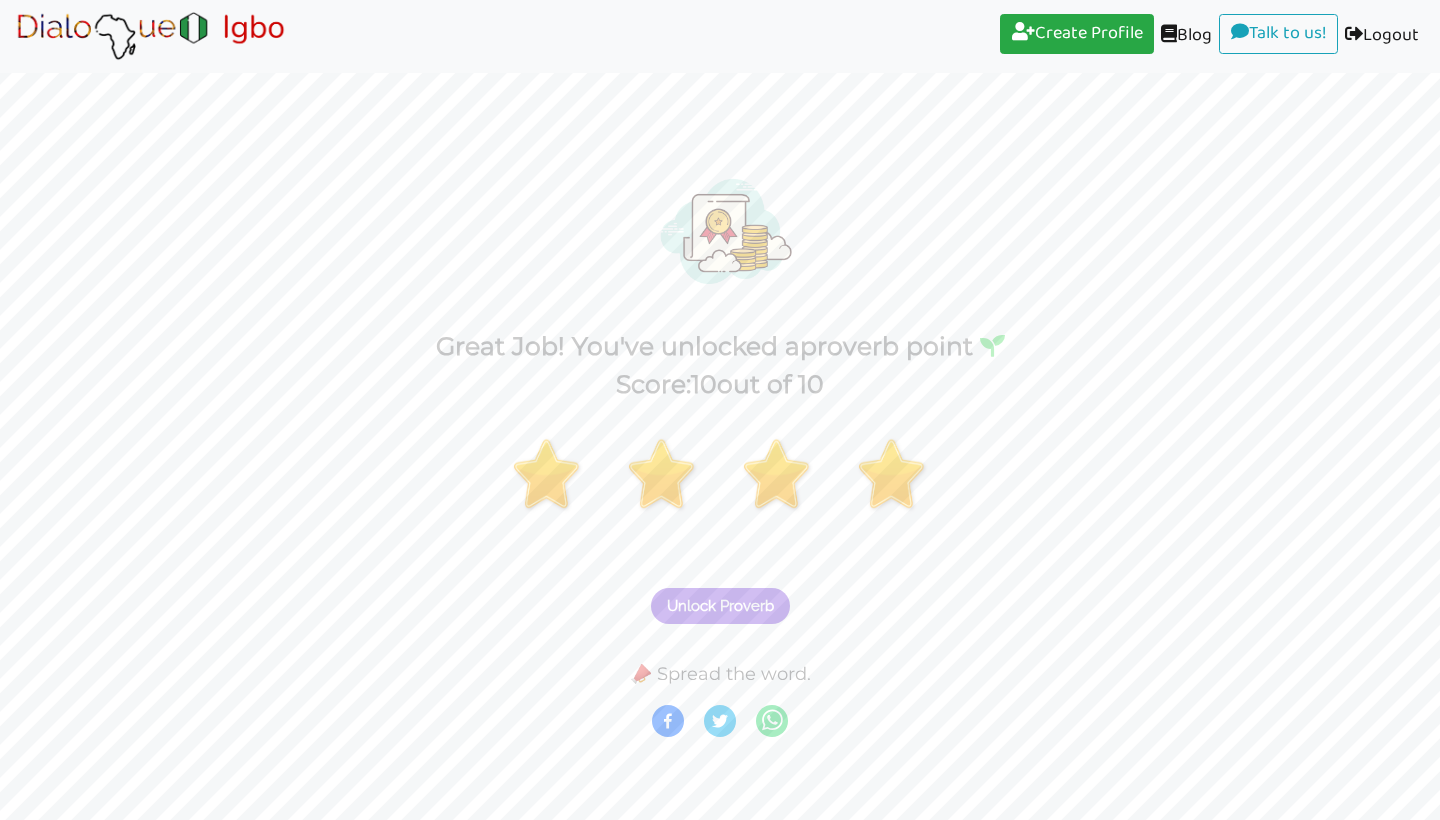 click on "Unlock Proverb" at bounding box center [720, 606] 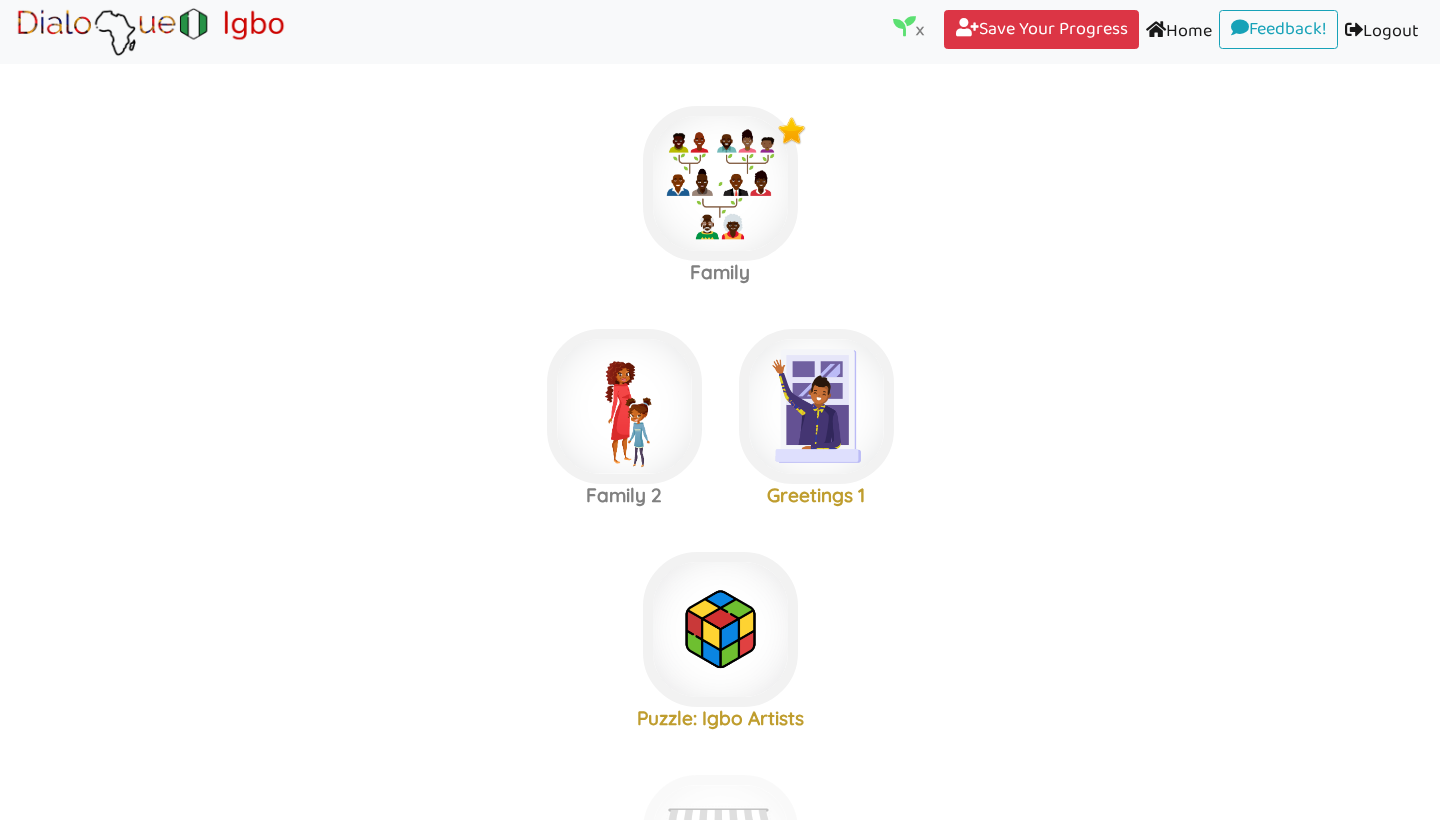 scroll, scrollTop: 1354, scrollLeft: 0, axis: vertical 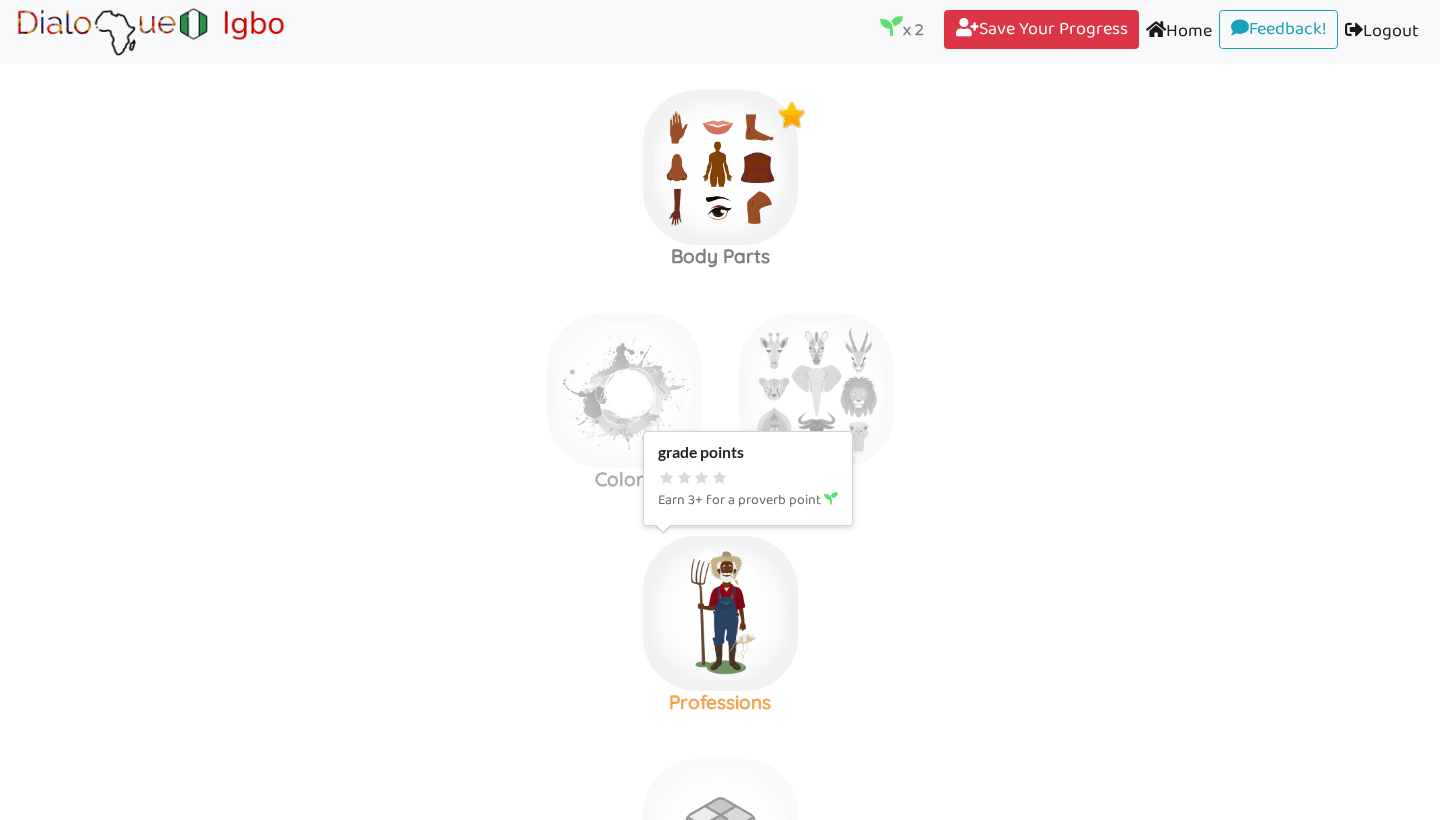 click at bounding box center (720, -1171) 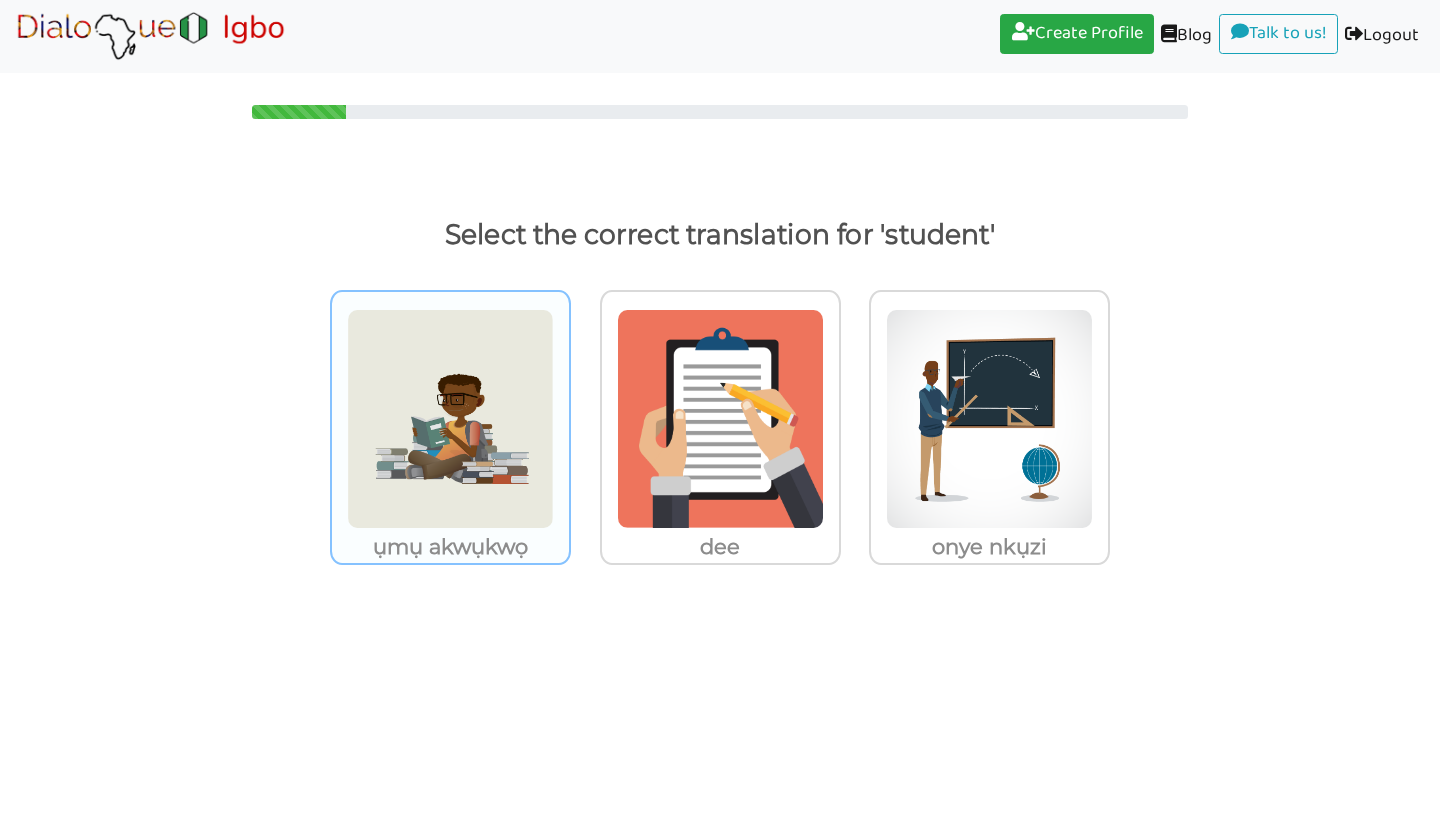 click at bounding box center [450, 419] 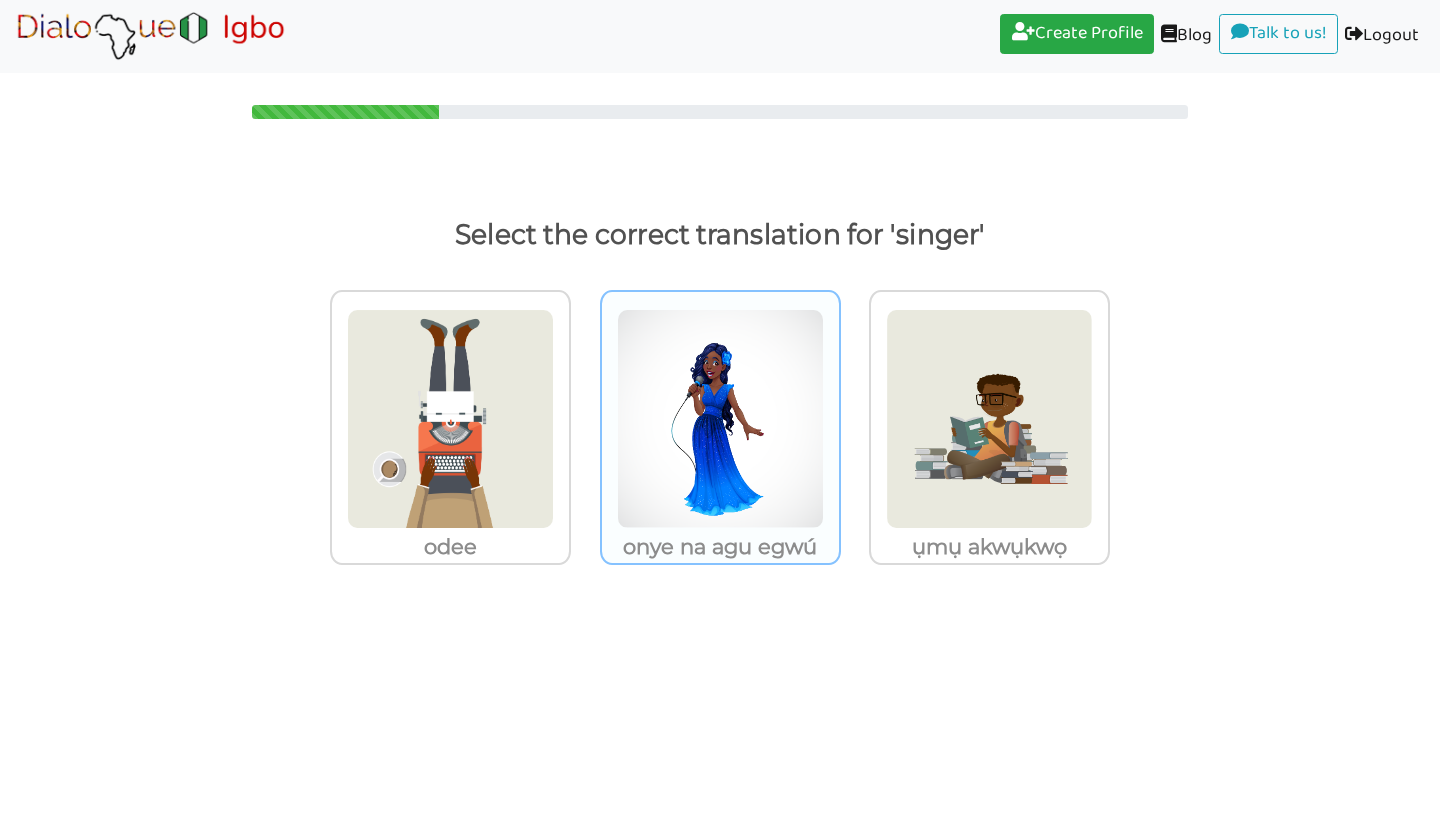 click at bounding box center (450, 419) 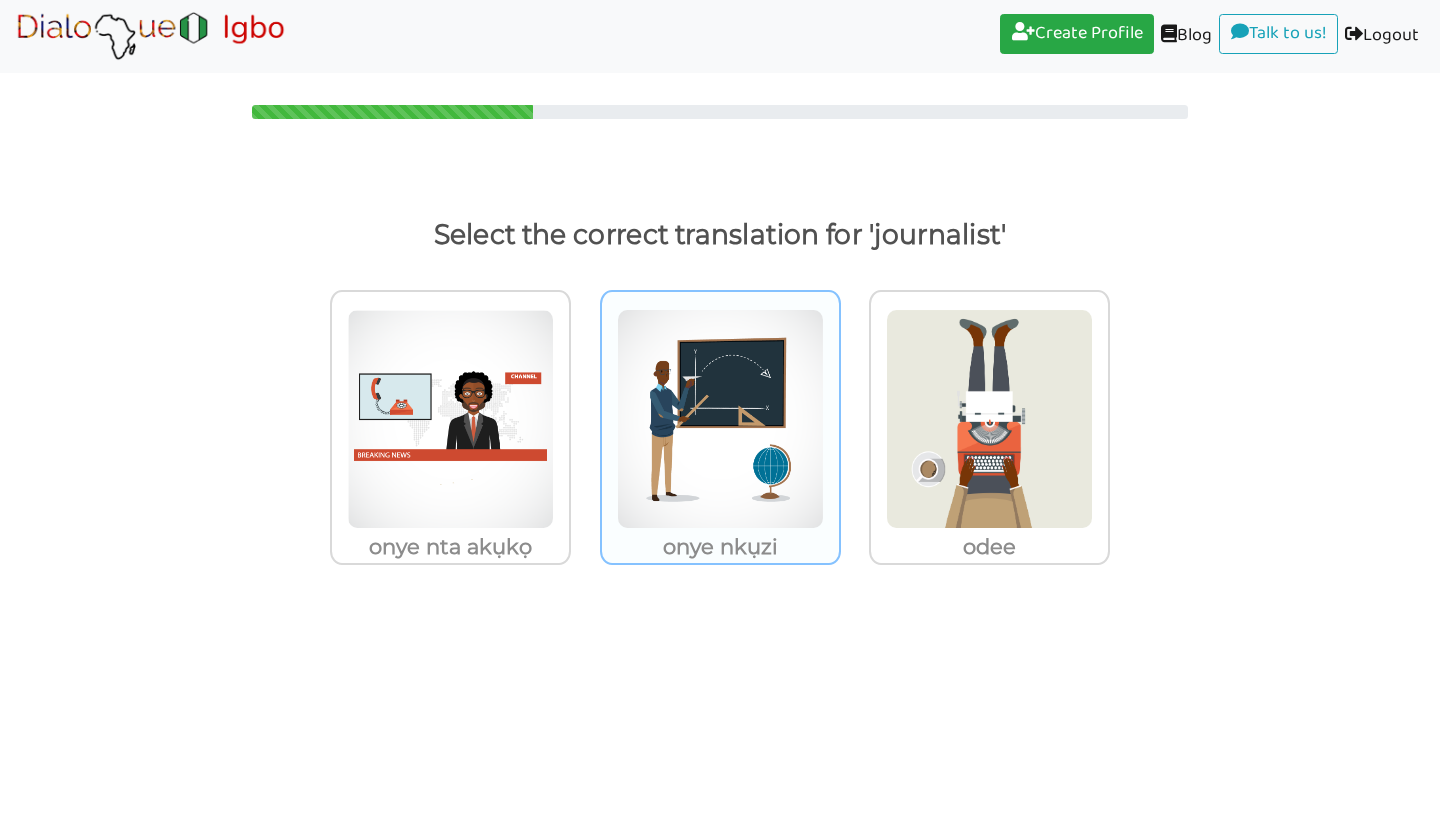 click on "onye nkụzi" at bounding box center [450, 547] 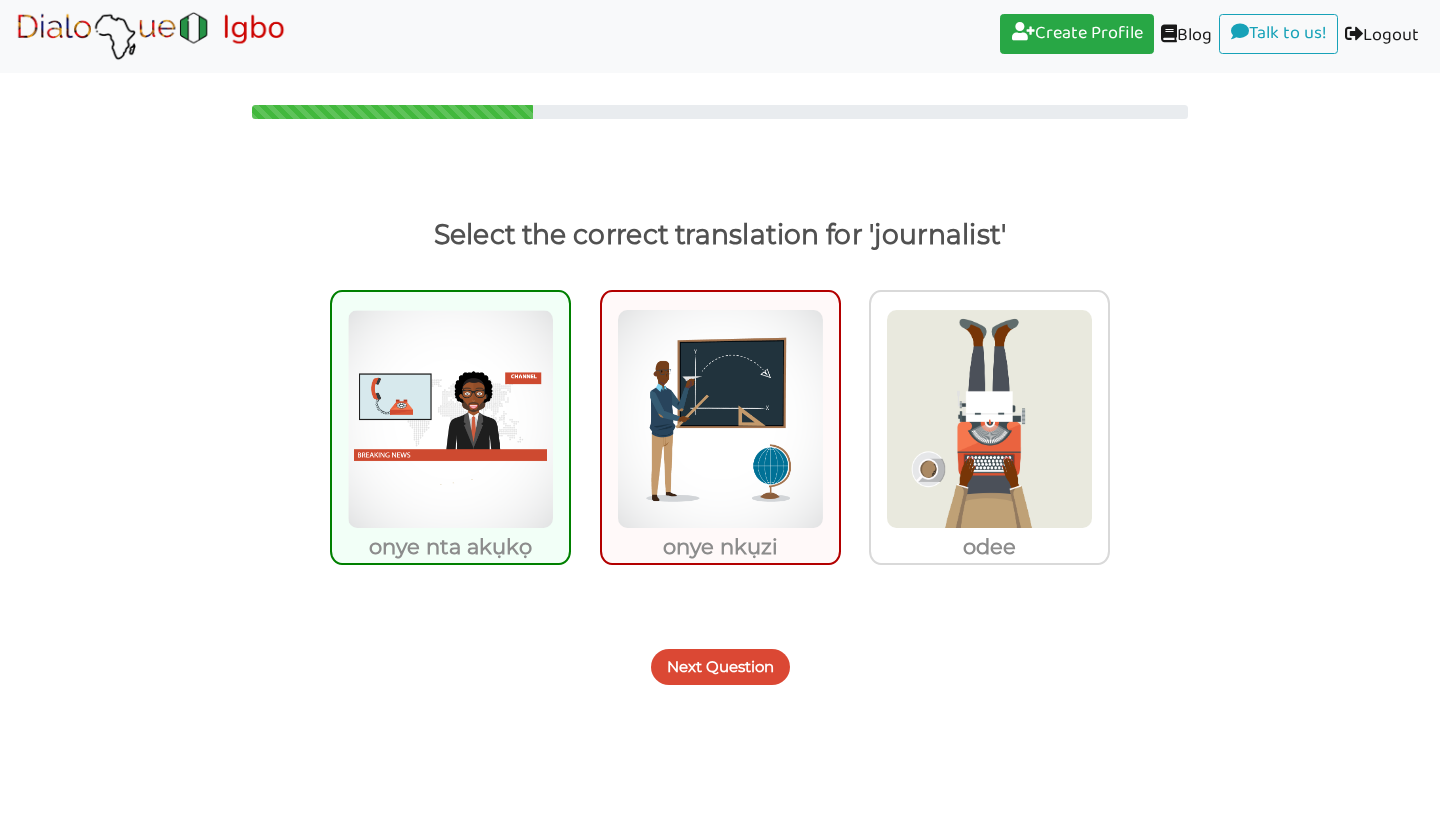 click on "Next Question" at bounding box center (720, 667) 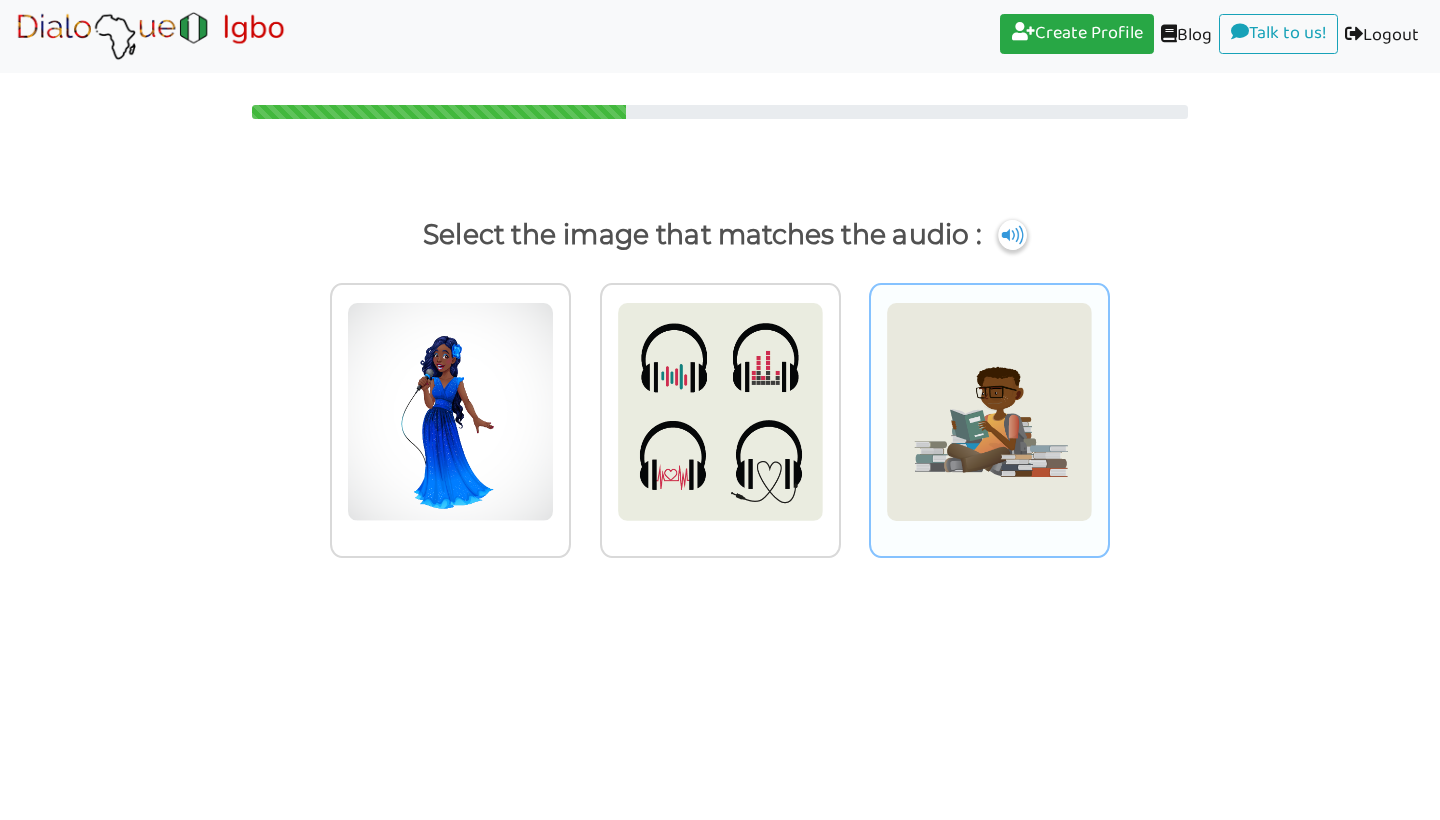 click at bounding box center (450, 412) 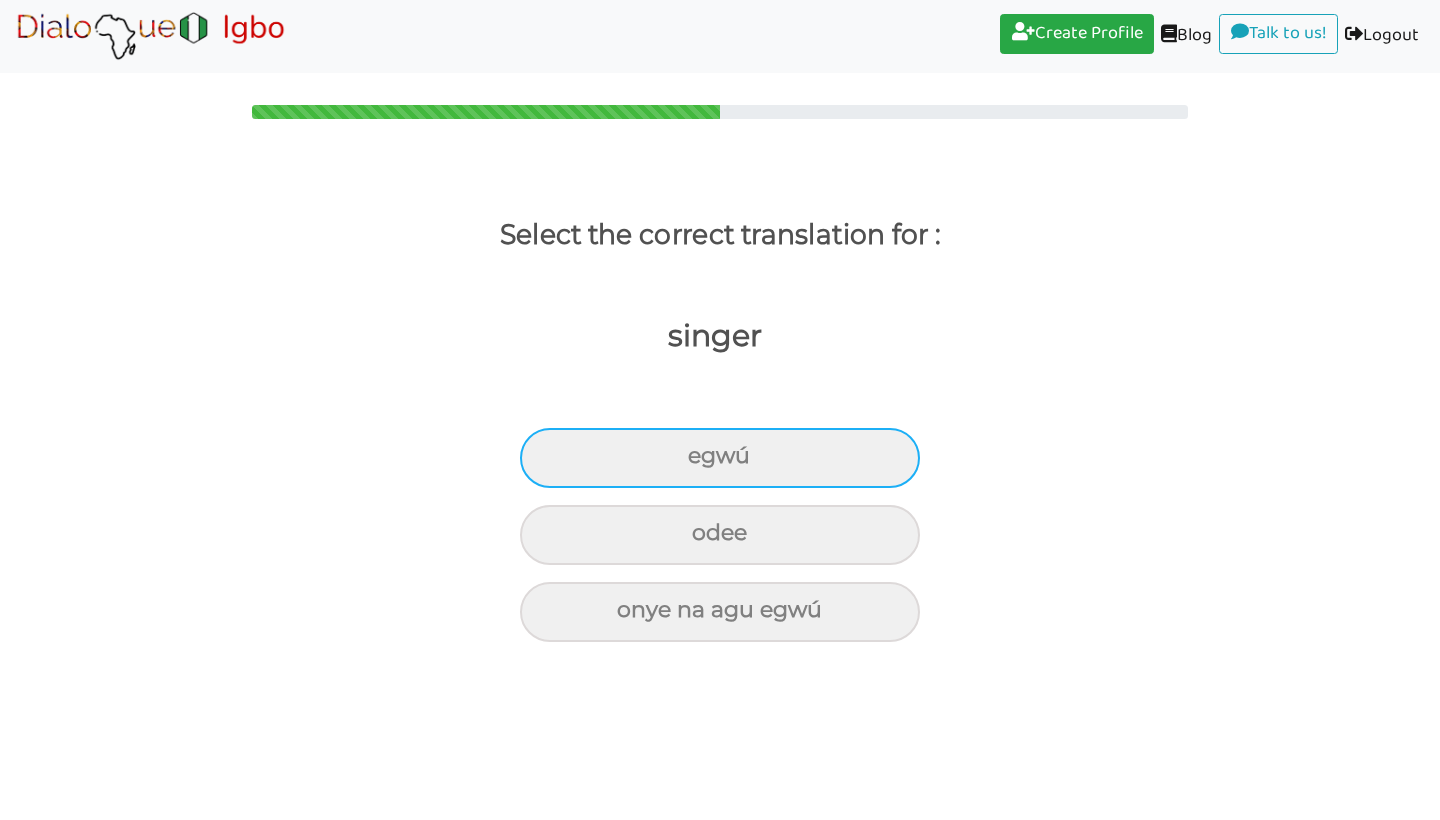 click on "egwú" at bounding box center (720, 458) 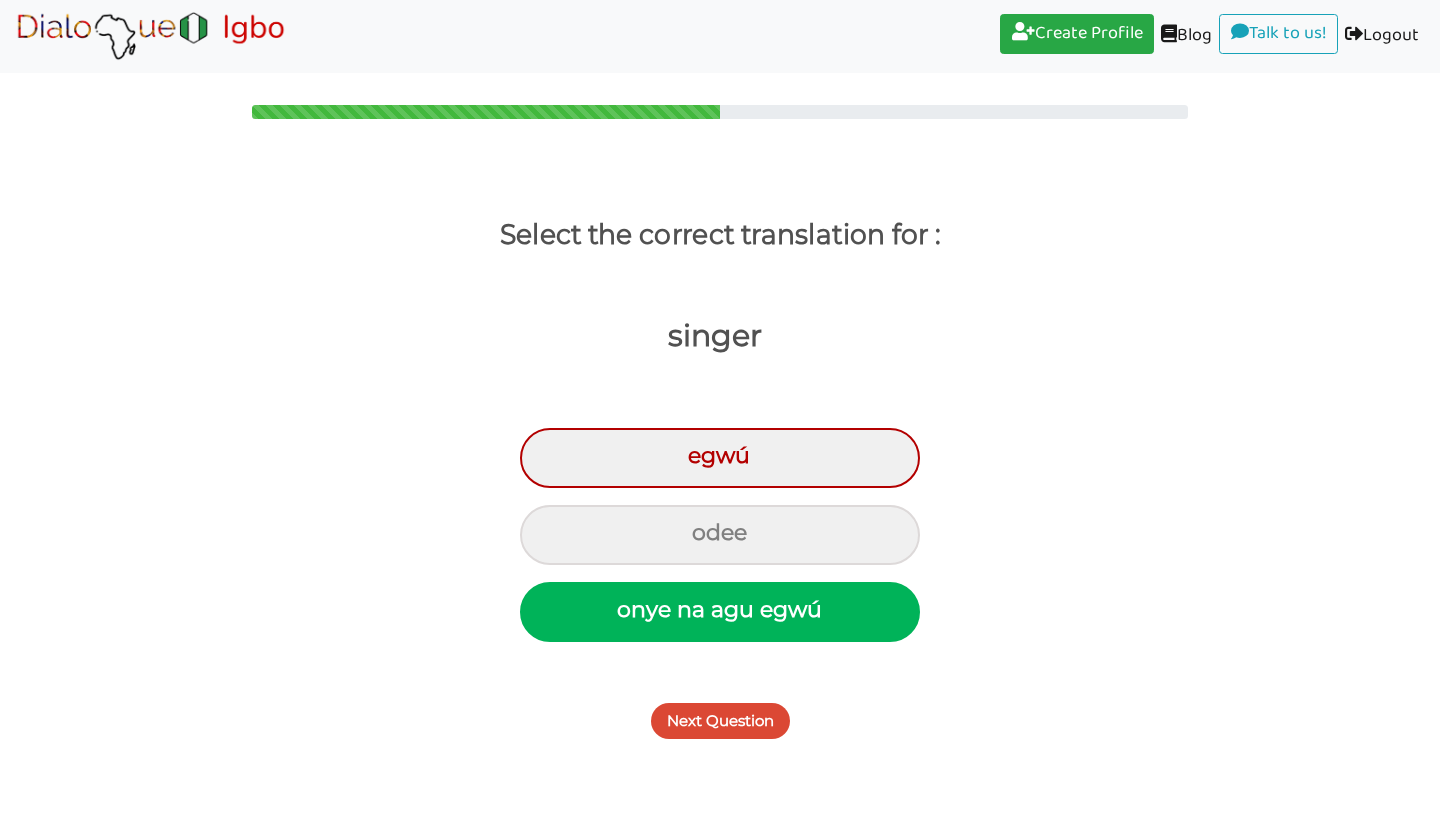 click on "Next Question" at bounding box center [720, 721] 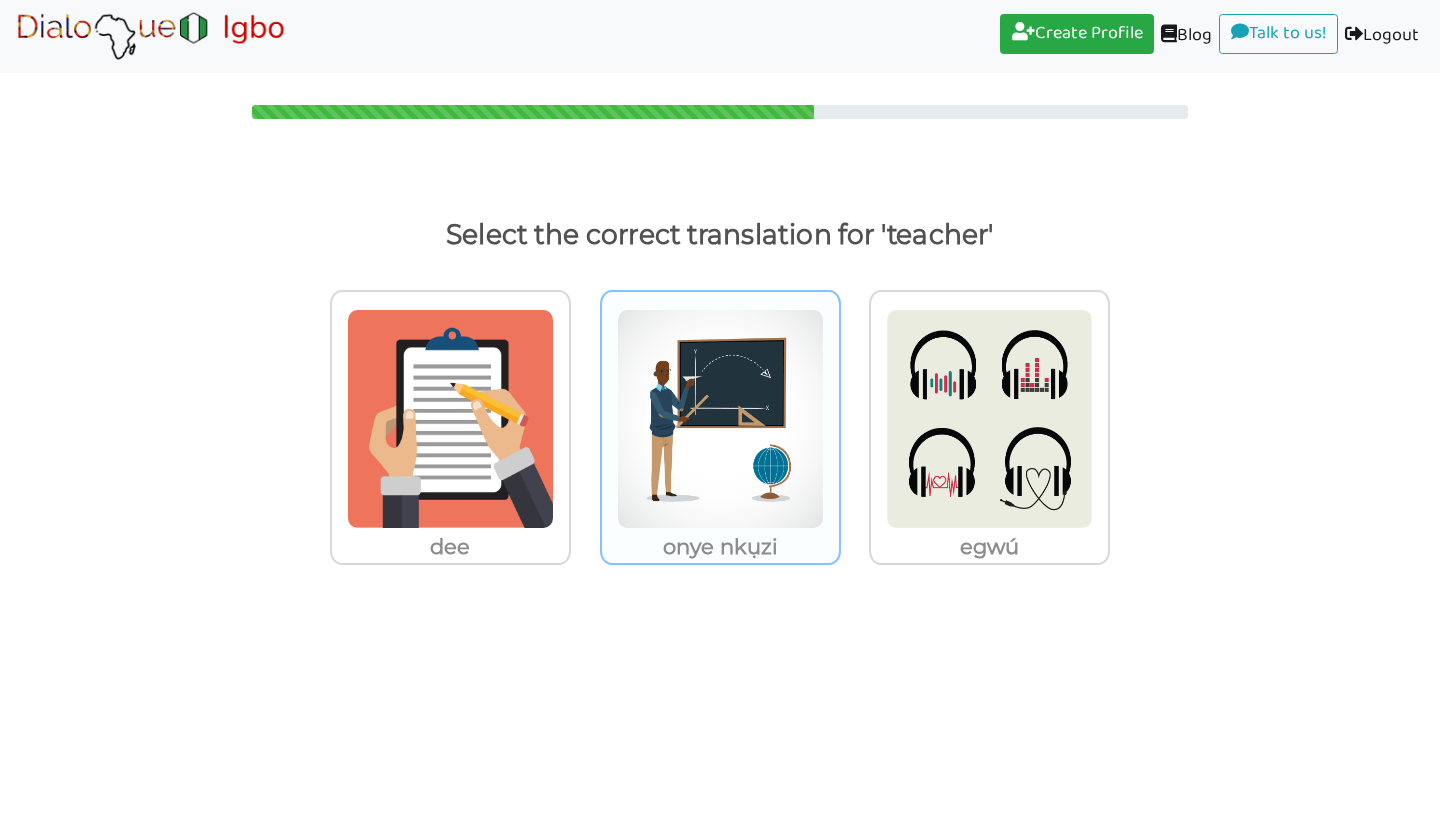 click at bounding box center (450, 419) 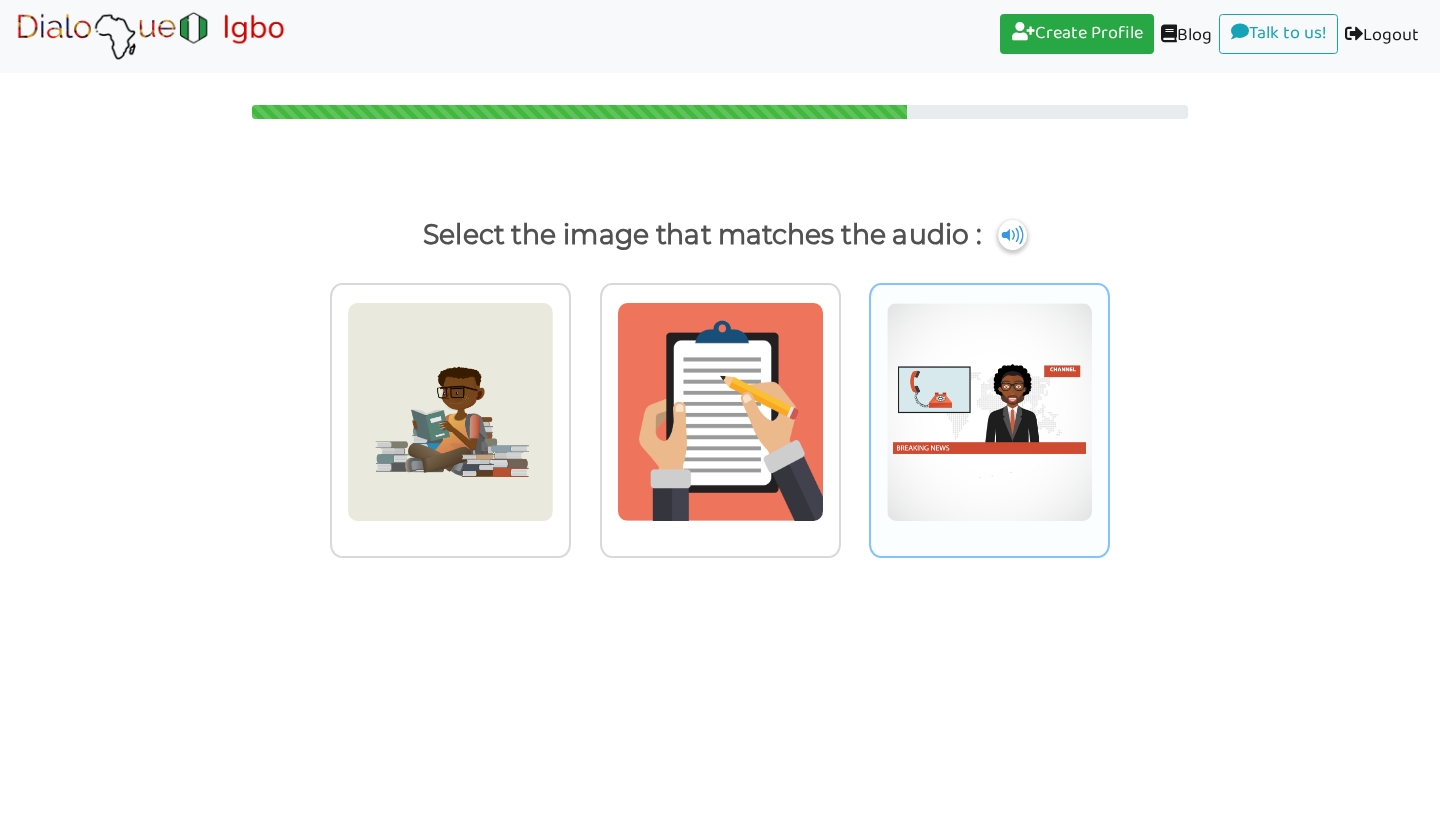 click at bounding box center (450, 412) 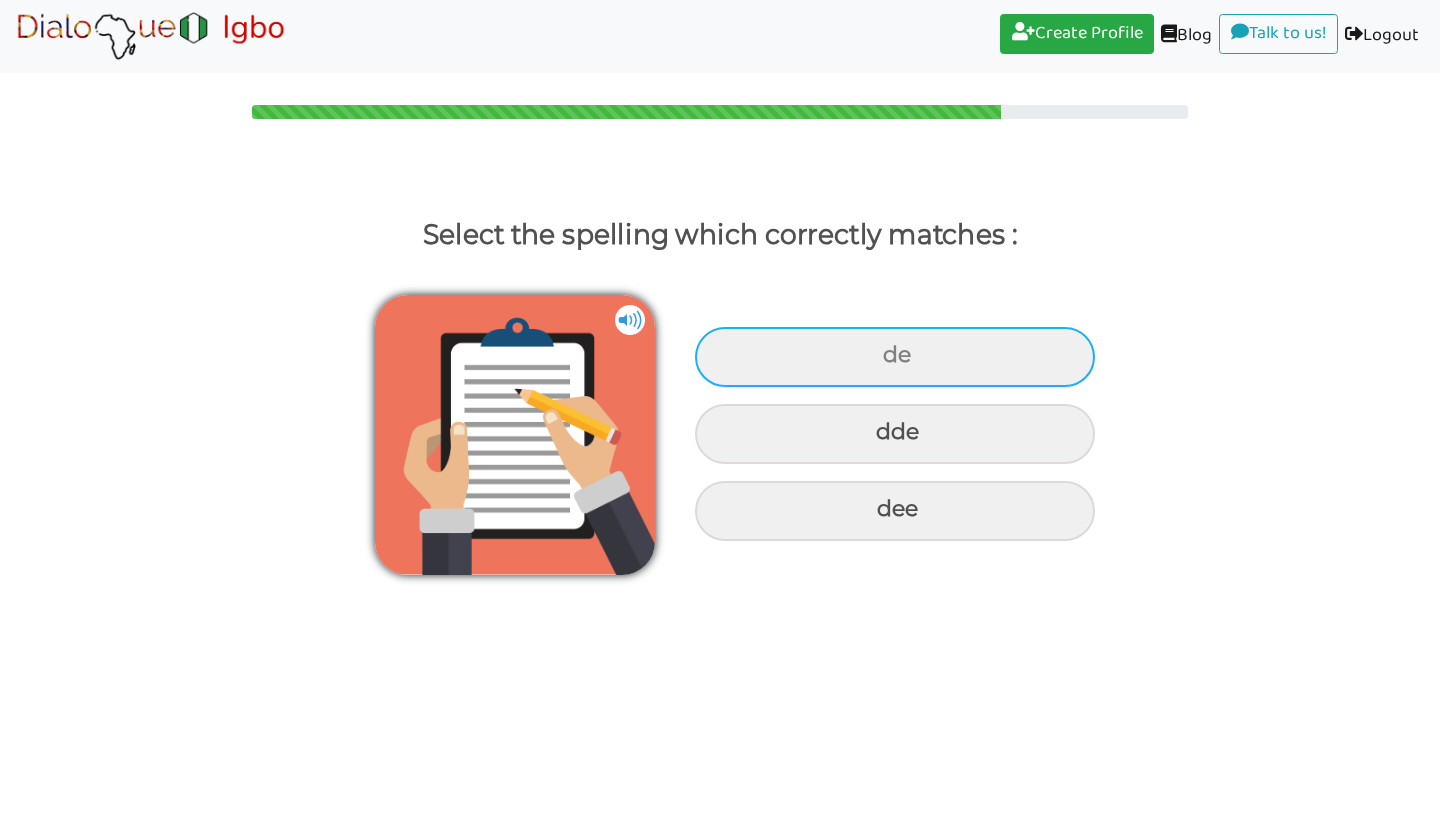click on "de" at bounding box center [895, 357] 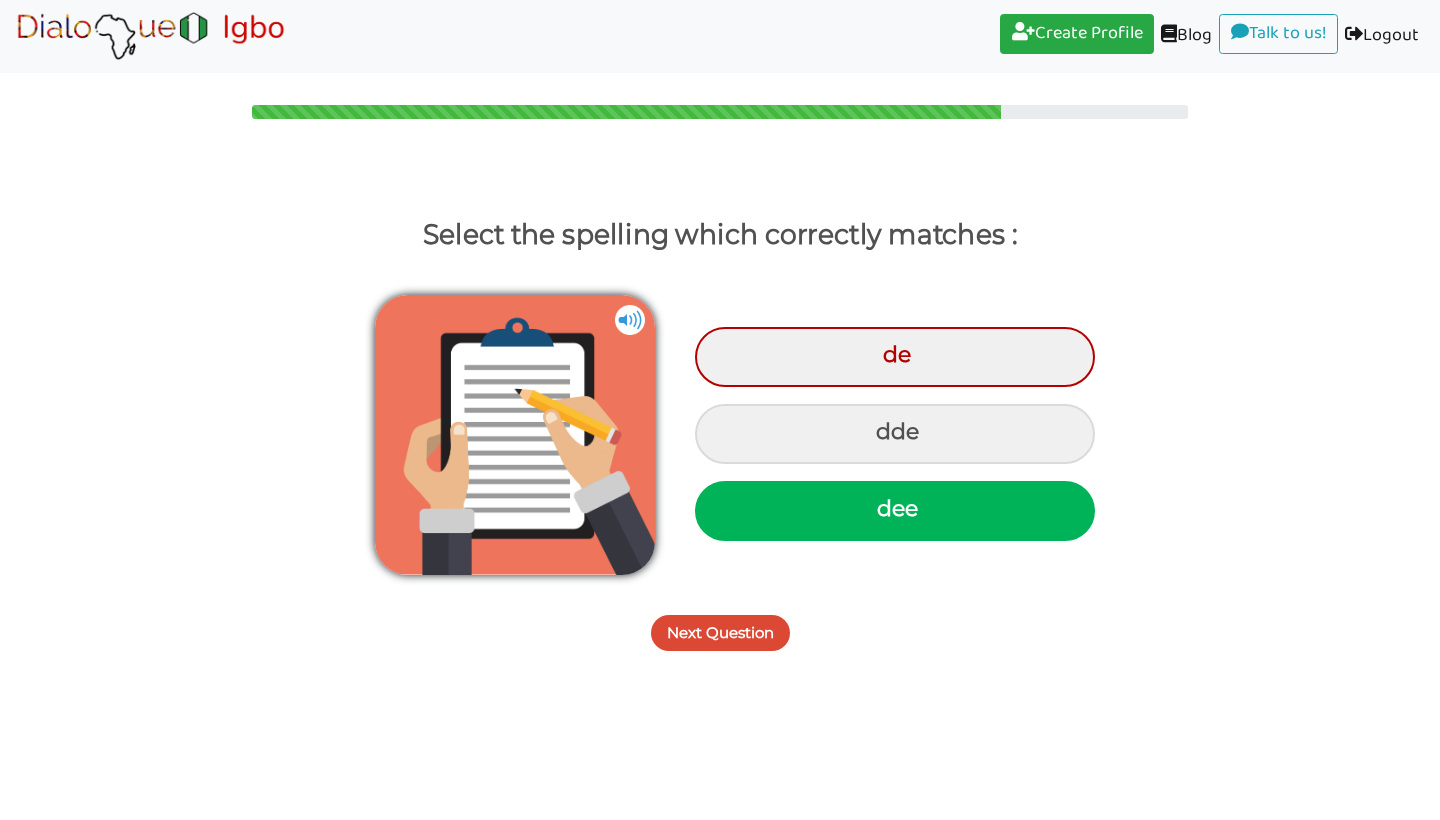click on "dee" at bounding box center (895, 511) 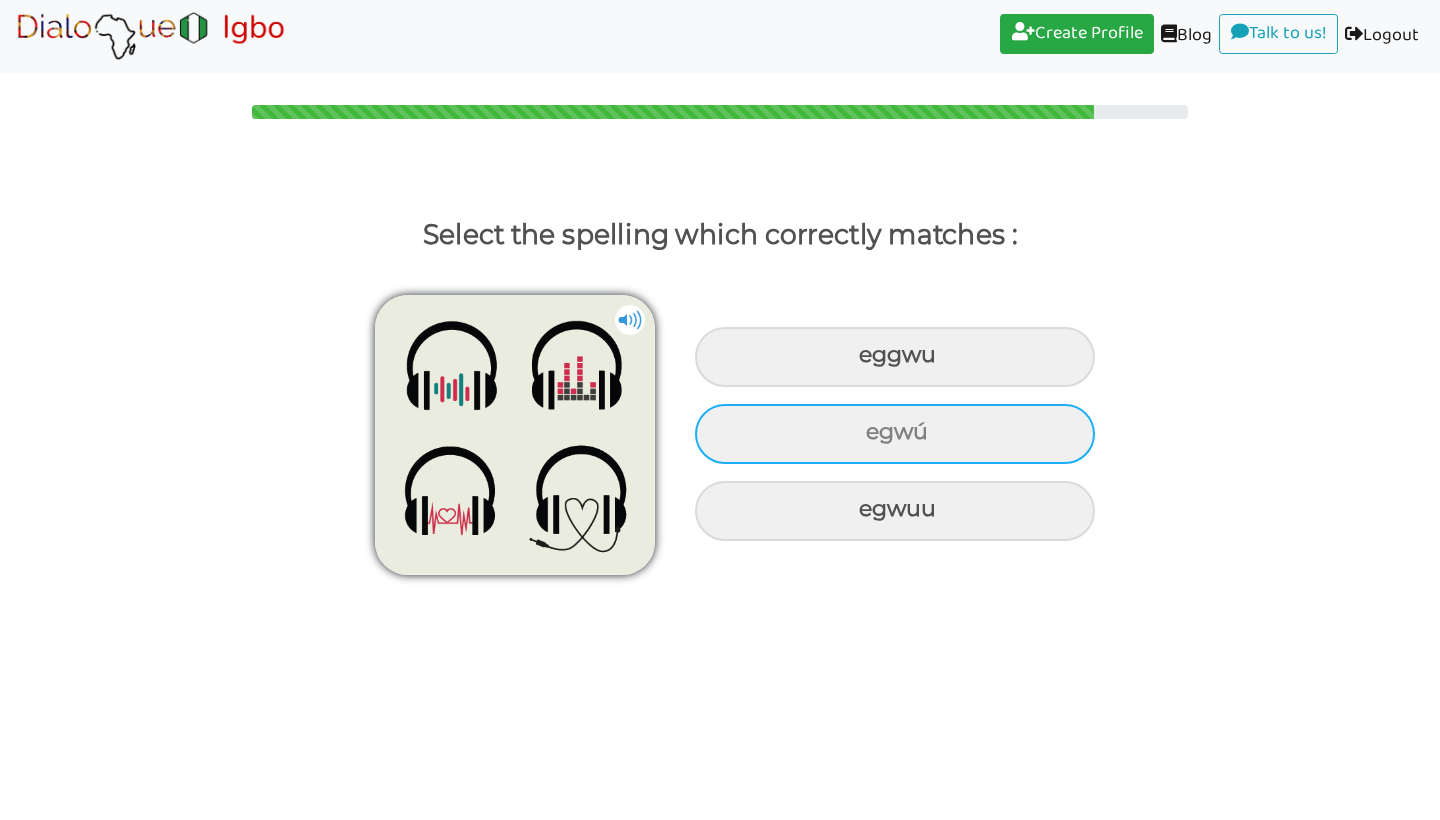 click on "egwú" at bounding box center (895, 357) 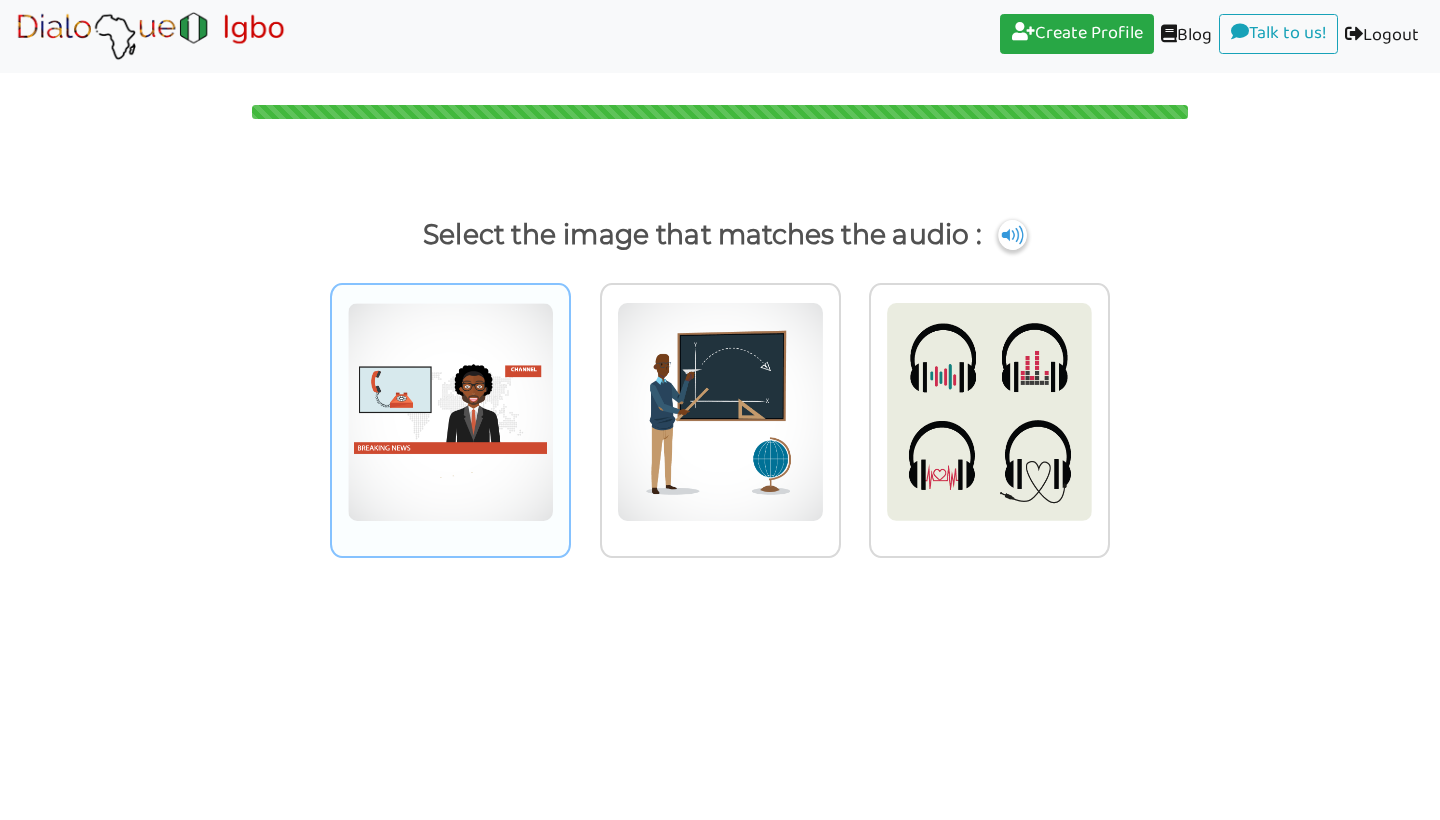 click at bounding box center (450, 412) 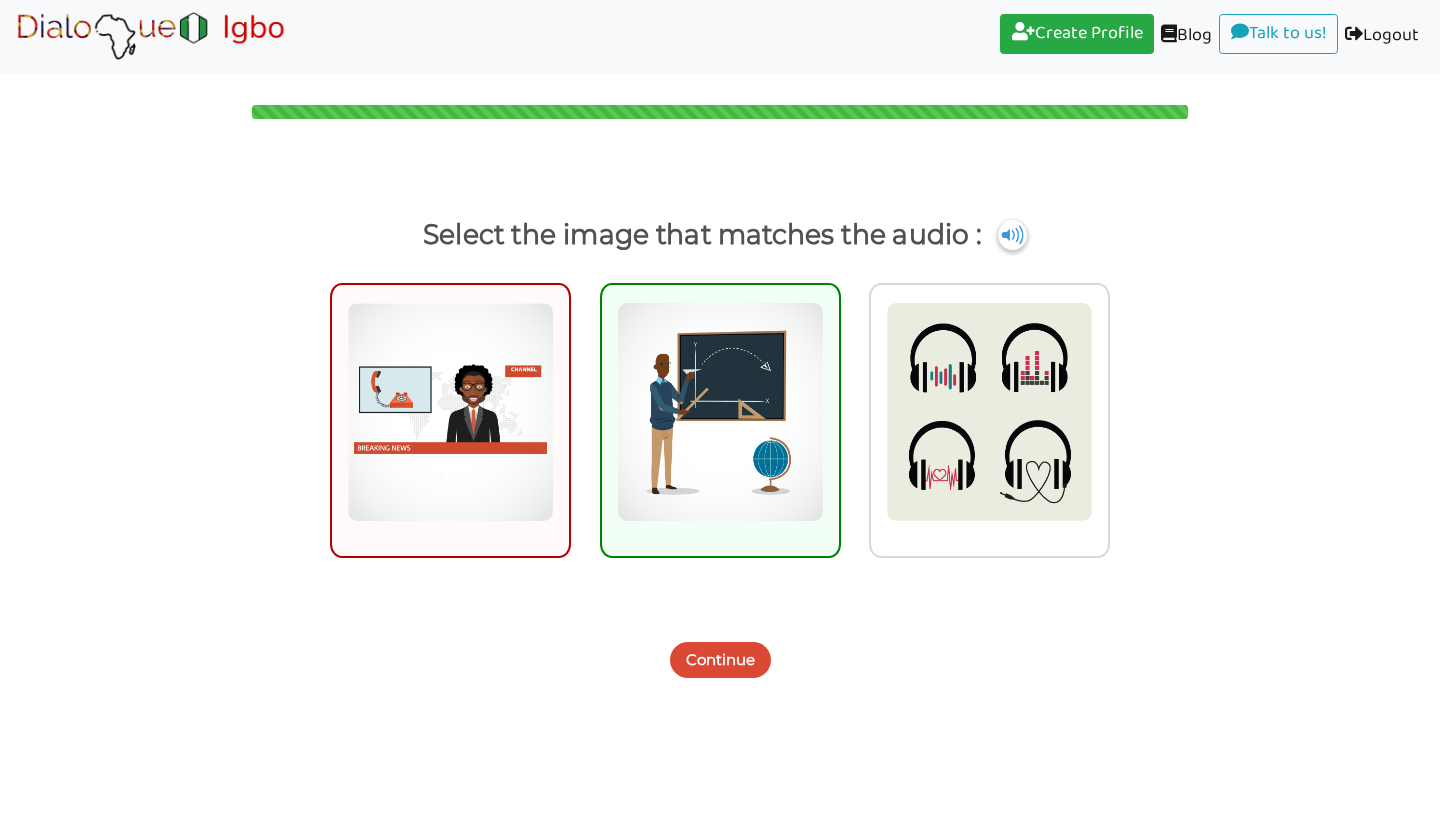 click on "Continue" at bounding box center (720, 660) 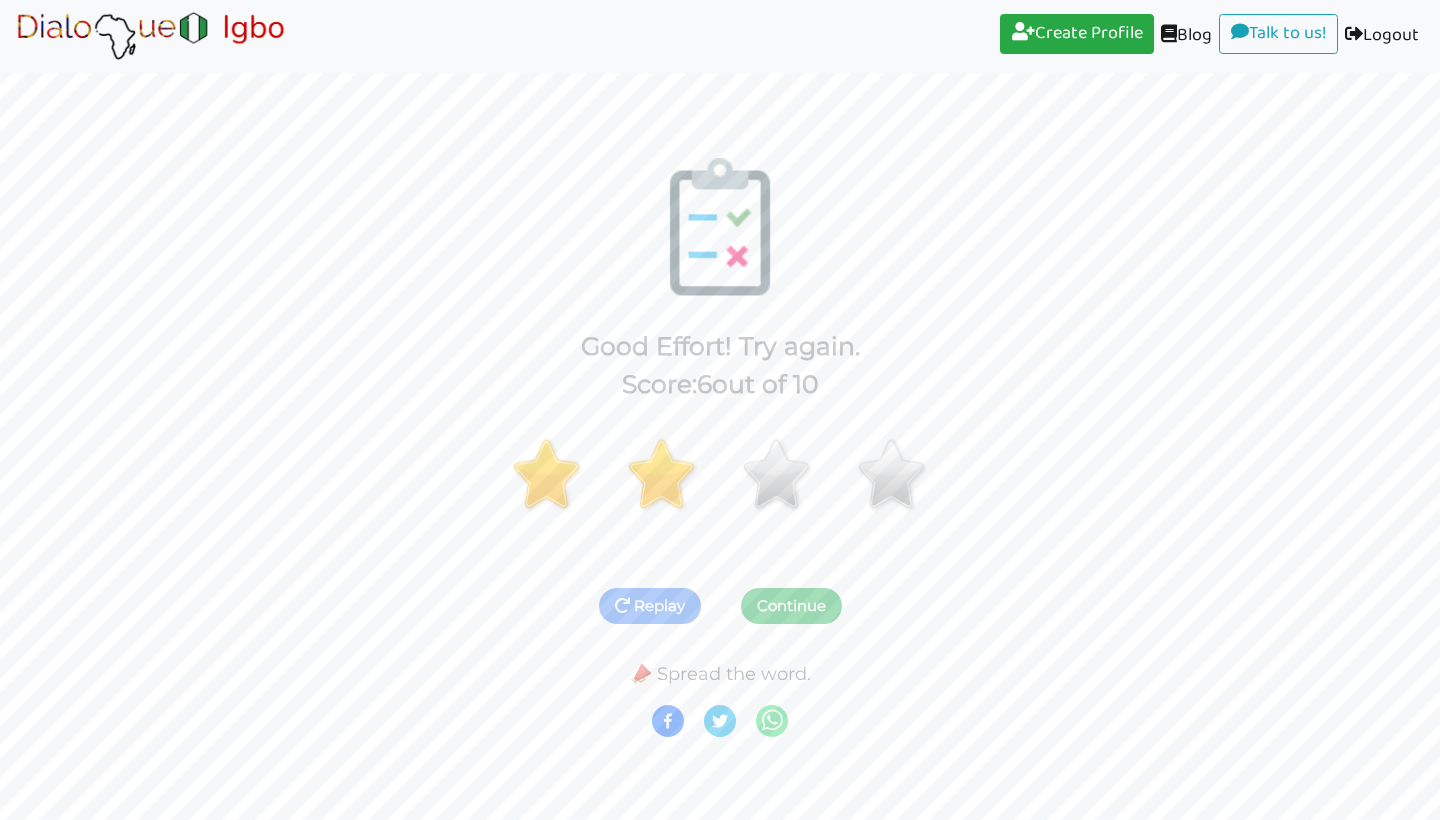 click on "Continue" at bounding box center [791, 606] 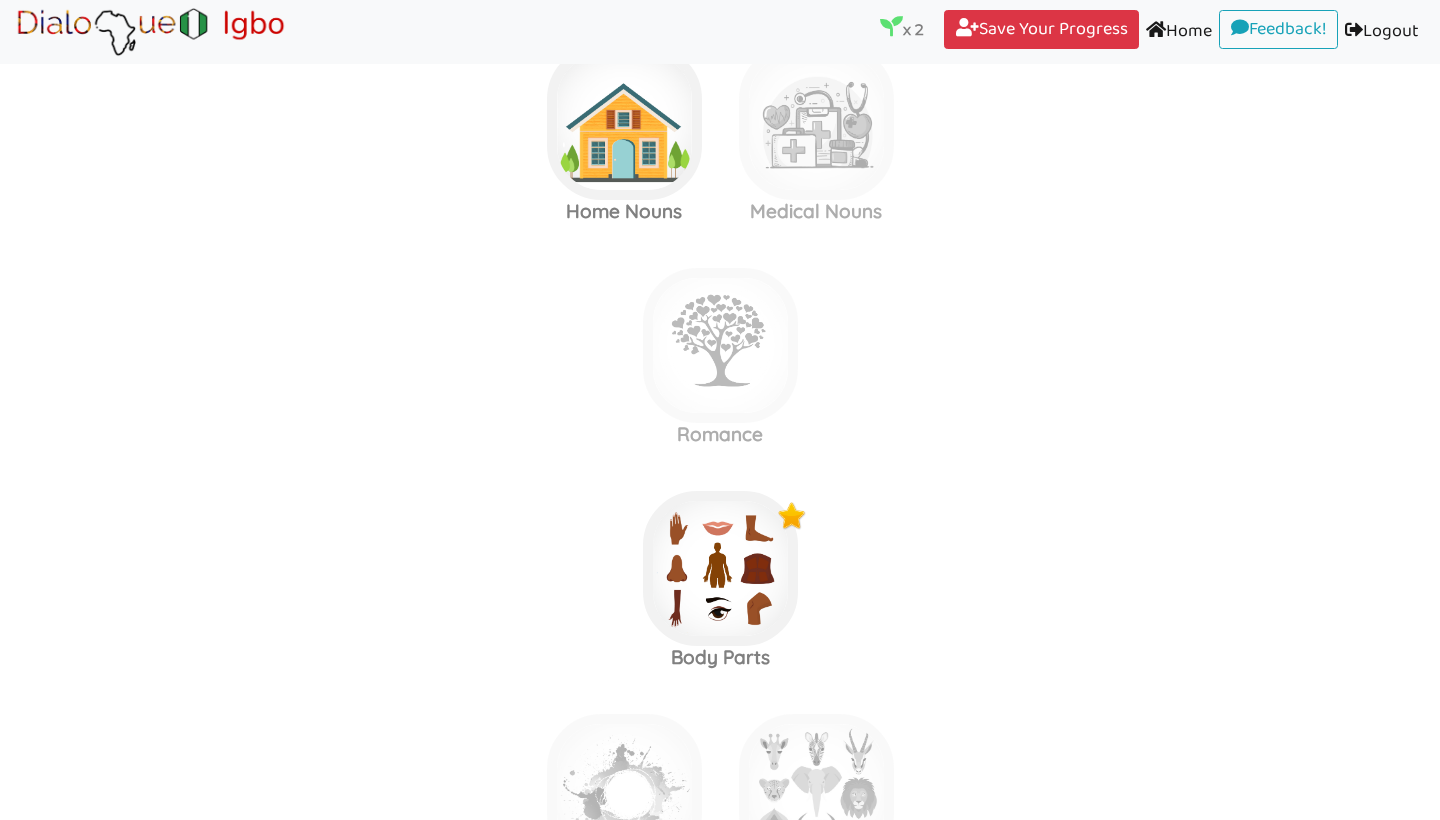 scroll, scrollTop: 936, scrollLeft: 0, axis: vertical 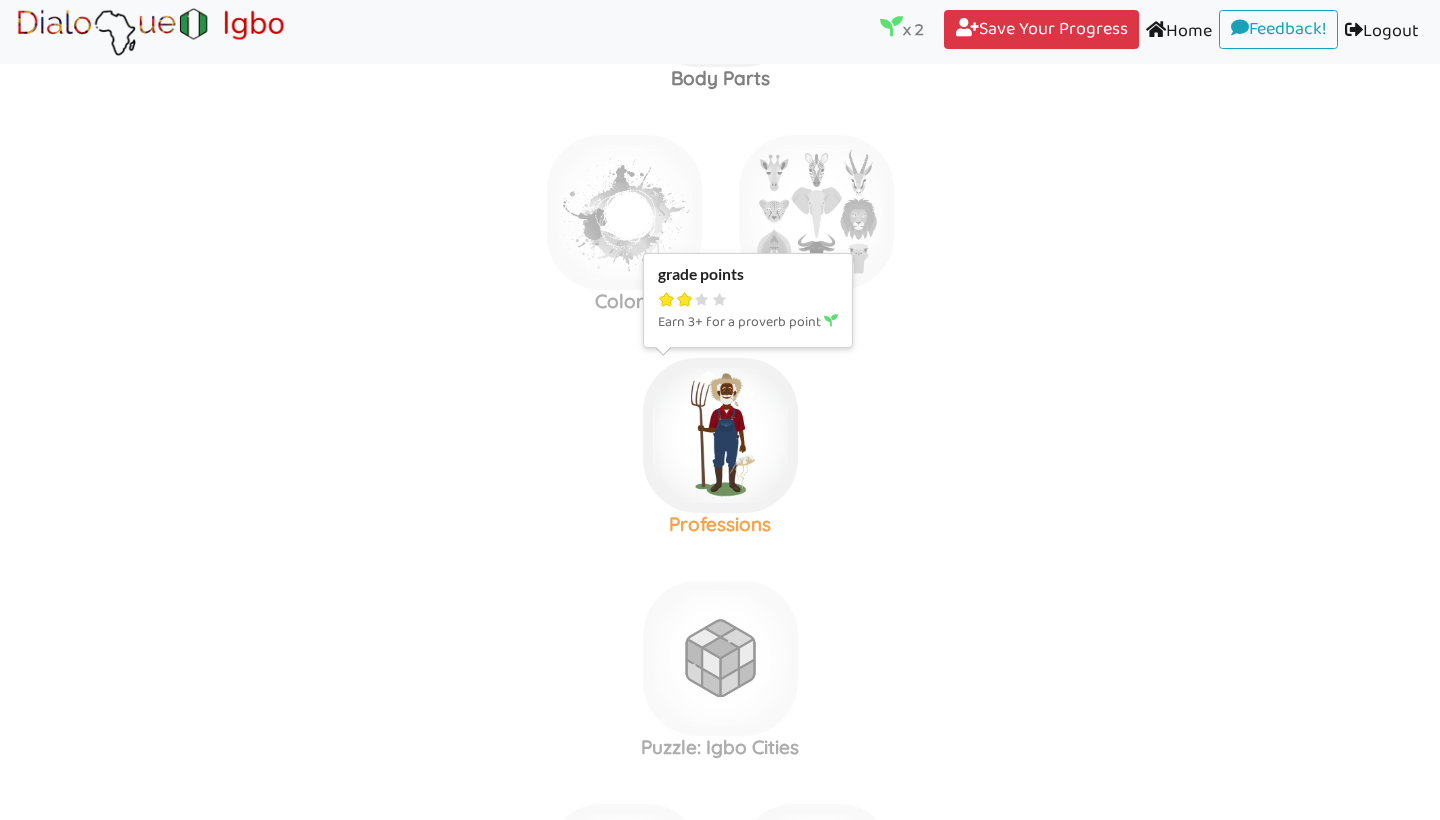 click at bounding box center (720, -1349) 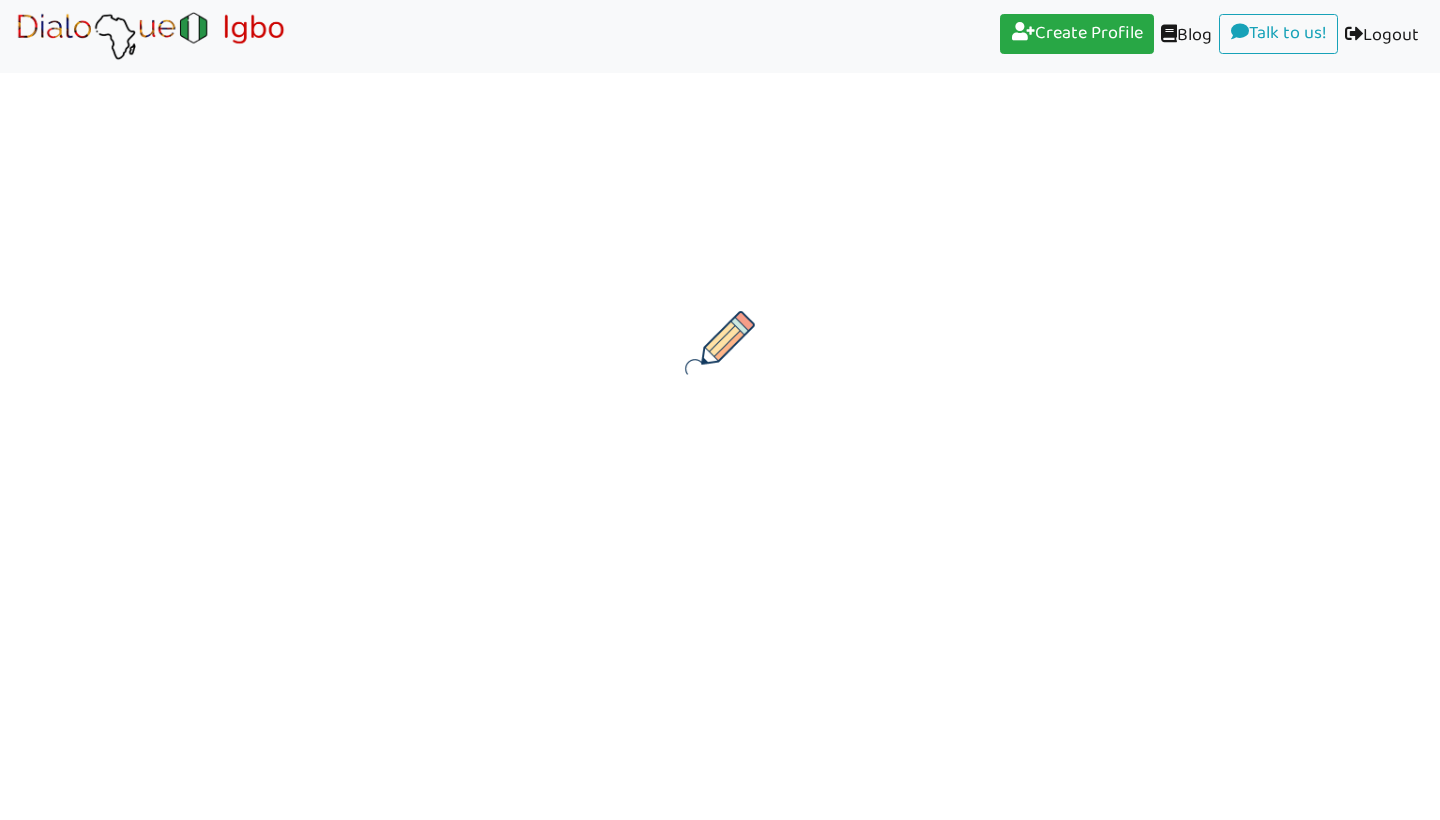 scroll, scrollTop: 0, scrollLeft: 0, axis: both 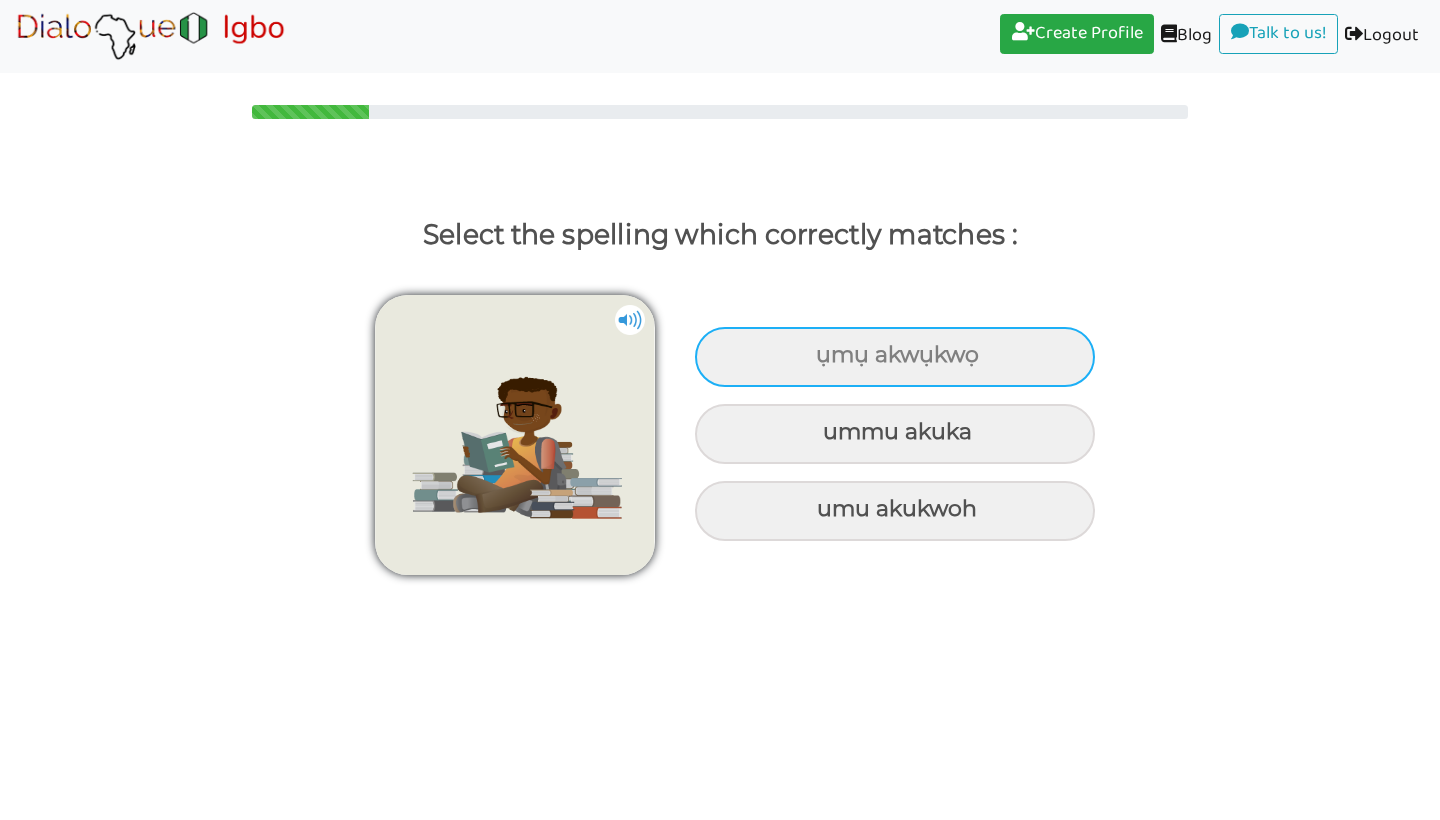 click on "ụmụ akwụkwọ" at bounding box center [895, 357] 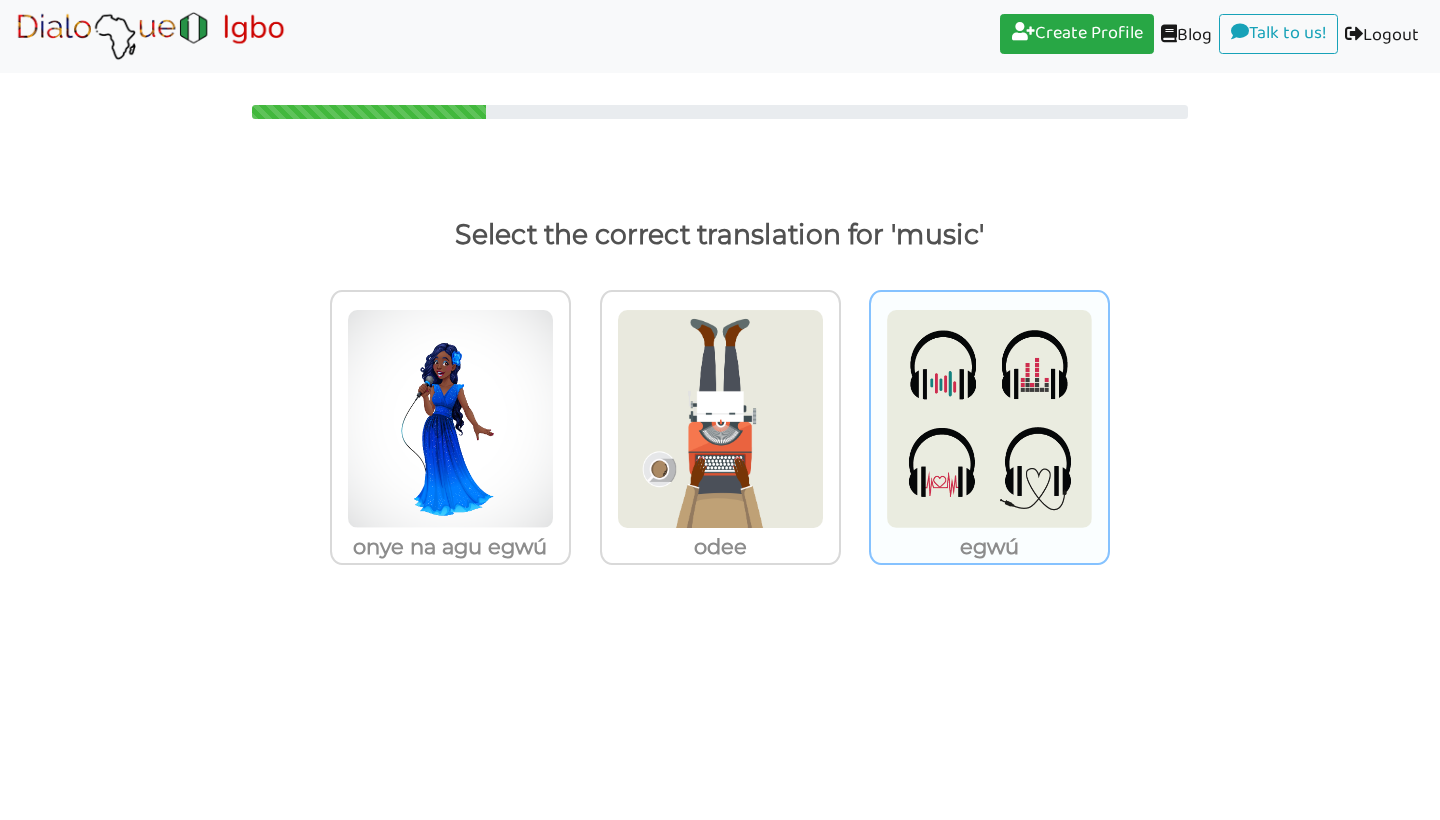click on "egwú" at bounding box center (450, 547) 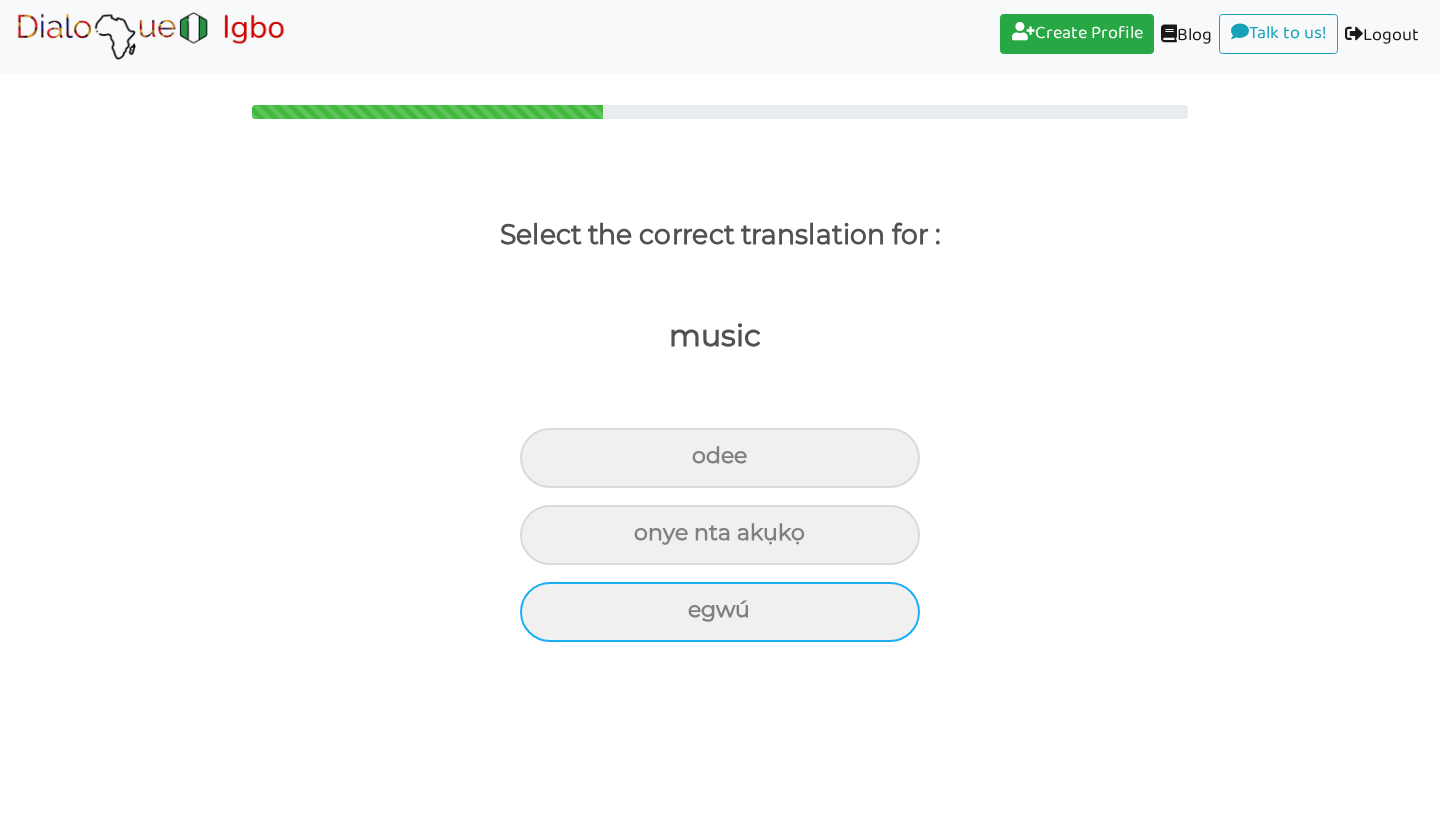 click on "egwú" at bounding box center [720, 458] 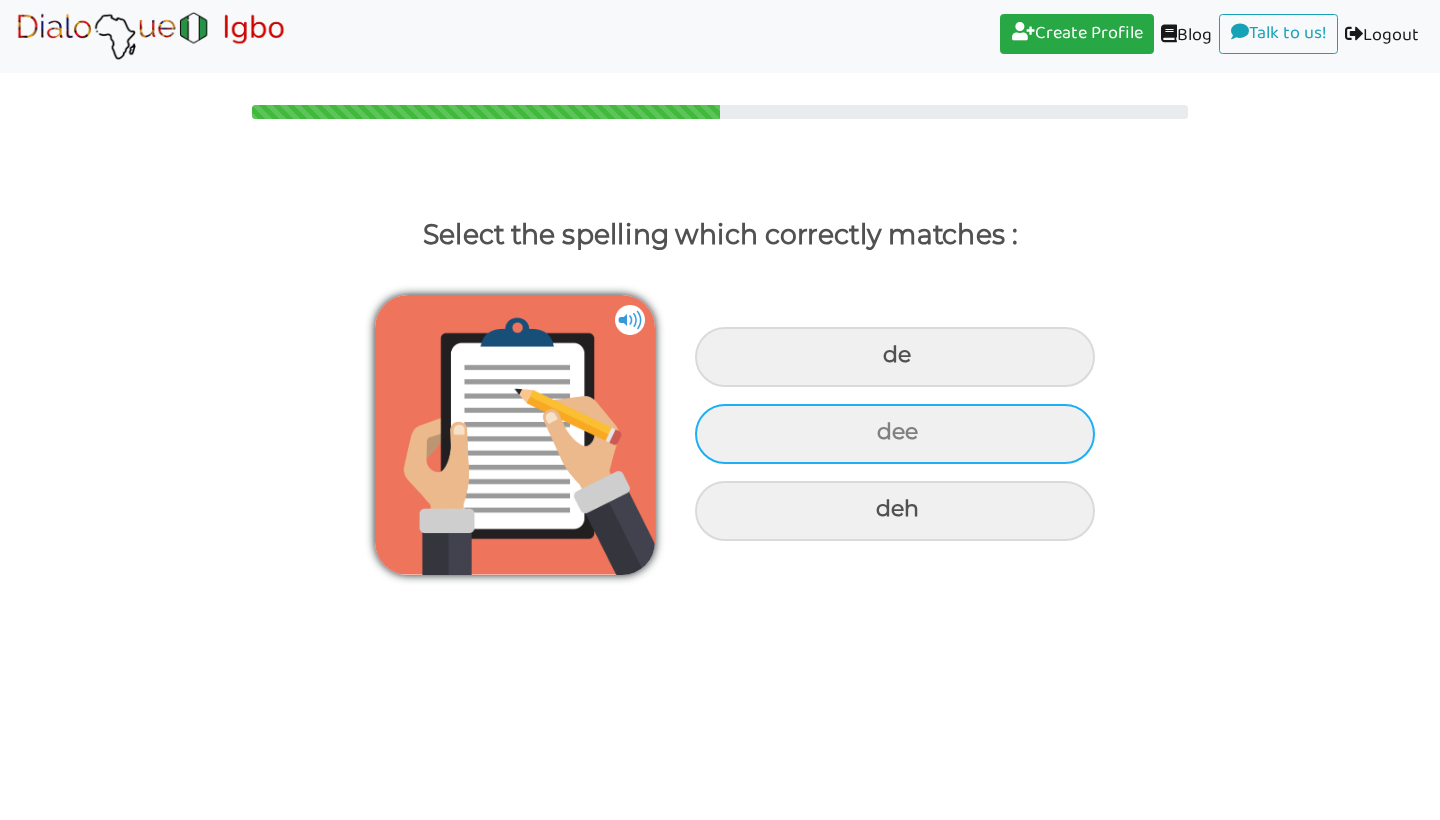 click on "dee" at bounding box center (895, 357) 